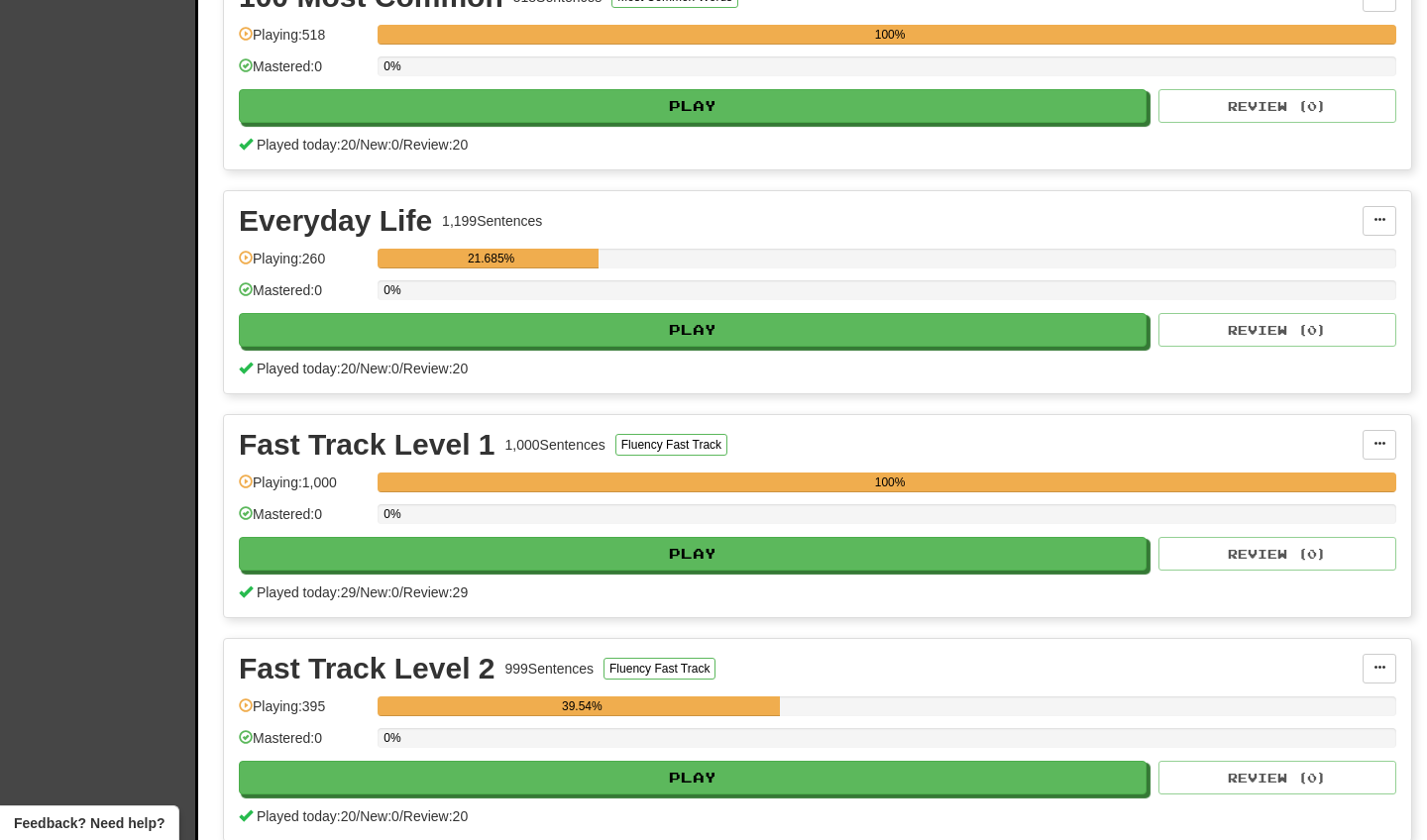 scroll, scrollTop: 494, scrollLeft: 0, axis: vertical 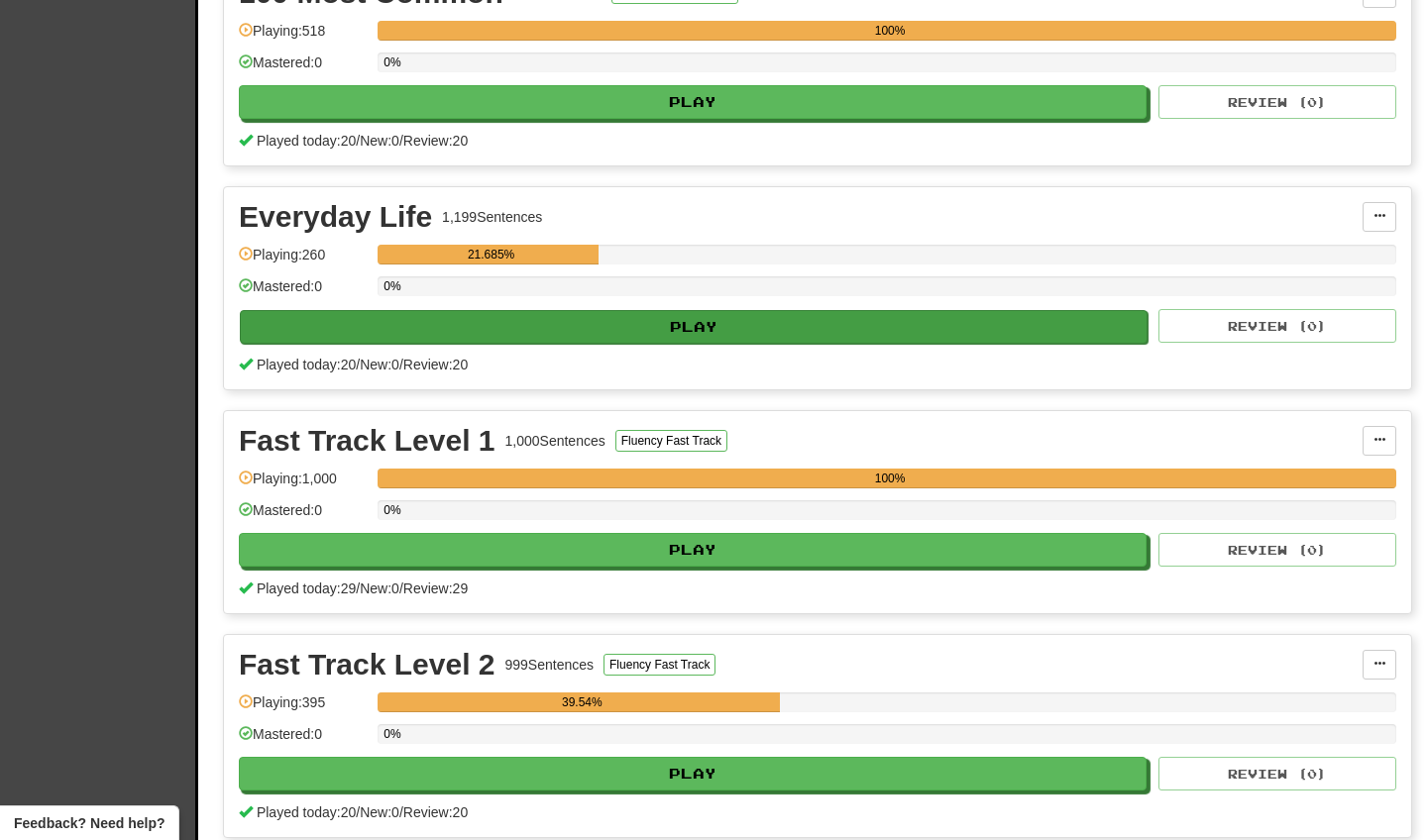 click on "Play" at bounding box center [694, 327] 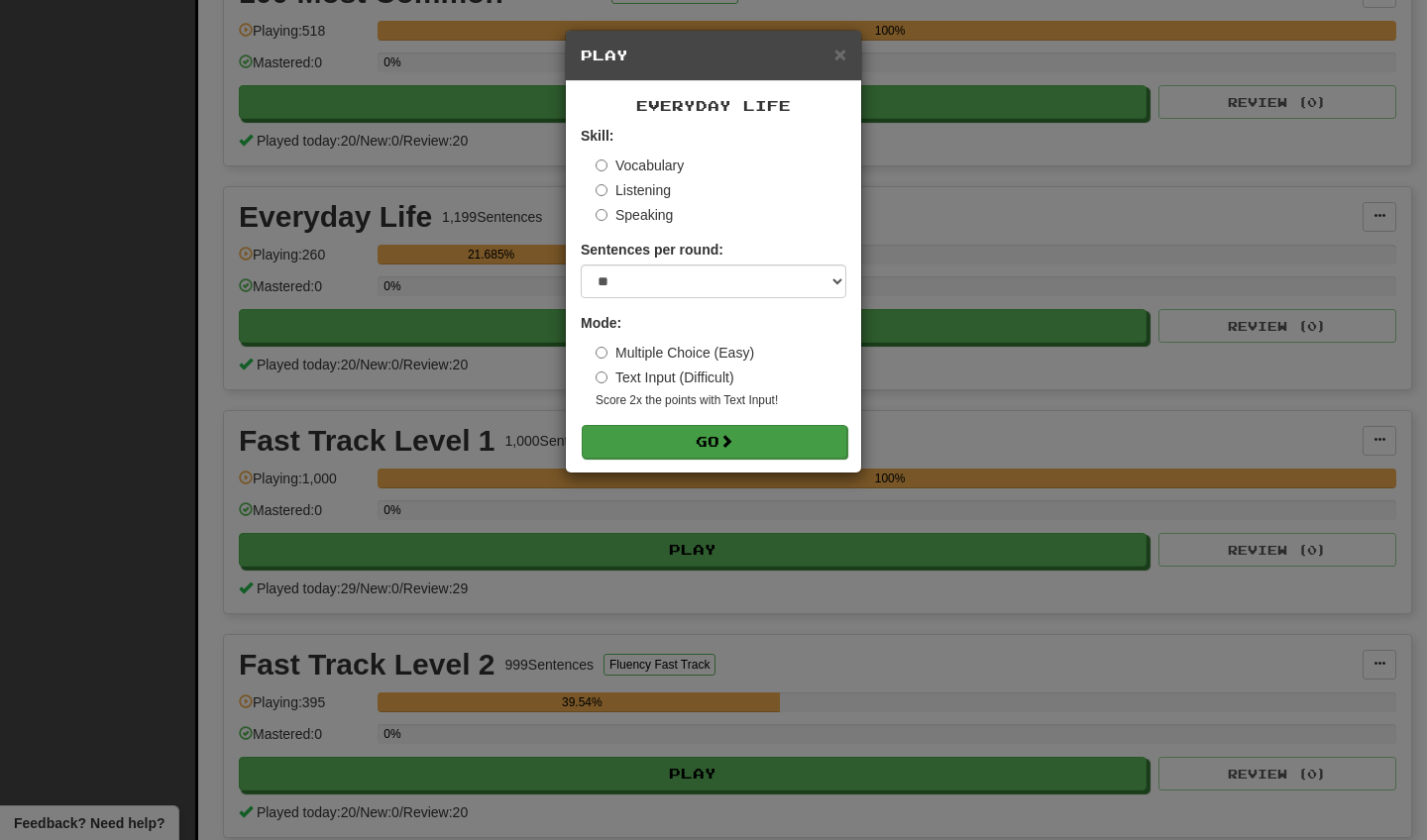 click on "Go" at bounding box center (714, 442) 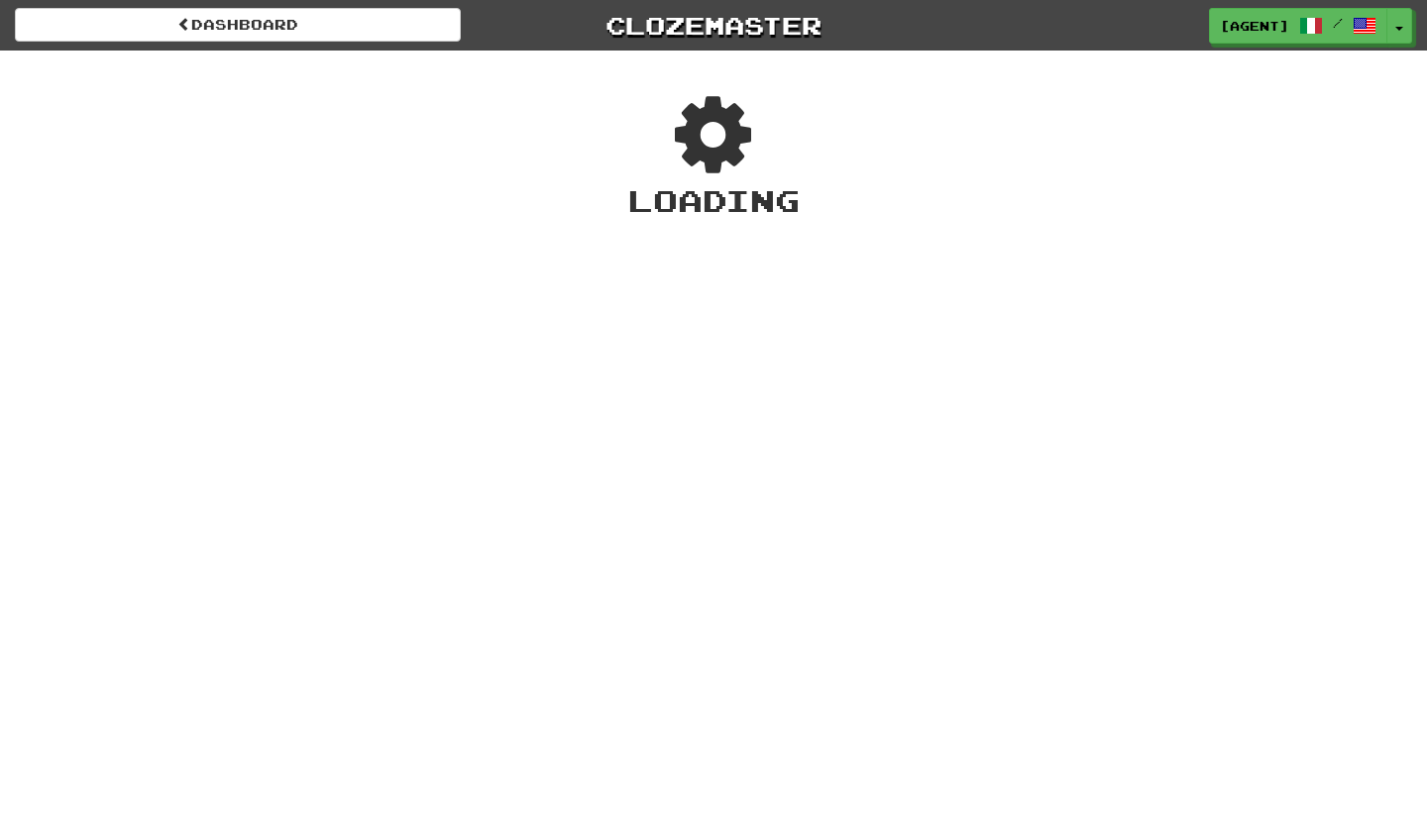 scroll, scrollTop: 0, scrollLeft: 0, axis: both 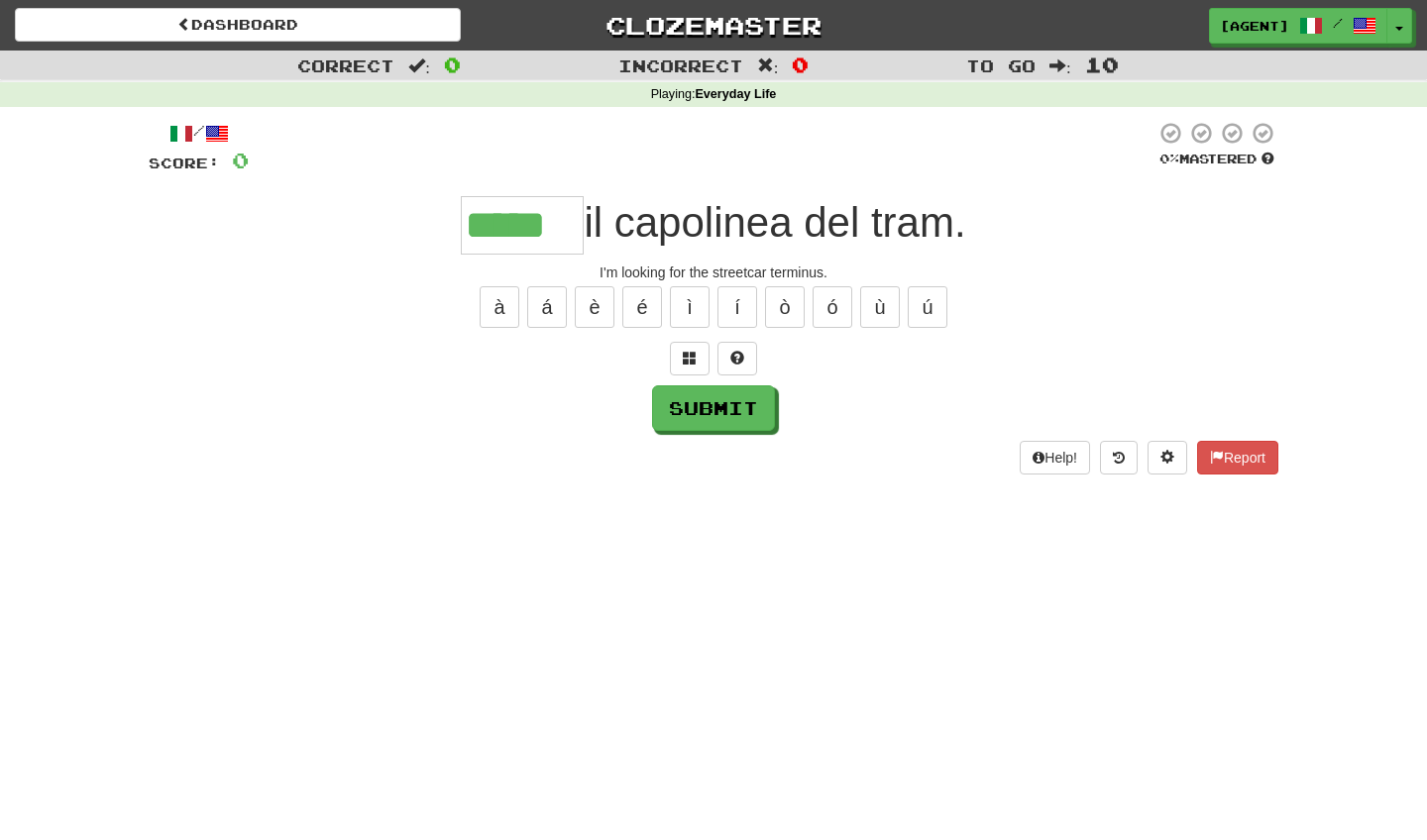type on "*****" 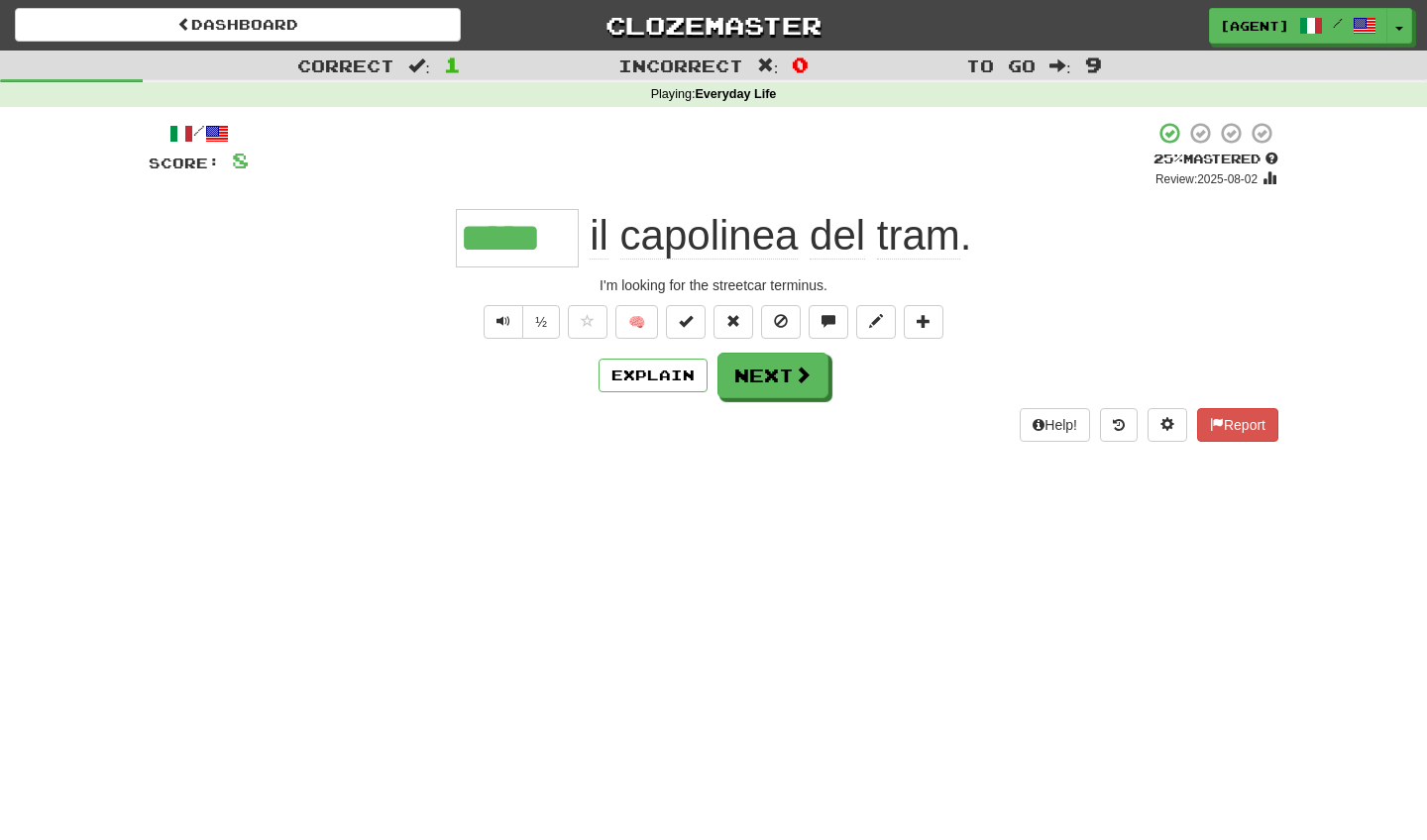 click on "capolinea" at bounding box center (710, 236) 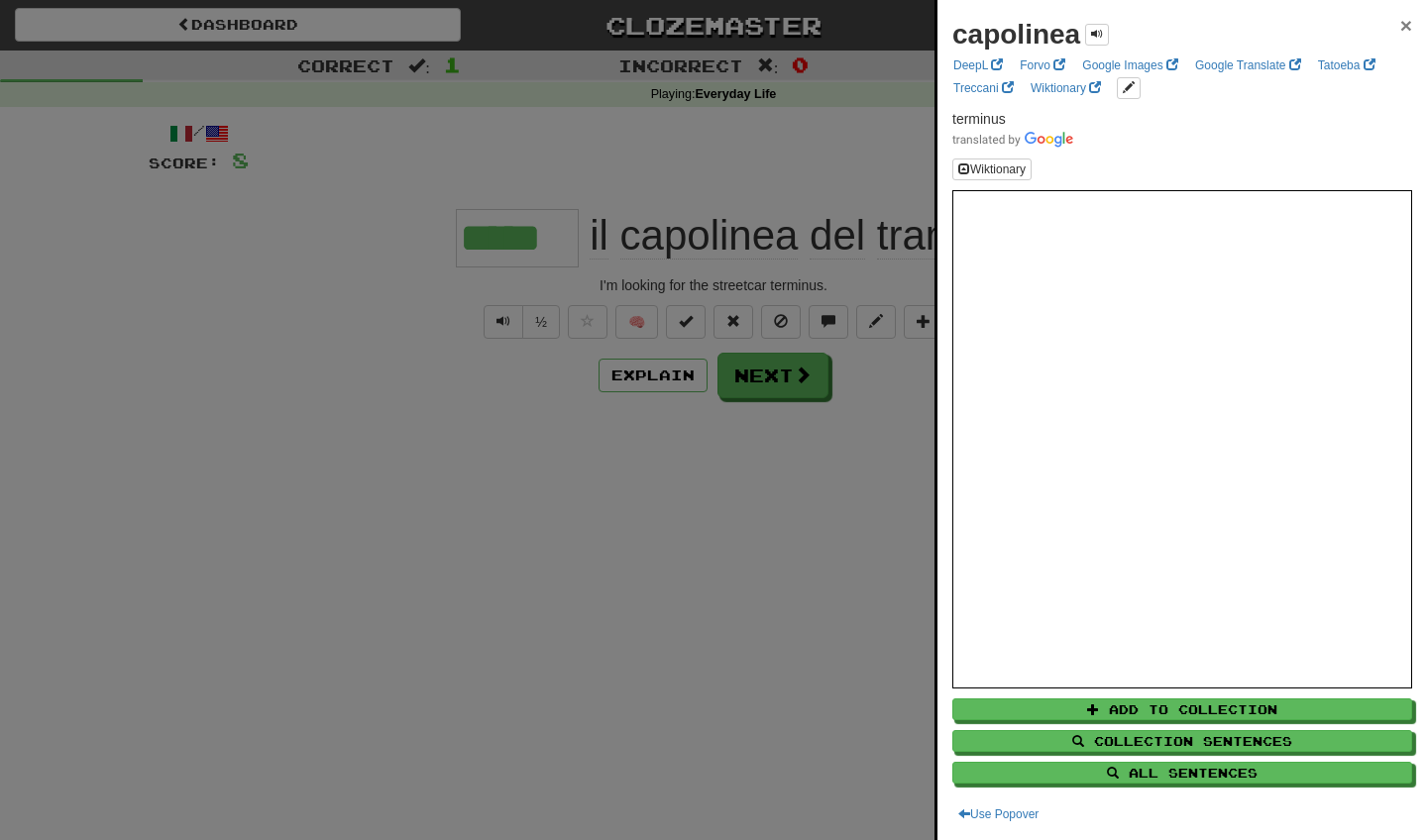 click on "×" at bounding box center [1406, 25] 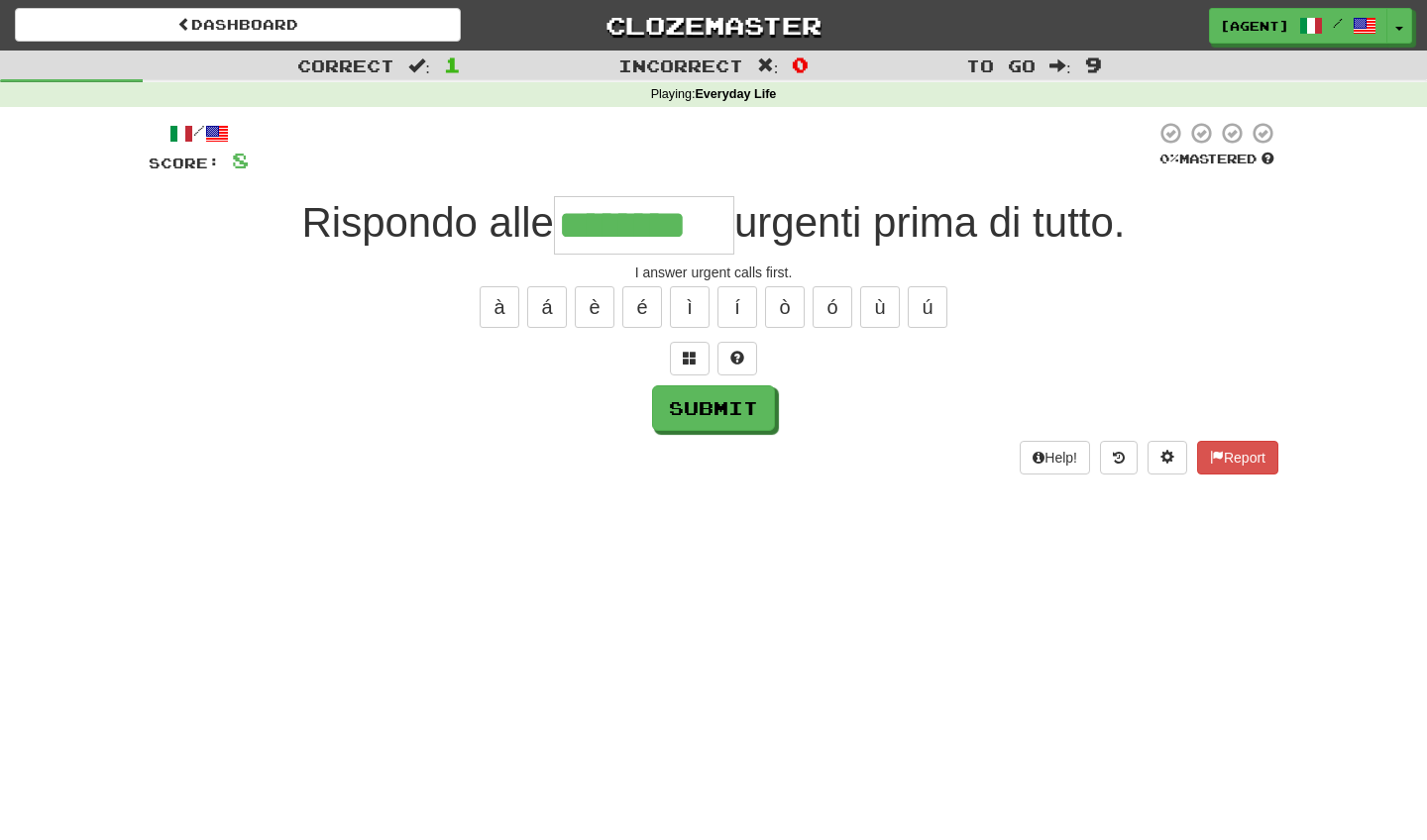 type on "********" 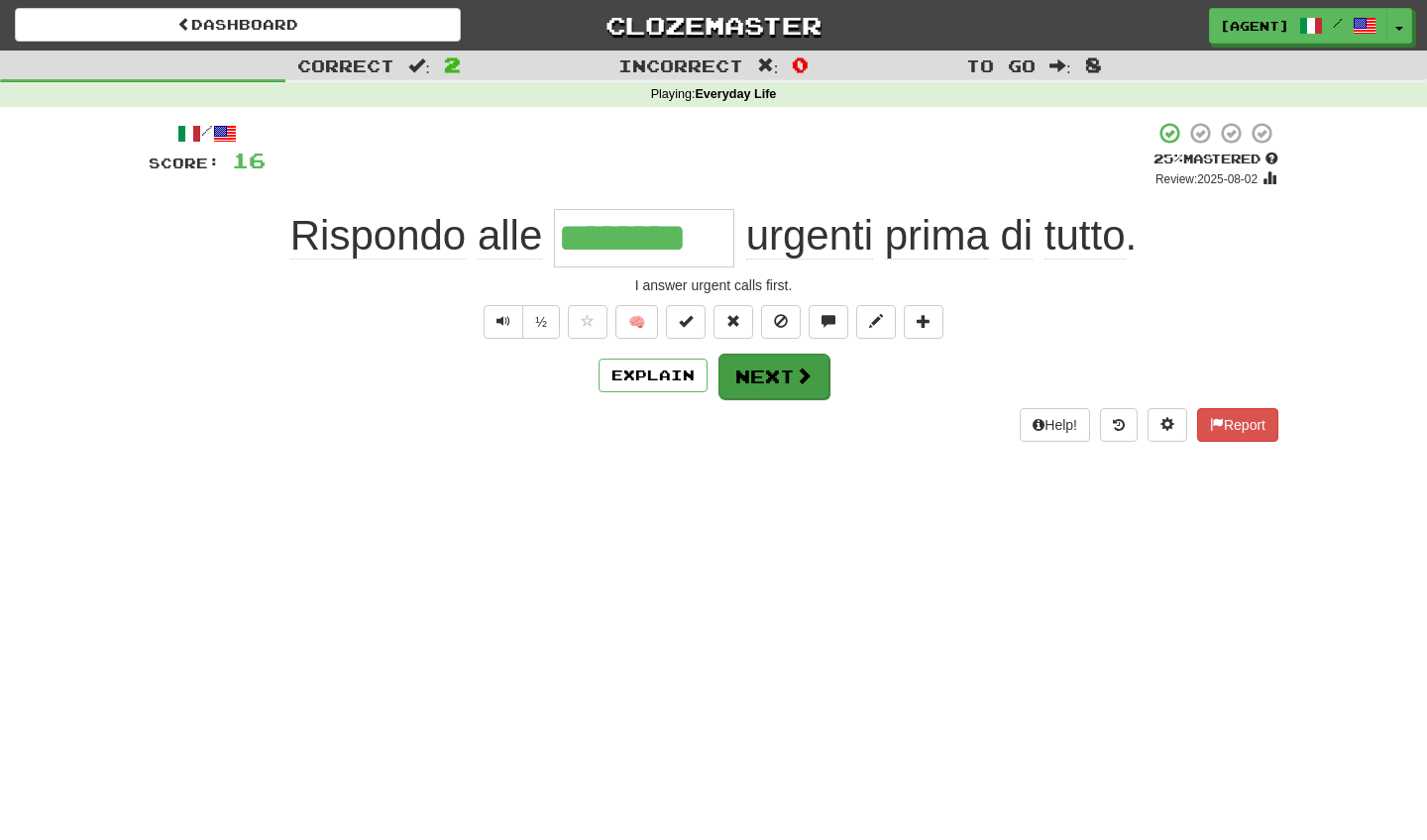 click on "Next" at bounding box center (774, 376) 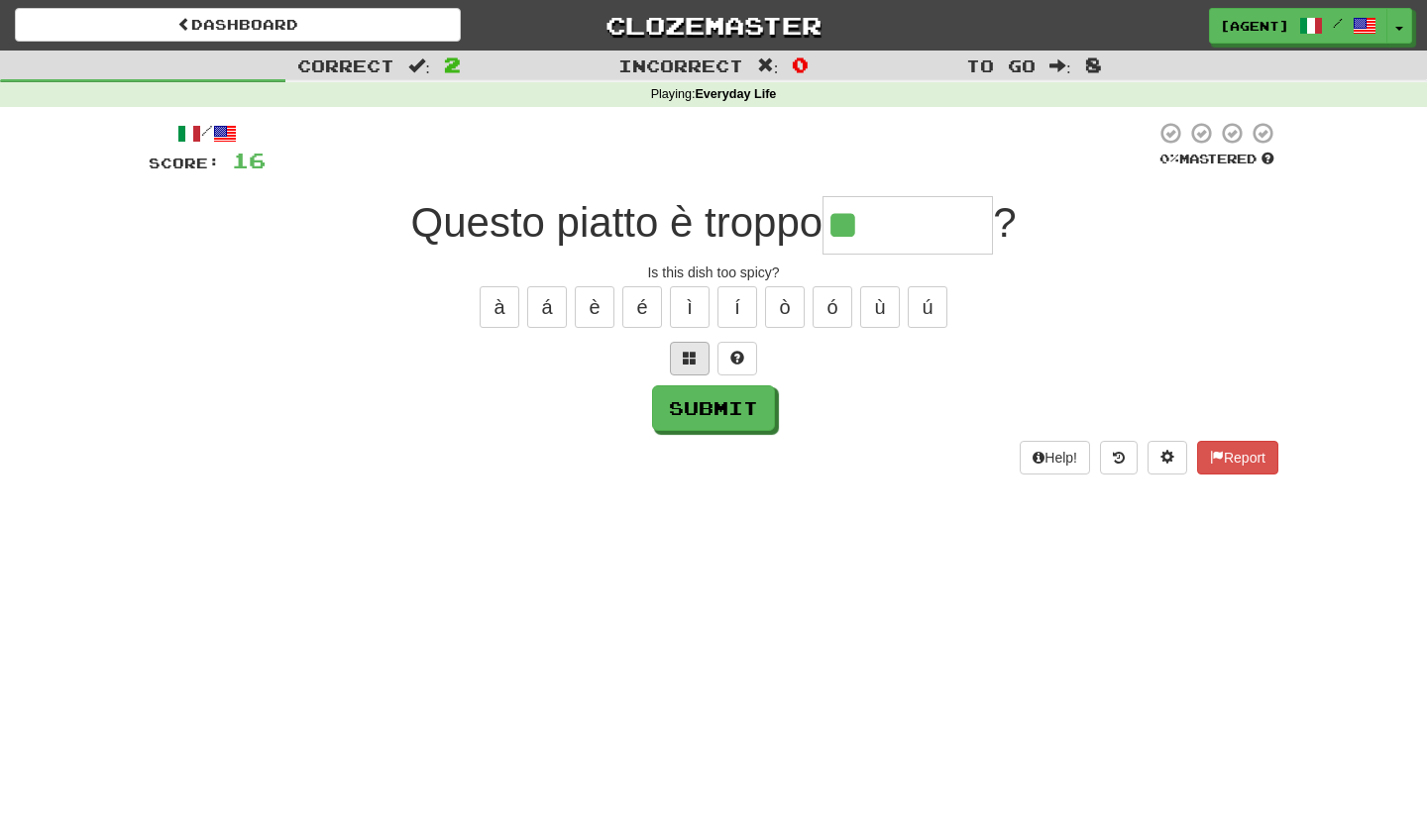 click at bounding box center (690, 358) 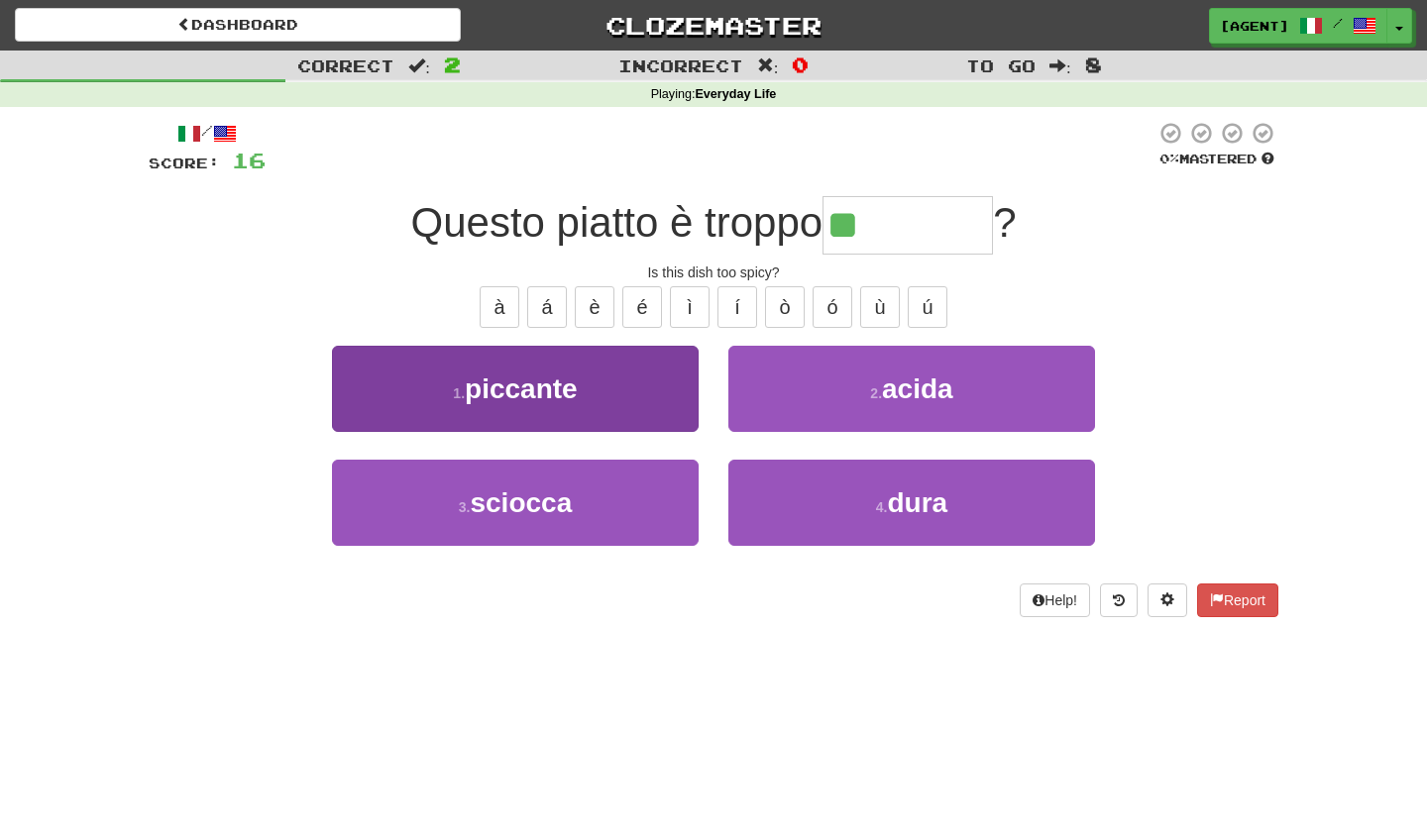 click on "1 .  piccante" at bounding box center [515, 388] 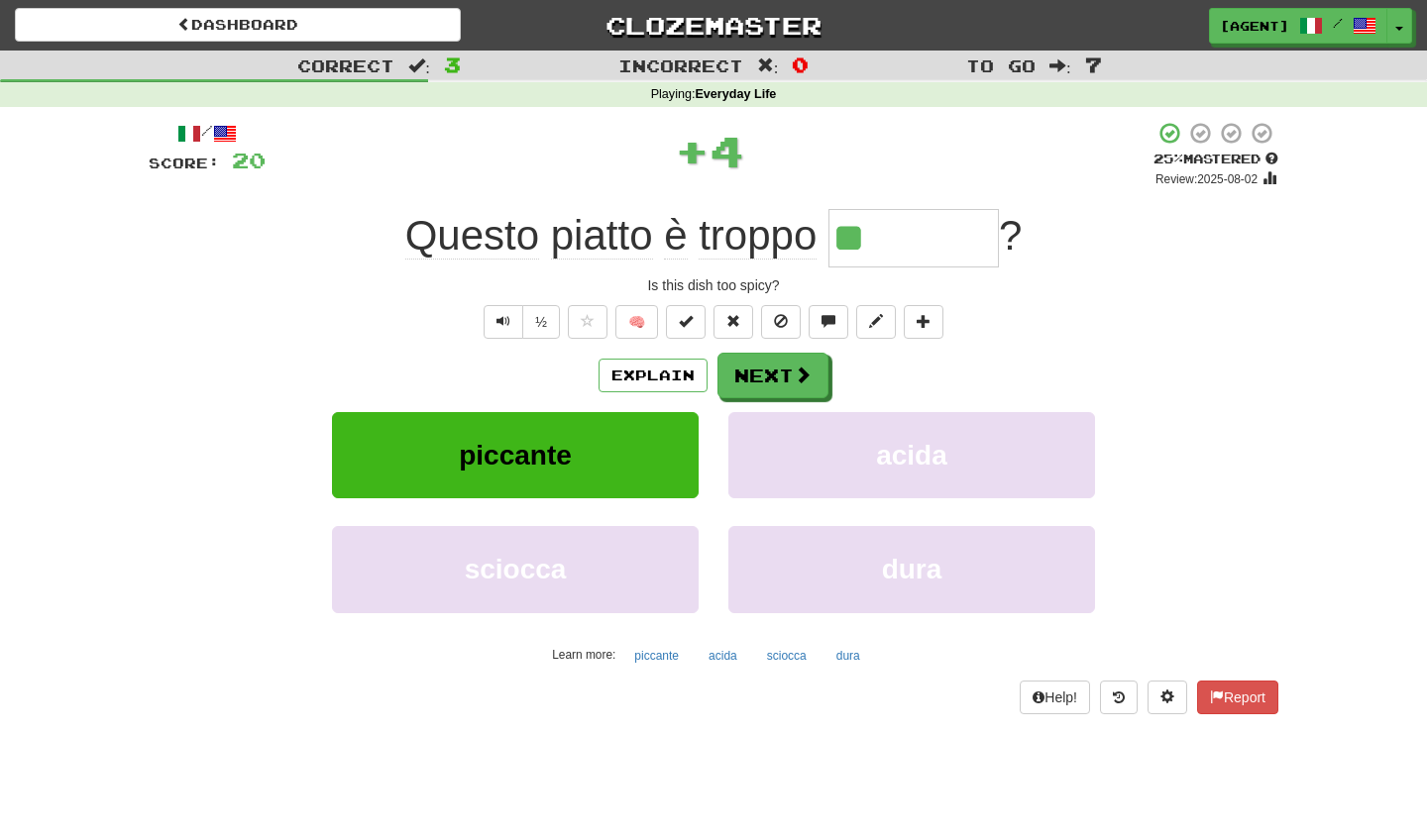 type on "********" 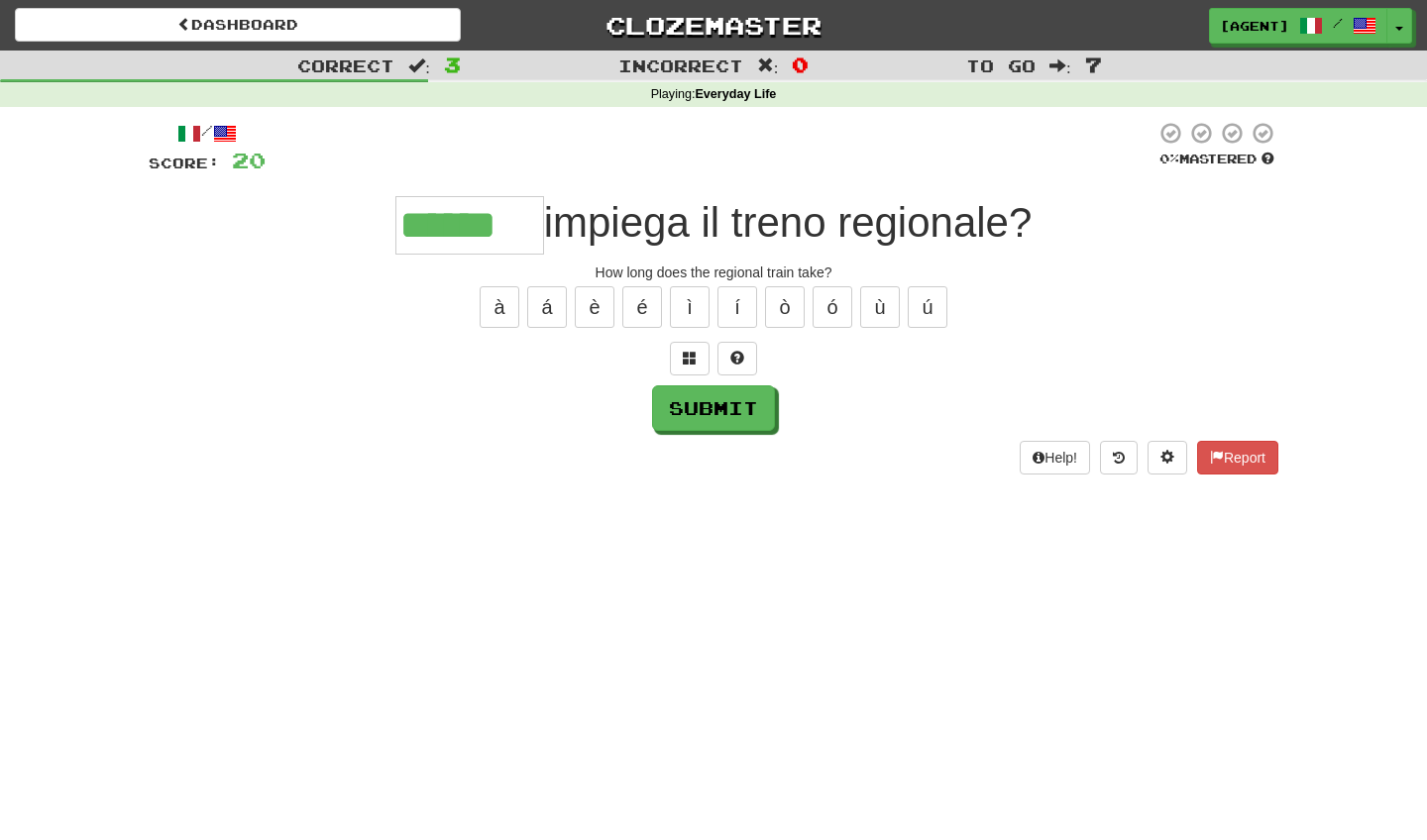 type on "******" 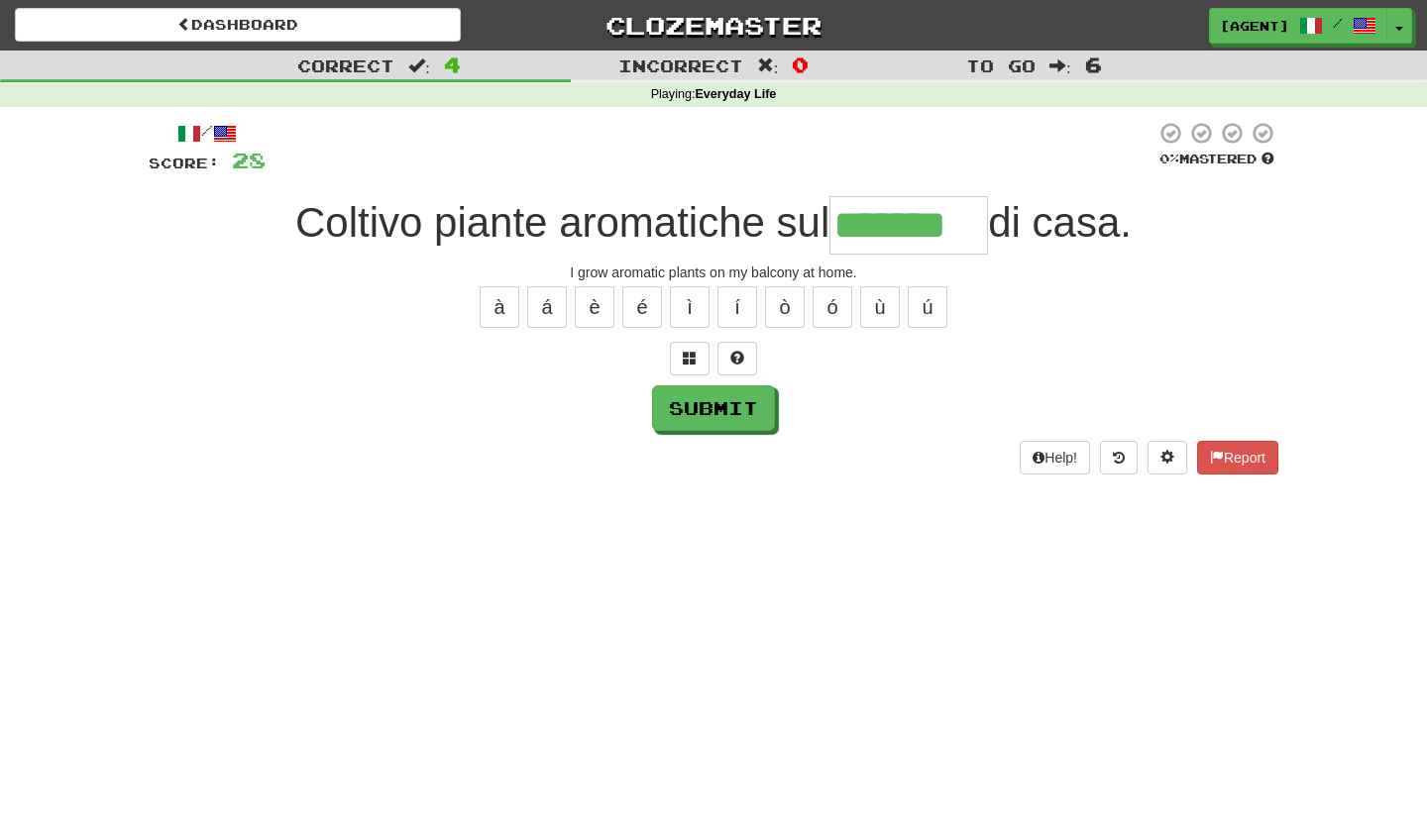 type on "*******" 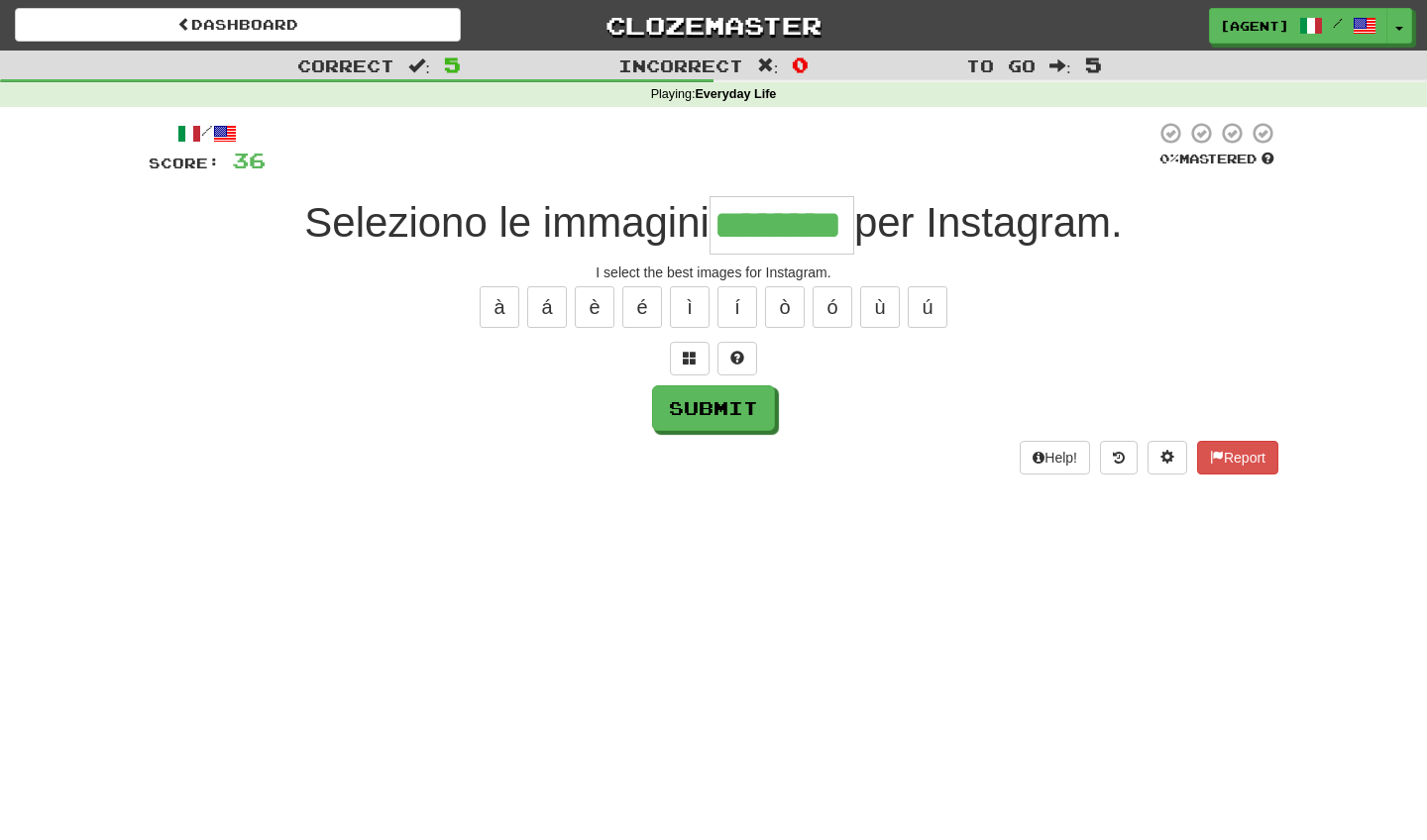type on "********" 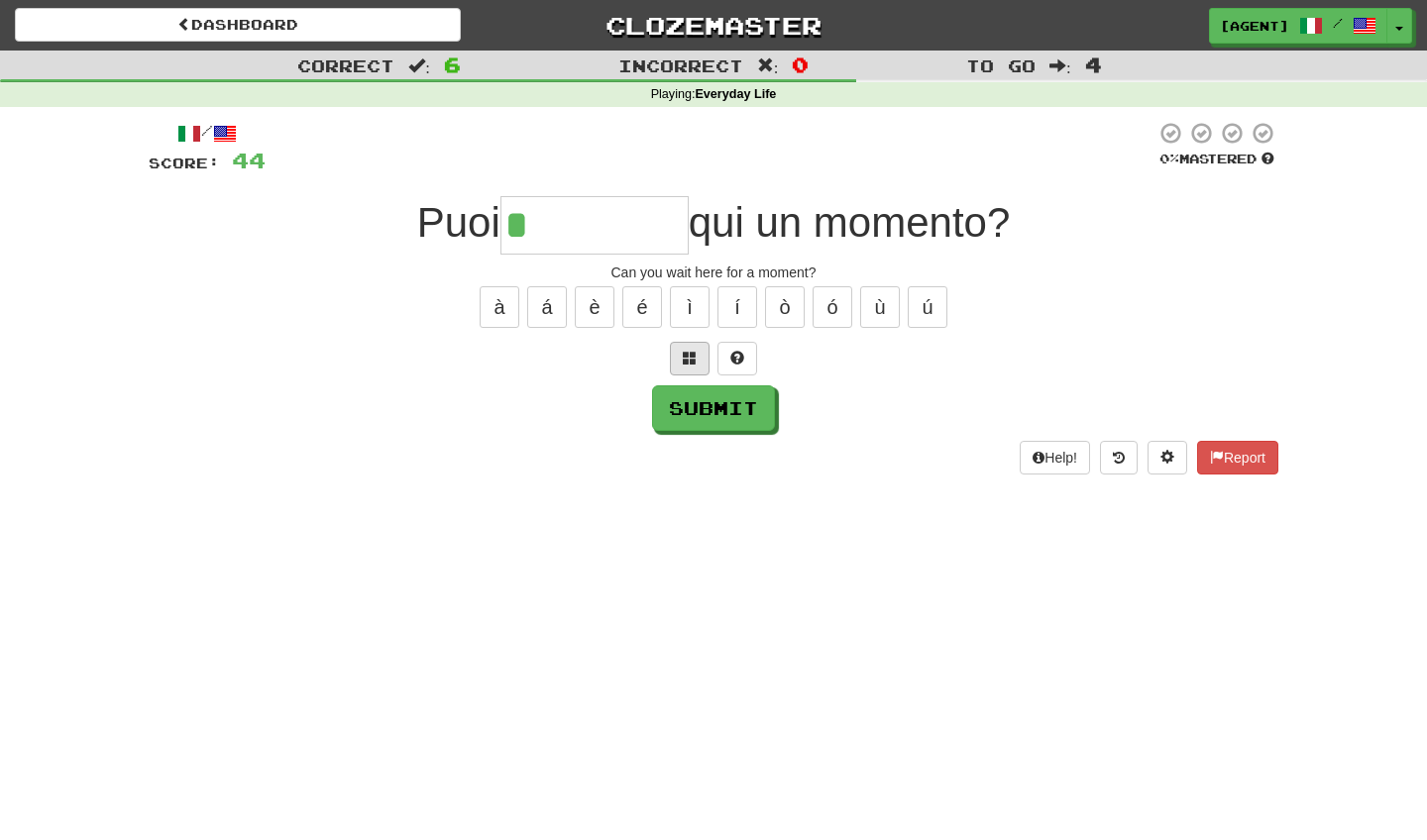 click at bounding box center [690, 359] 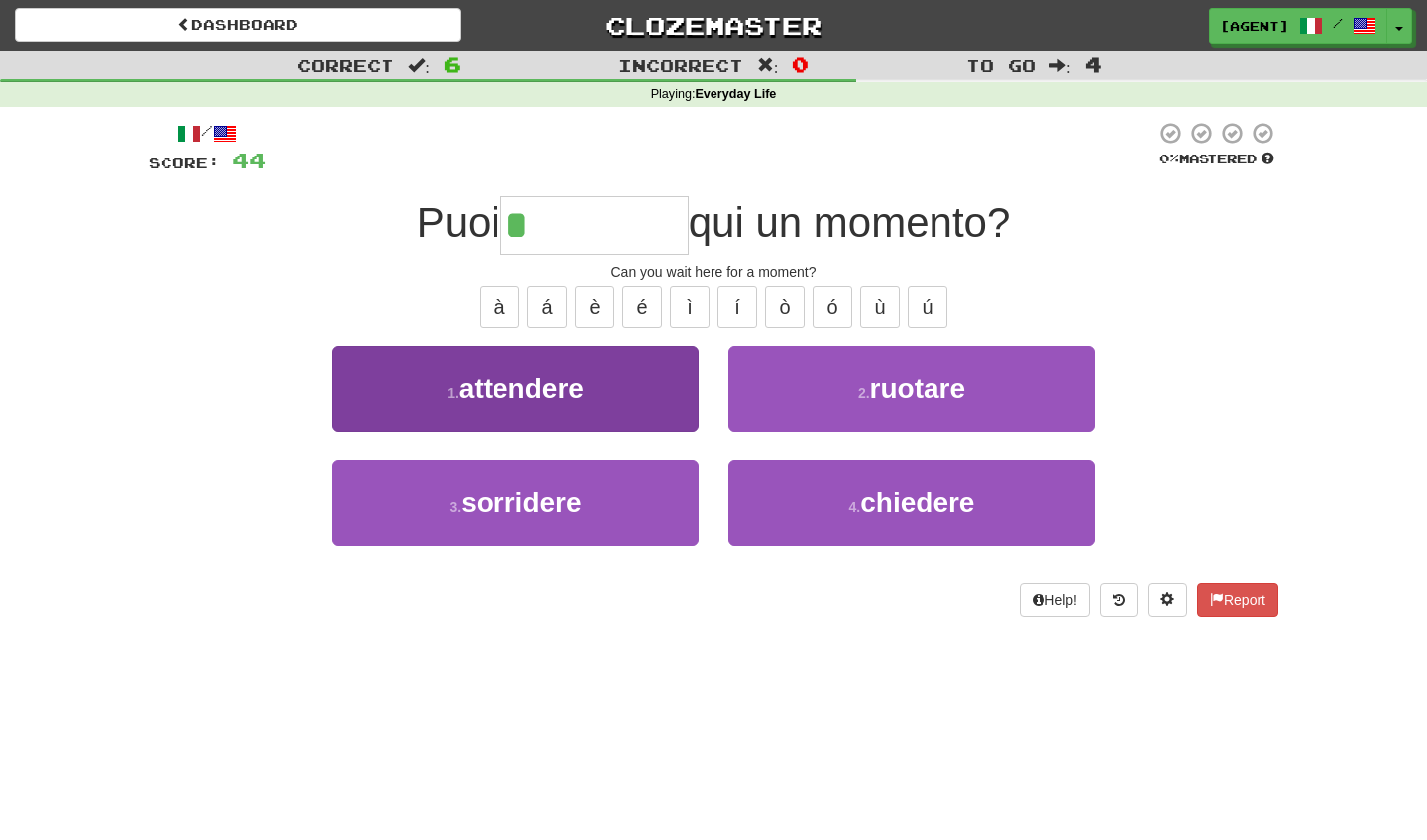 click on "1 .  attendere" at bounding box center (515, 388) 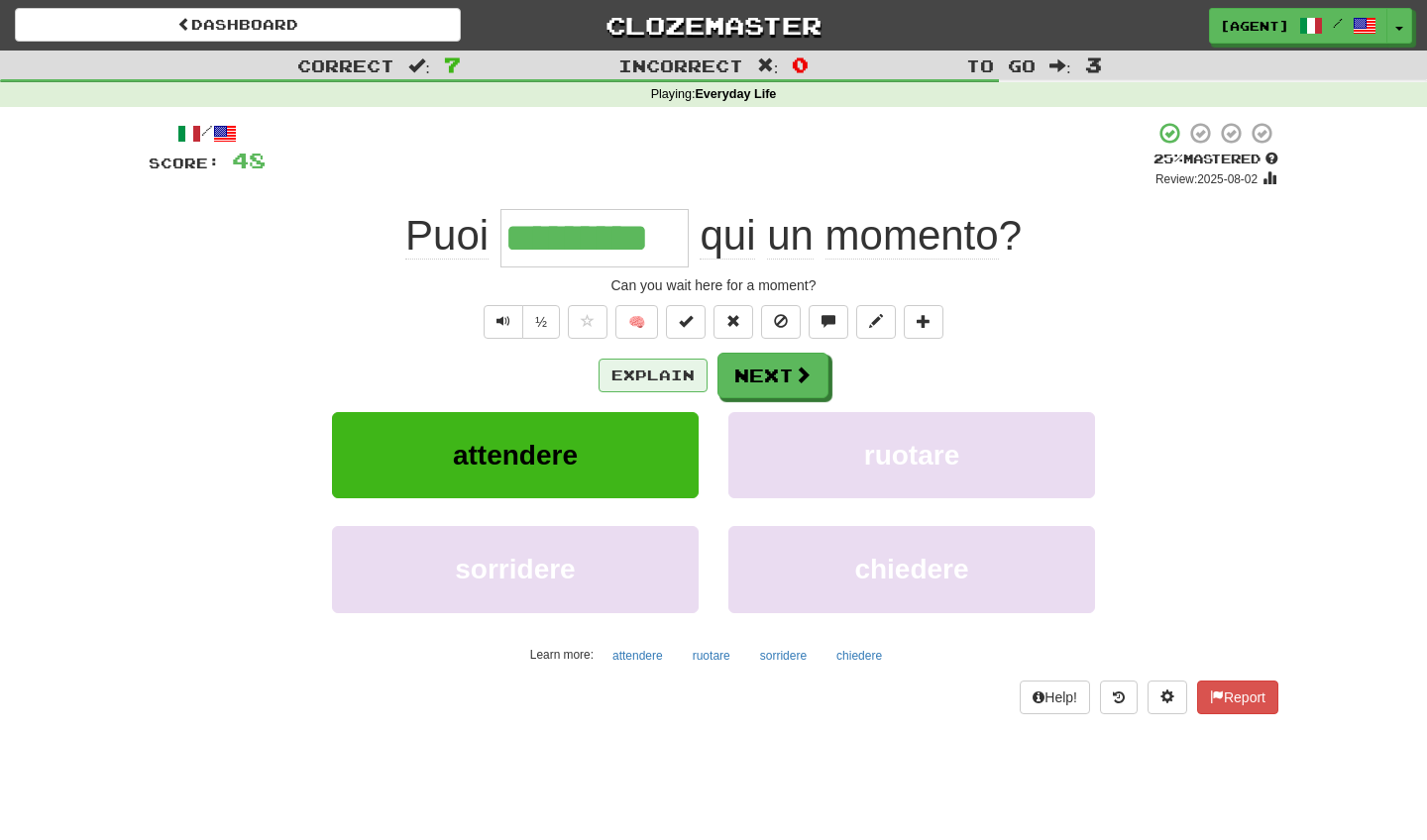 click on "Explain" at bounding box center (653, 375) 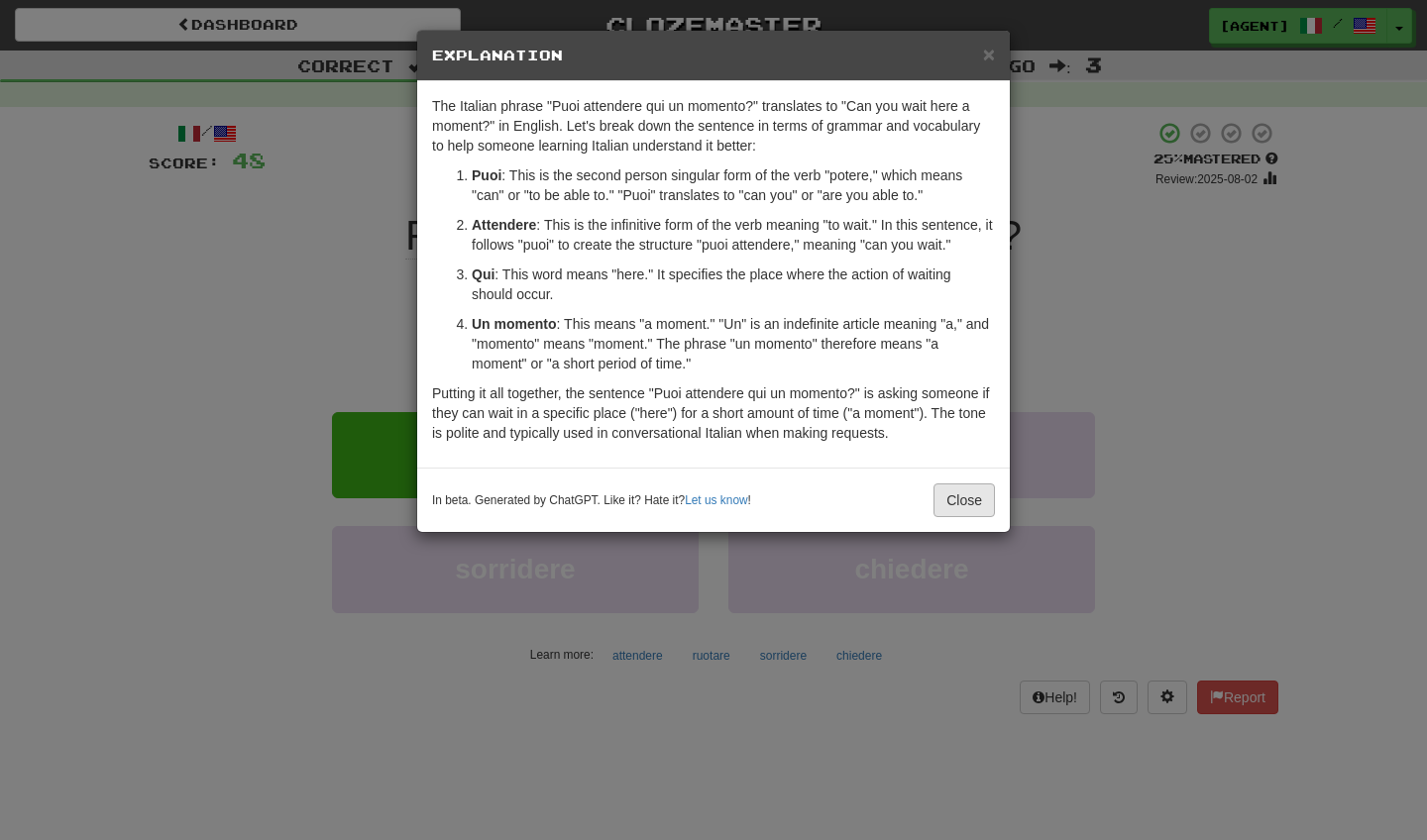 click on "Close" at bounding box center (964, 500) 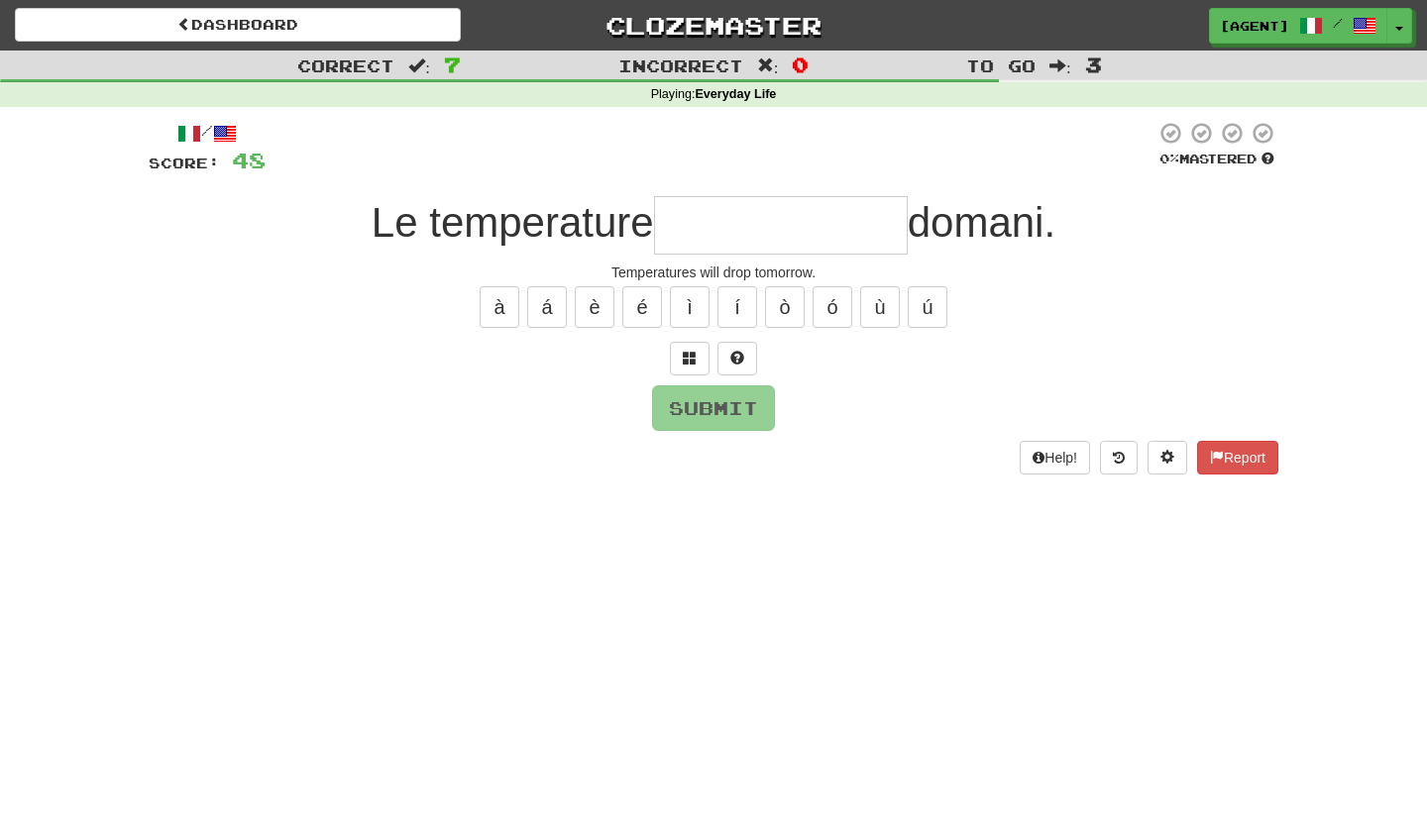 type on "*" 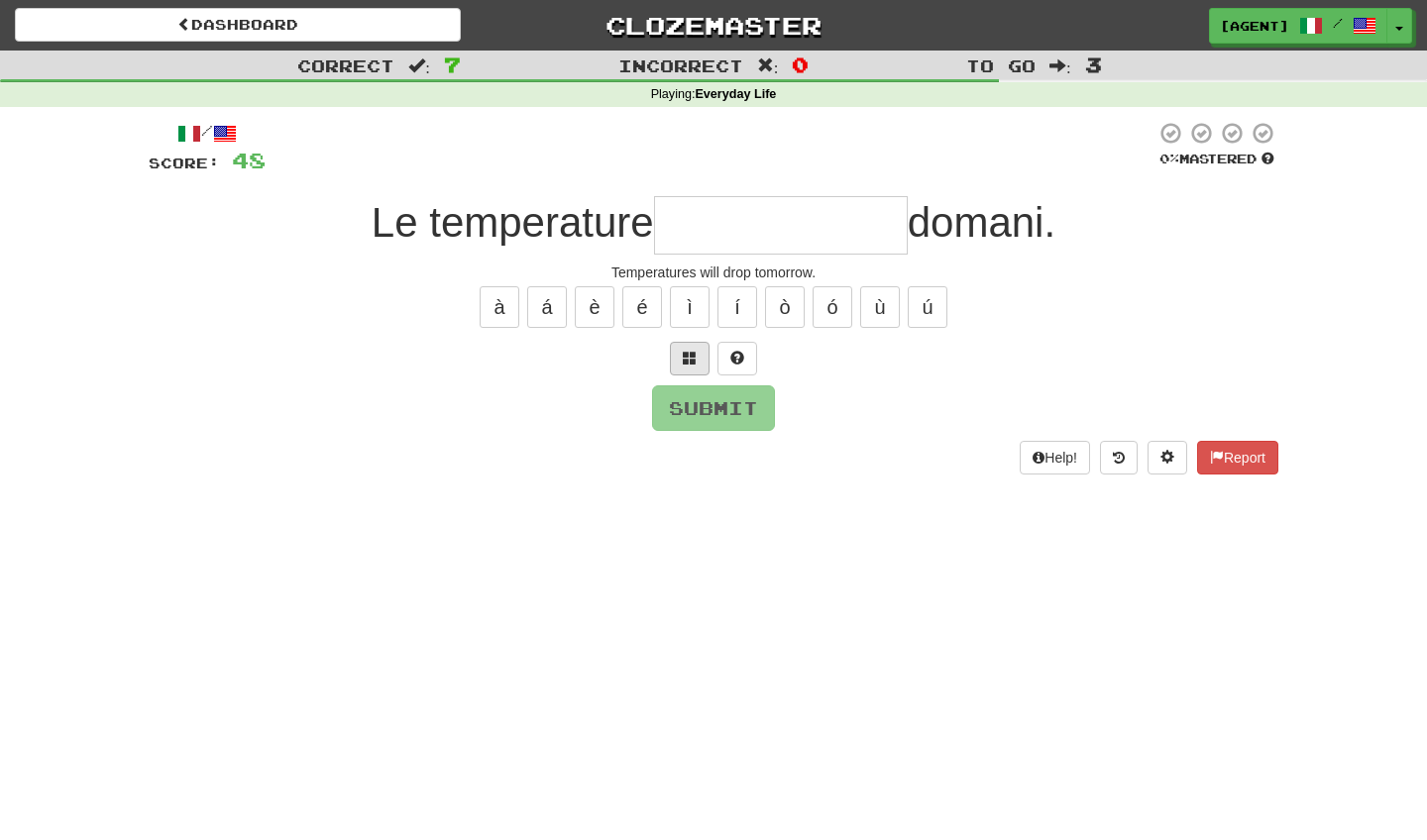 click at bounding box center [690, 358] 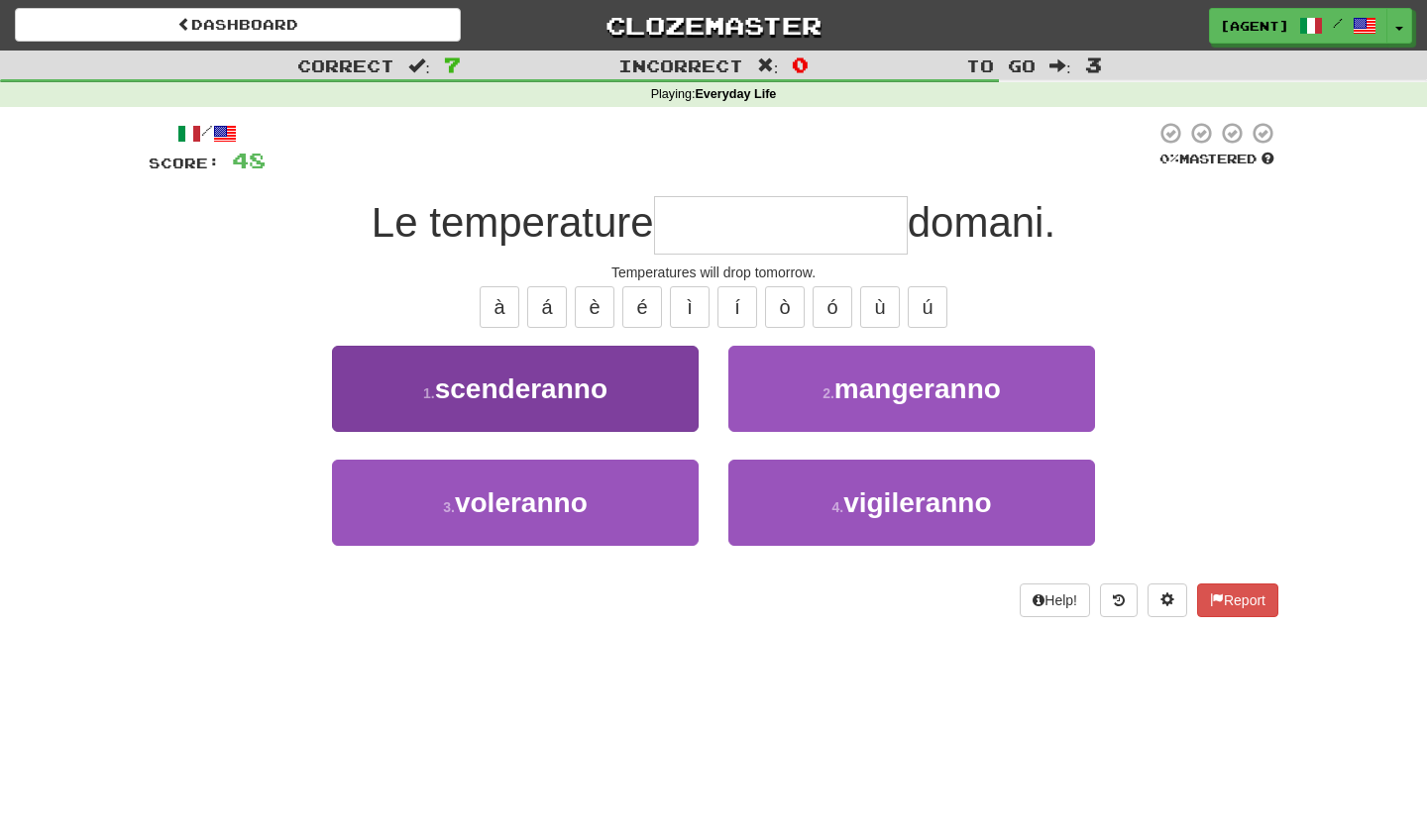 click on "1 .  scenderanno" at bounding box center (515, 388) 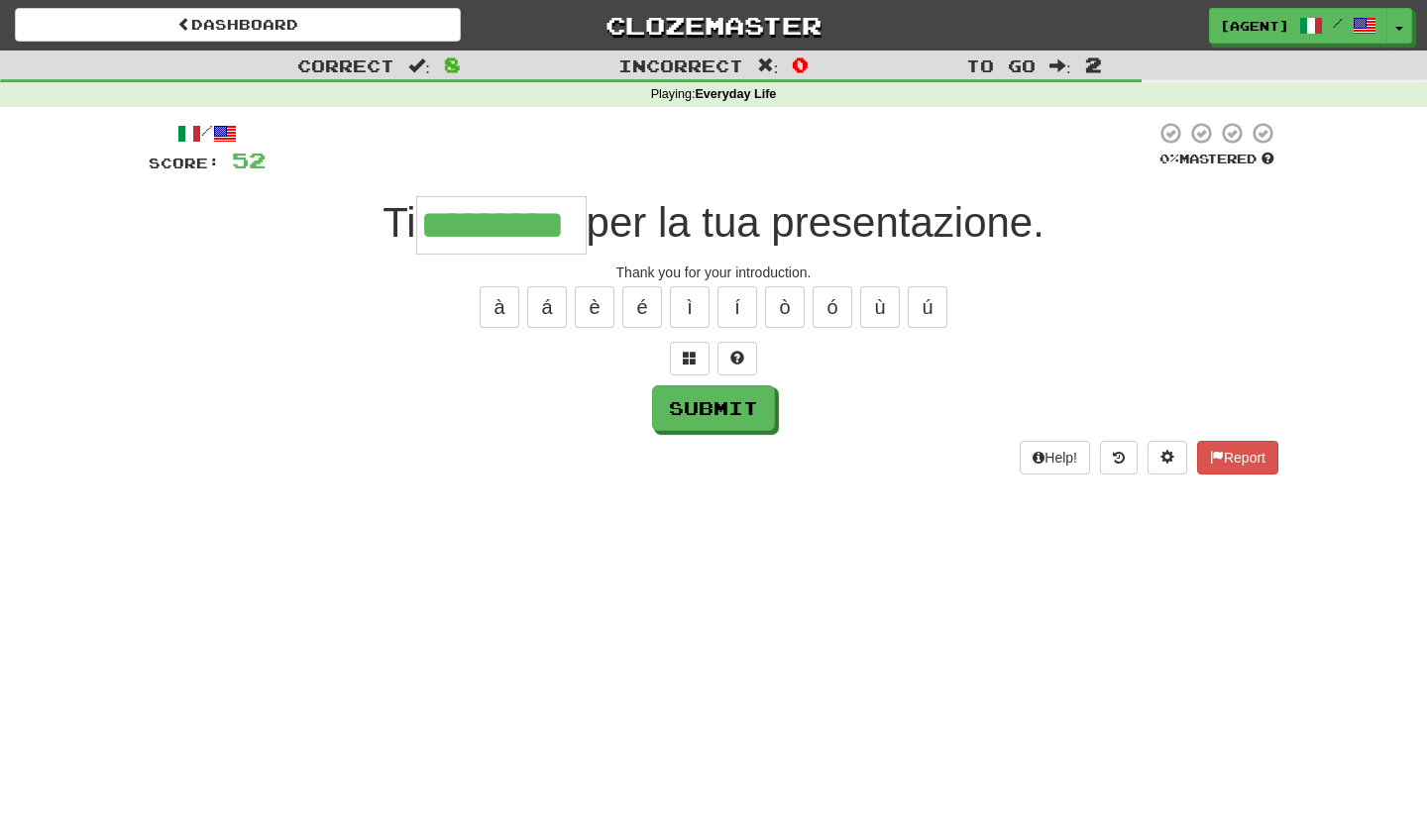 type on "*********" 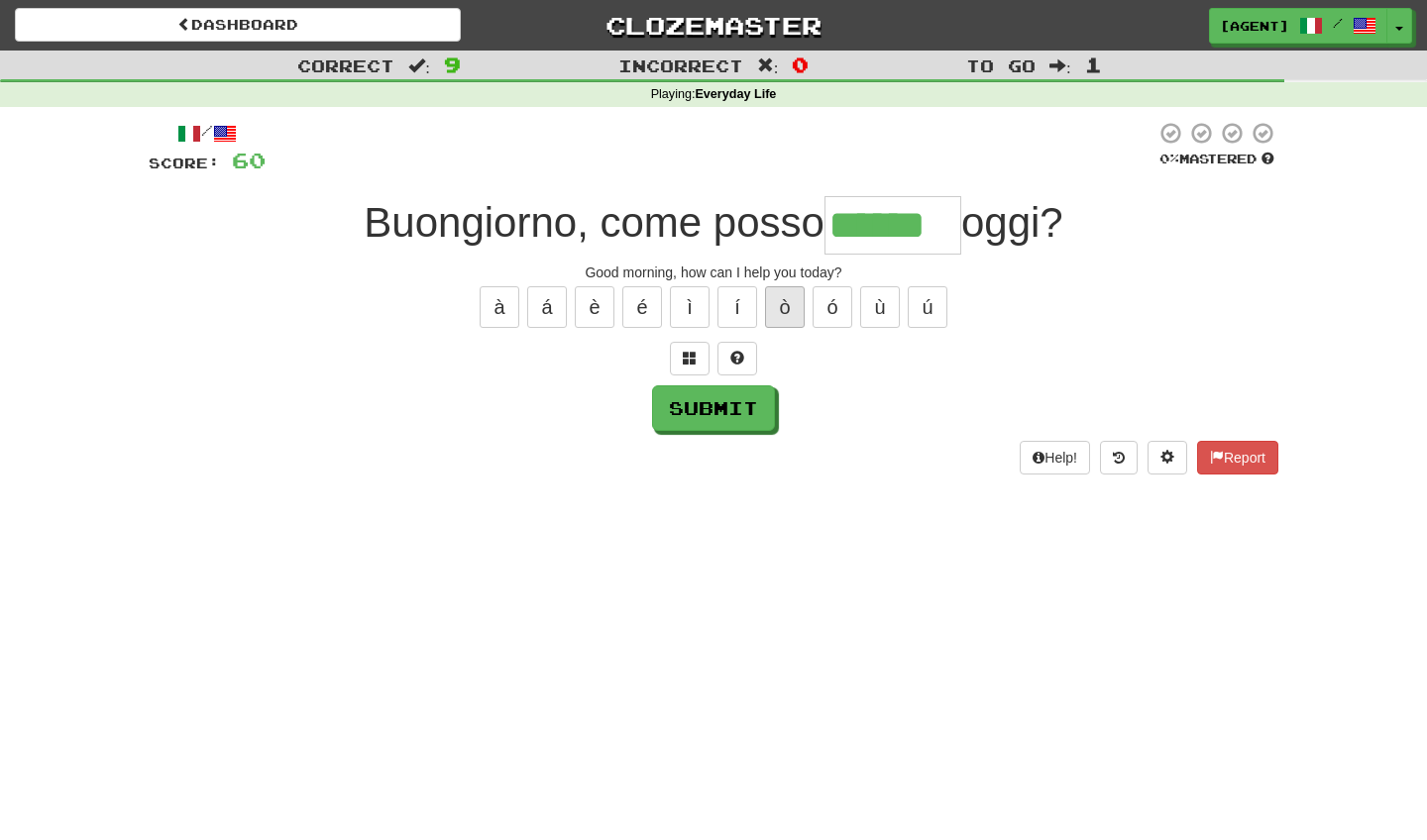 click on "ò" at bounding box center (785, 307) 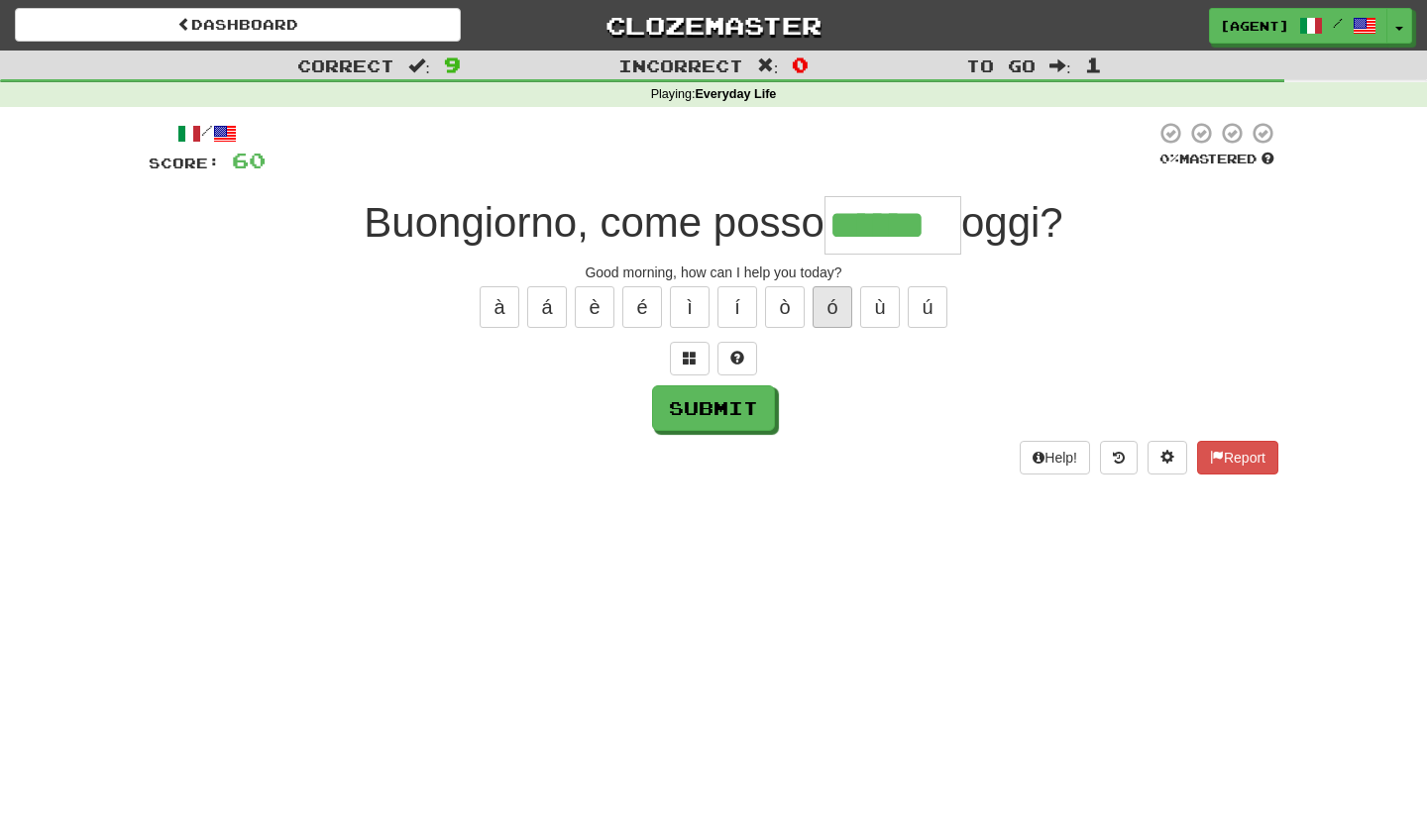 click on "ó" at bounding box center [832, 307] 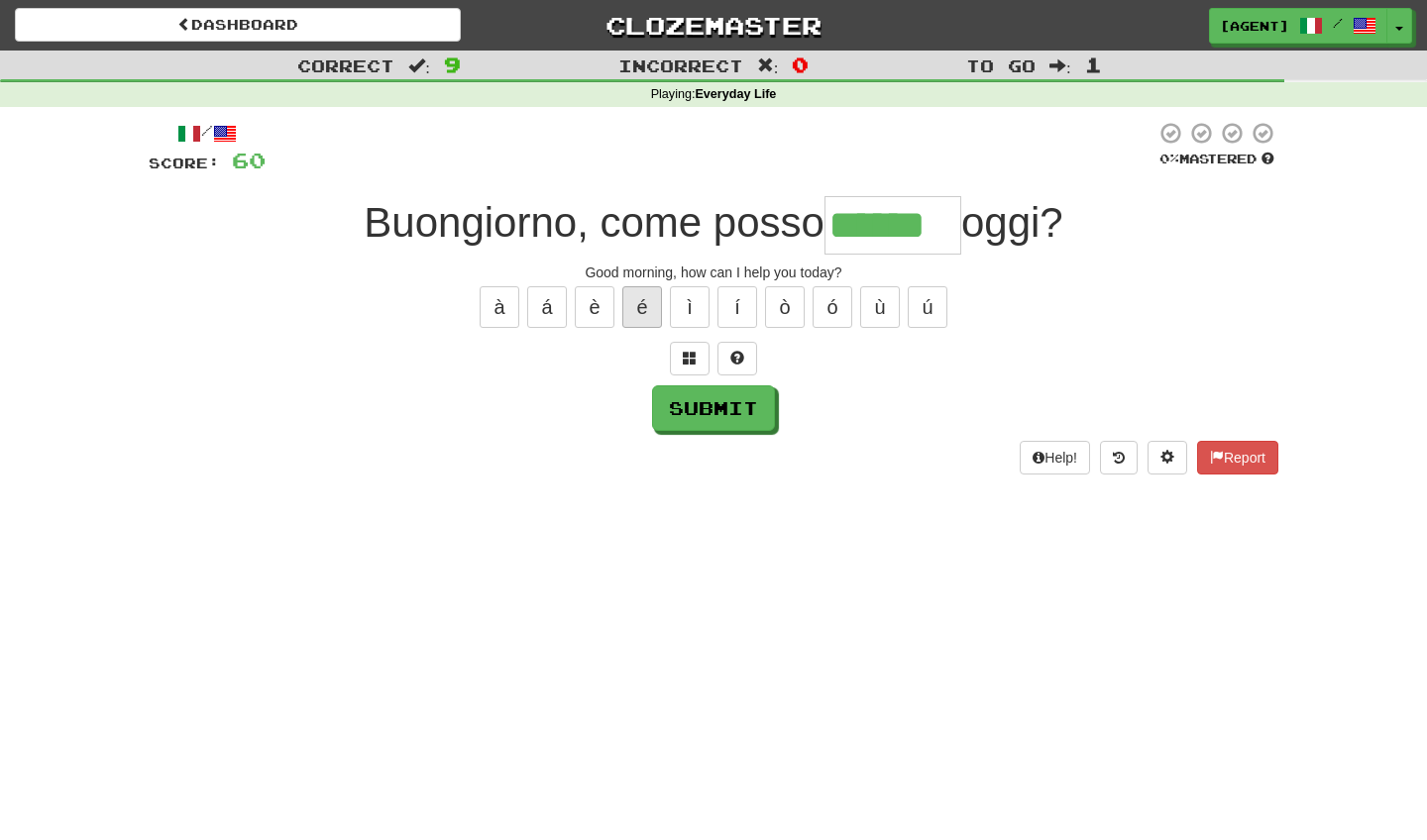 click on "é" at bounding box center [642, 307] 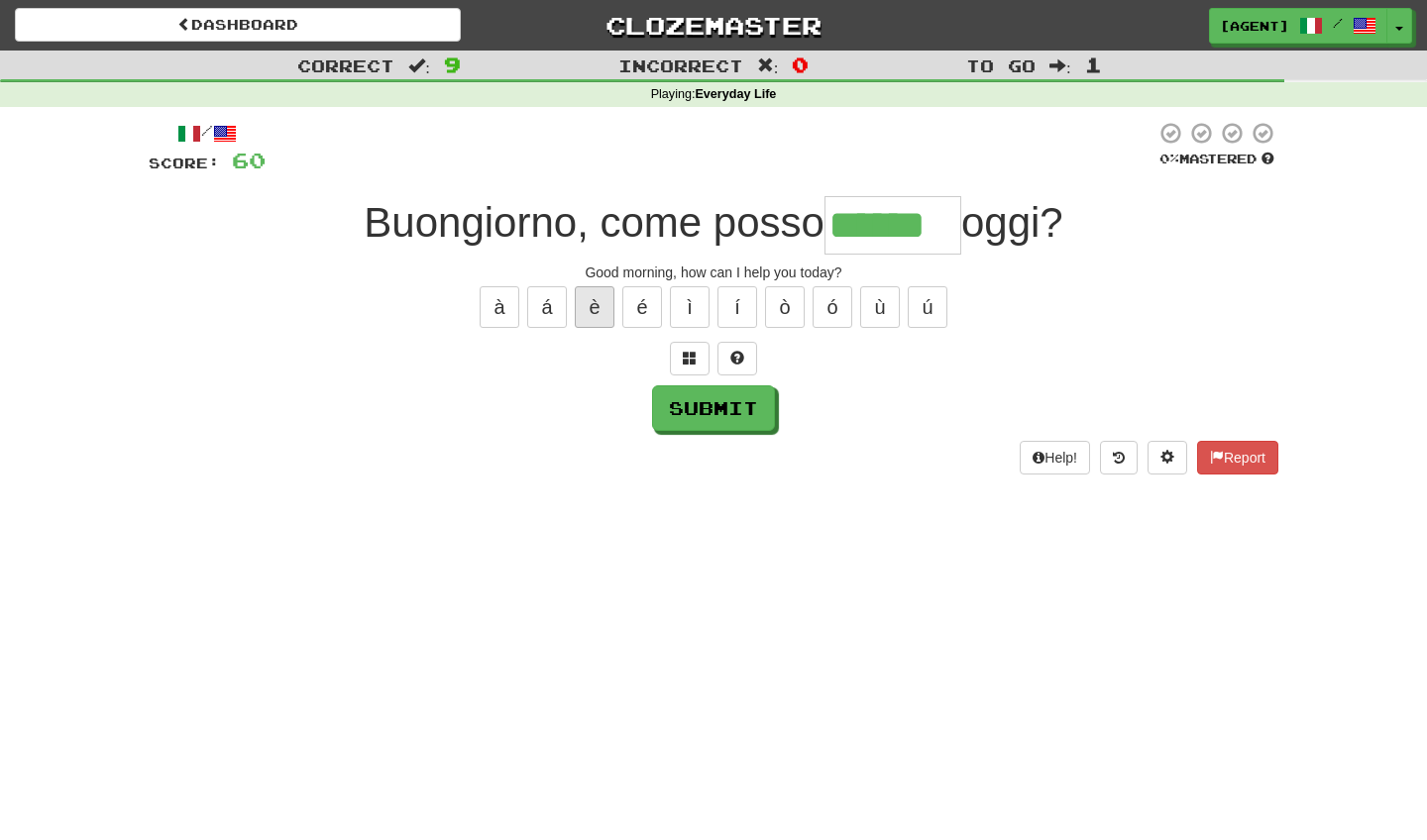 click on "è" at bounding box center [595, 307] 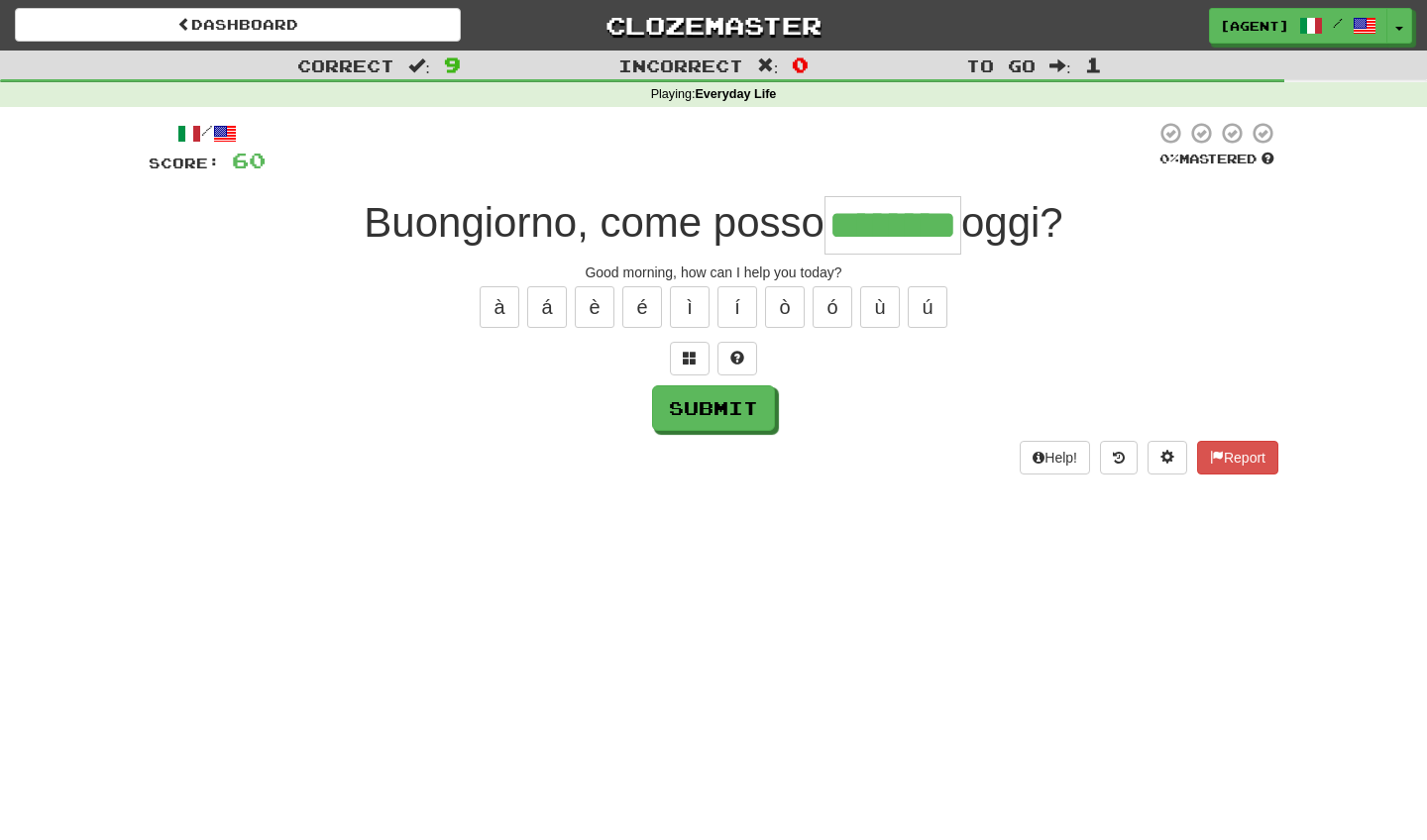 type on "********" 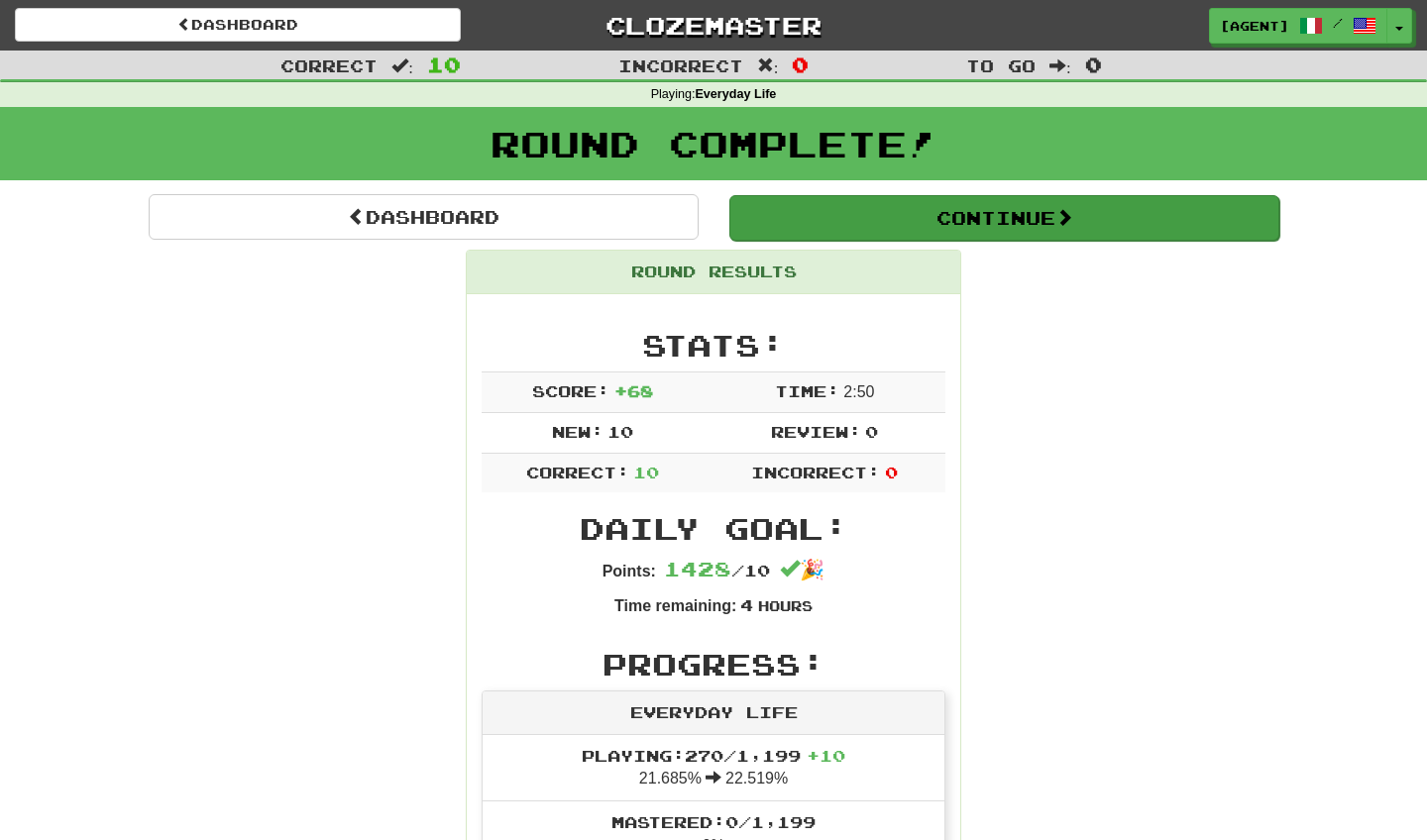click on "Continue" at bounding box center [1004, 218] 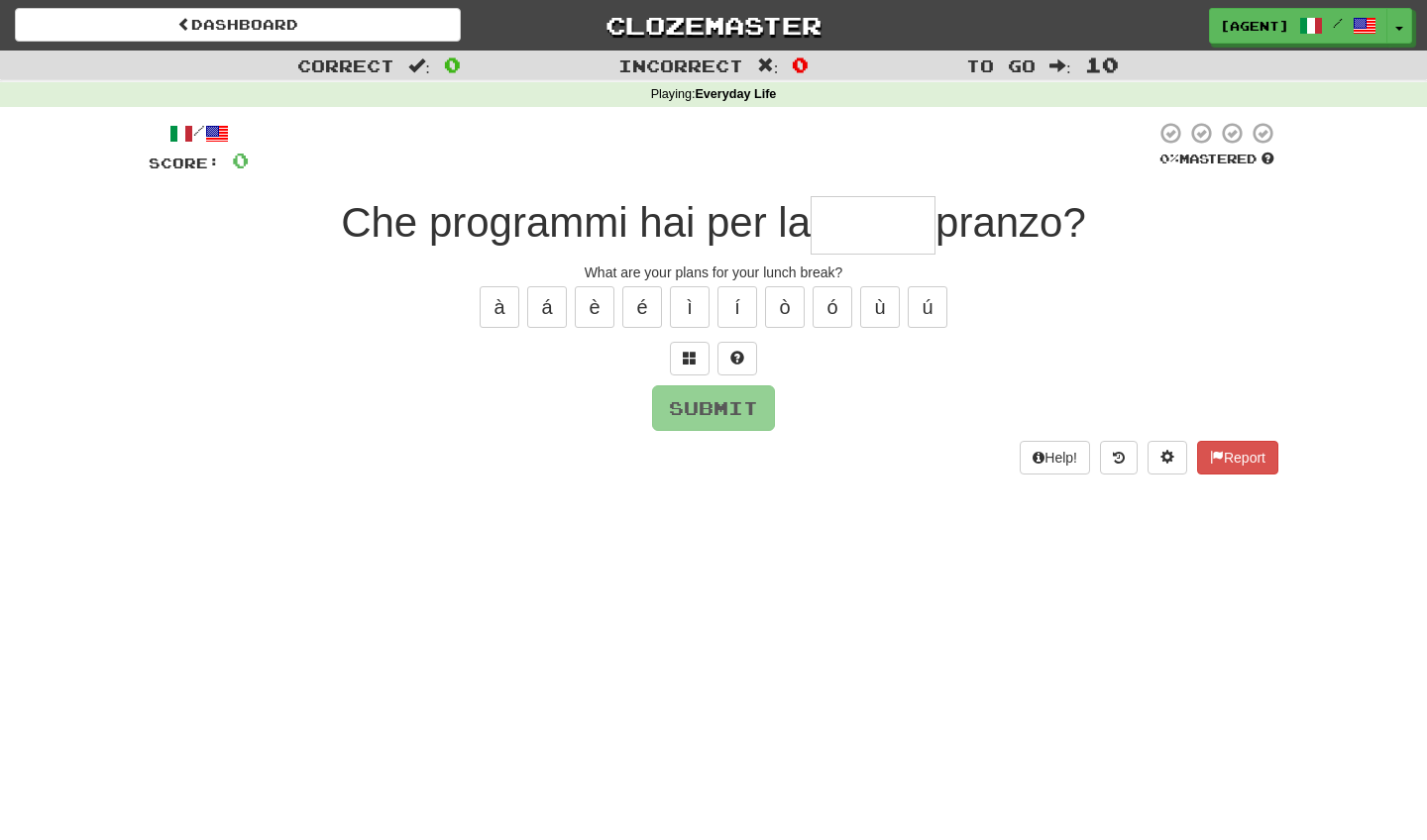 type on "*" 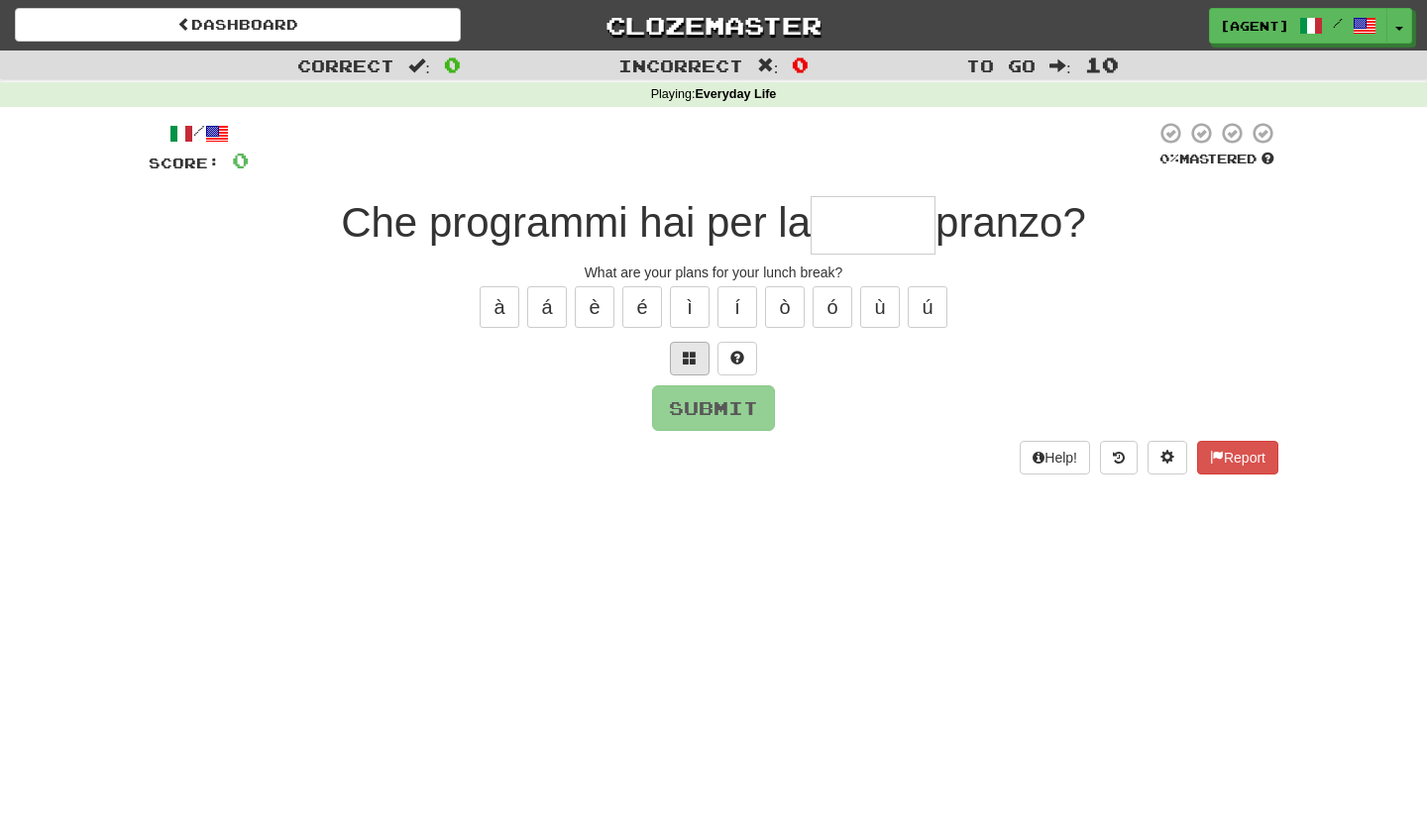 click at bounding box center [690, 358] 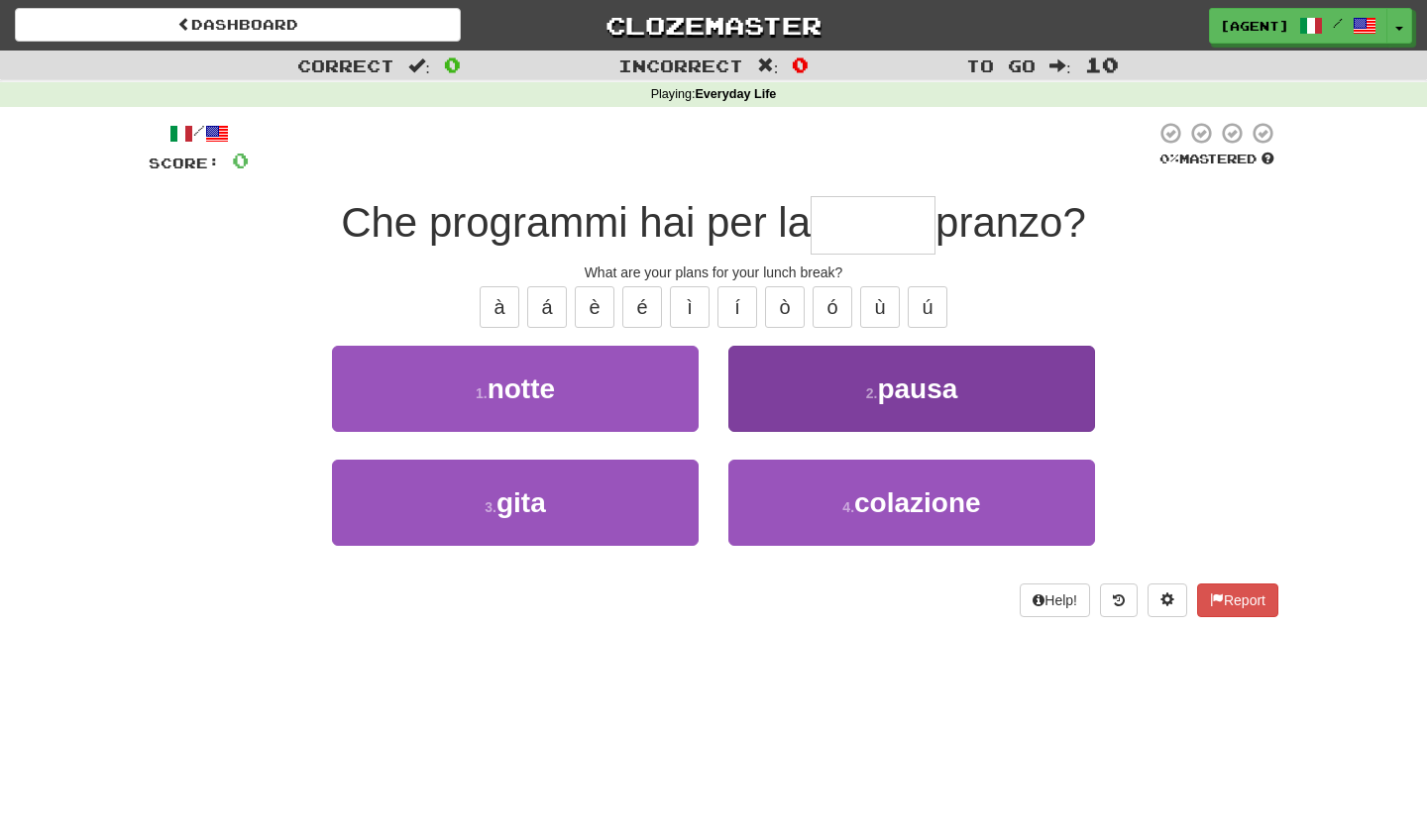click on "2 .  pausa" at bounding box center (912, 388) 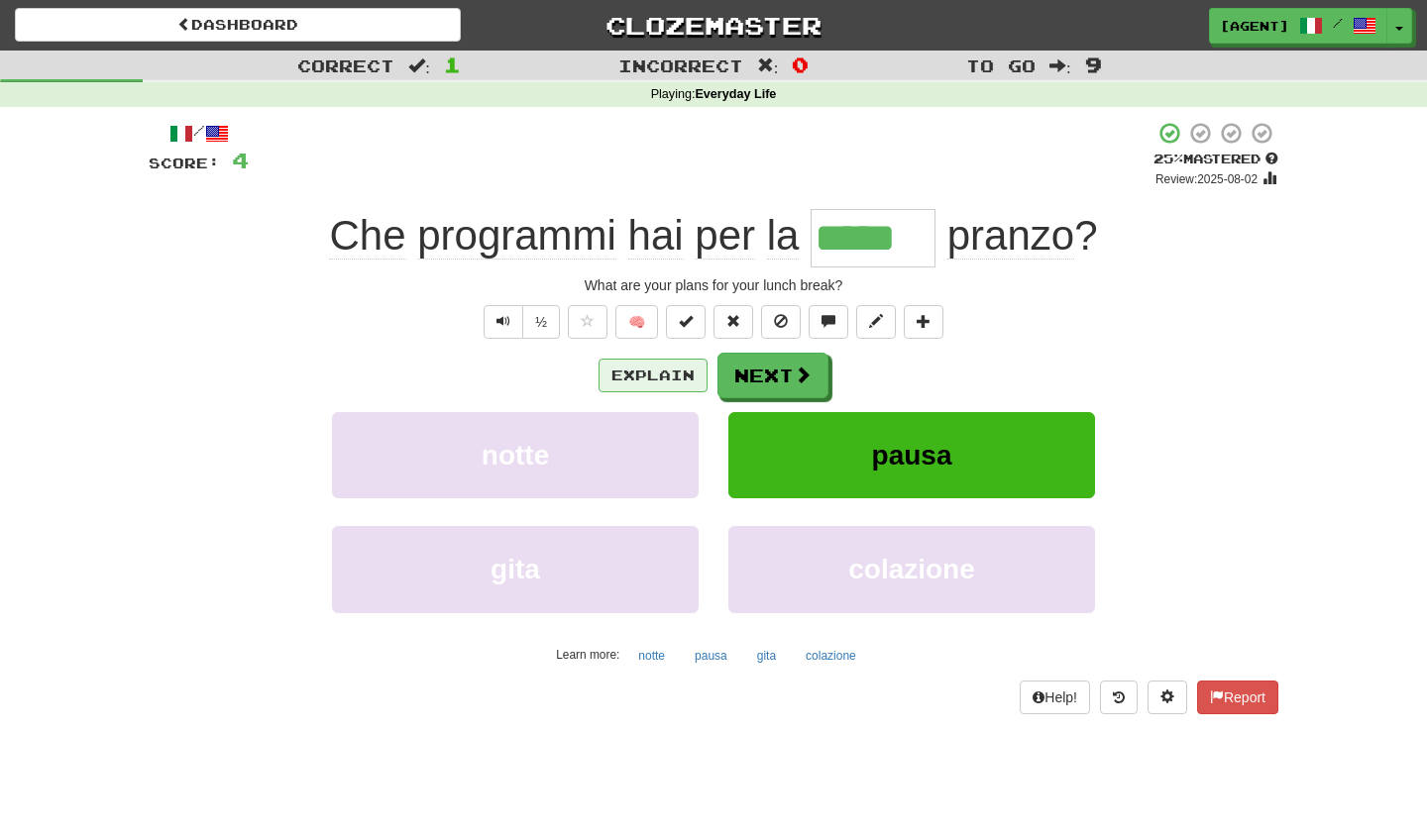 click on "Explain" at bounding box center [653, 375] 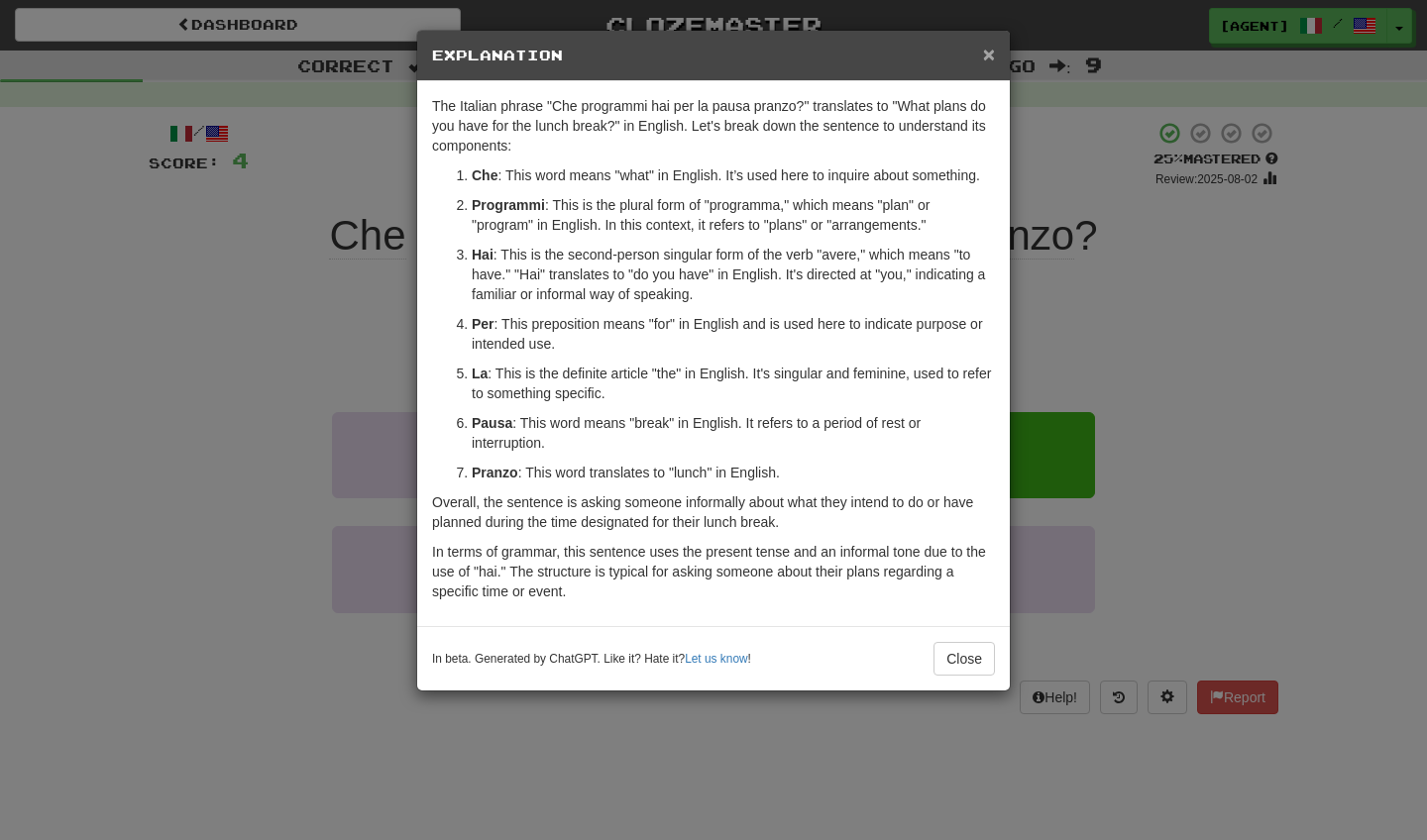 click on "×" at bounding box center (989, 53) 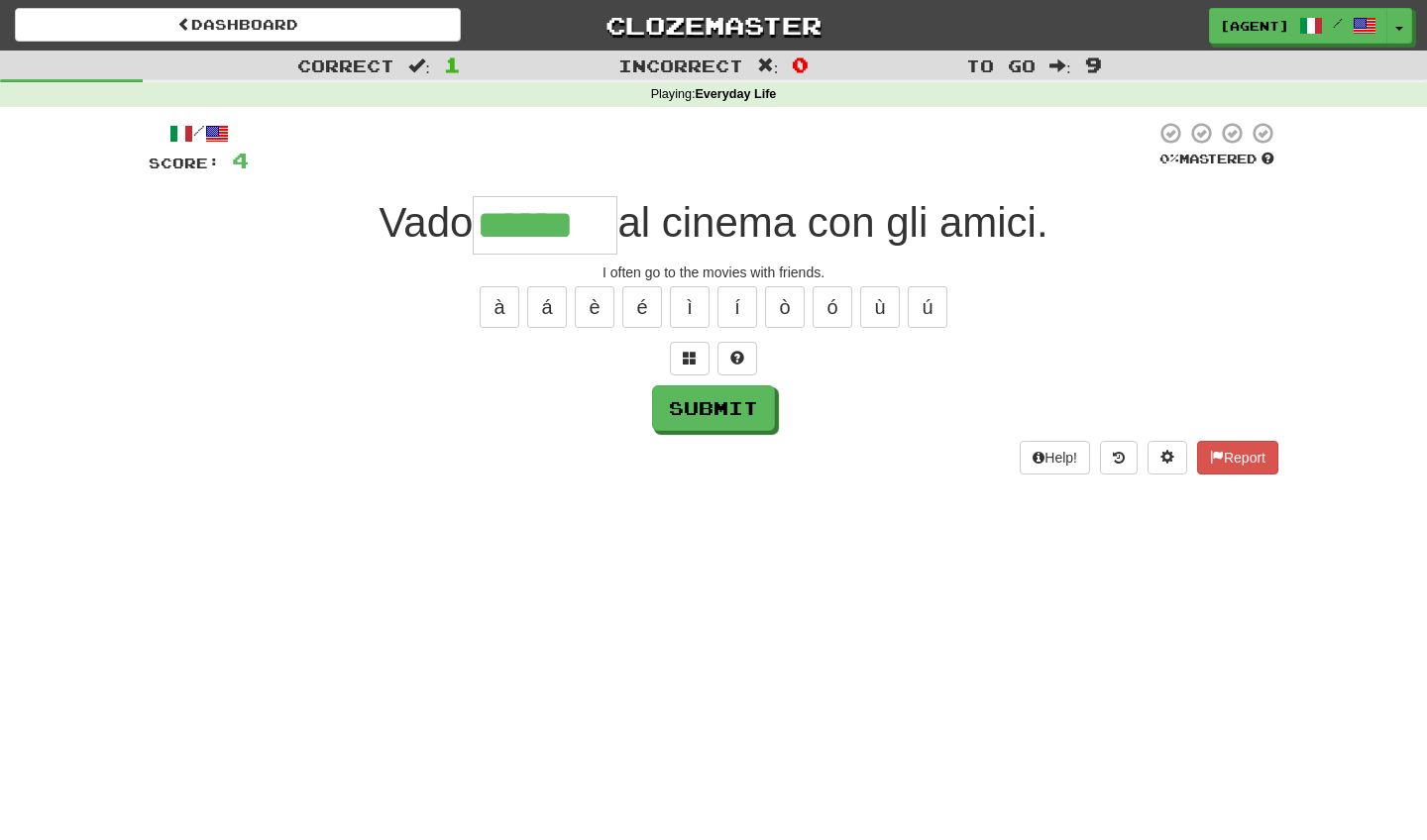 type on "******" 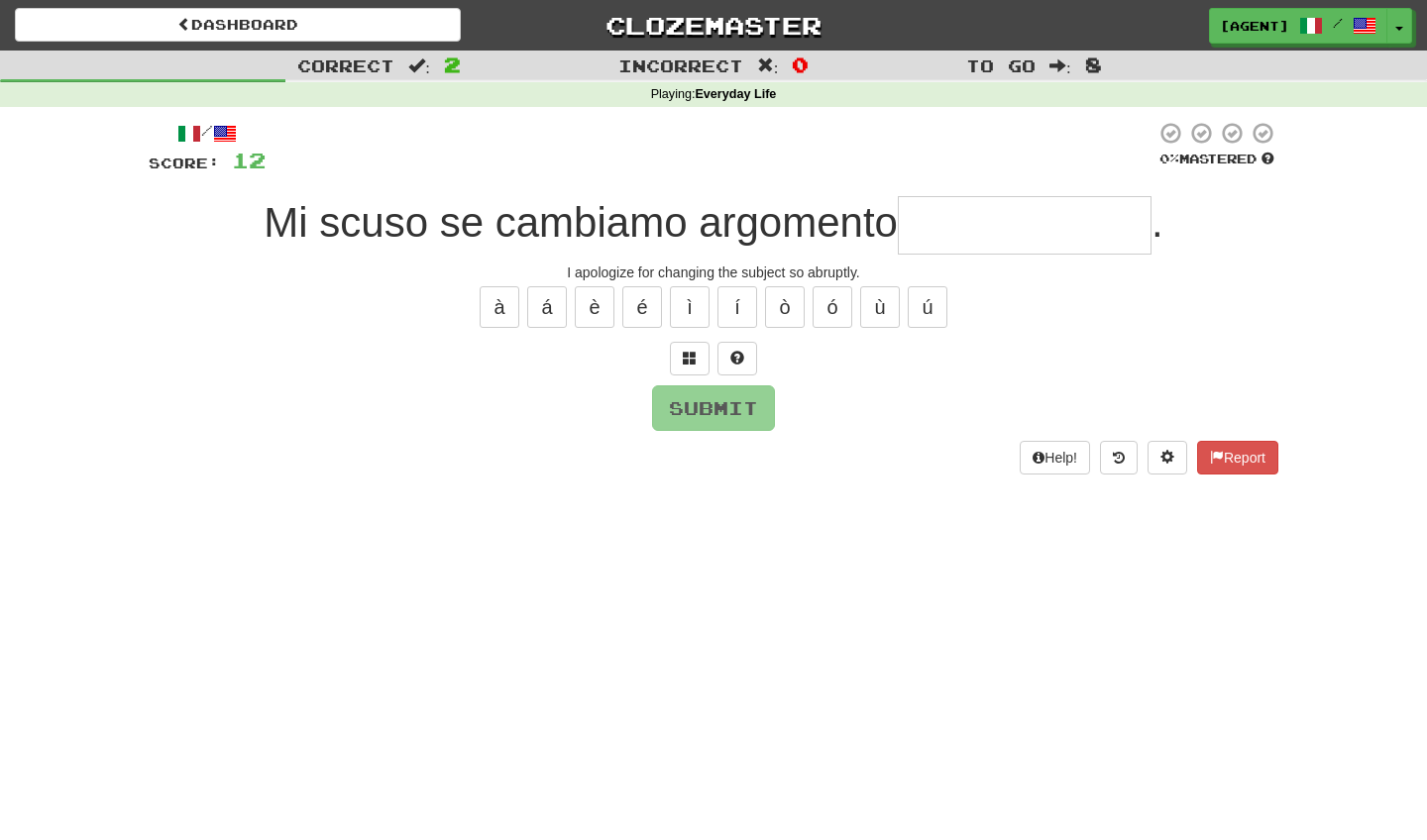 type on "*" 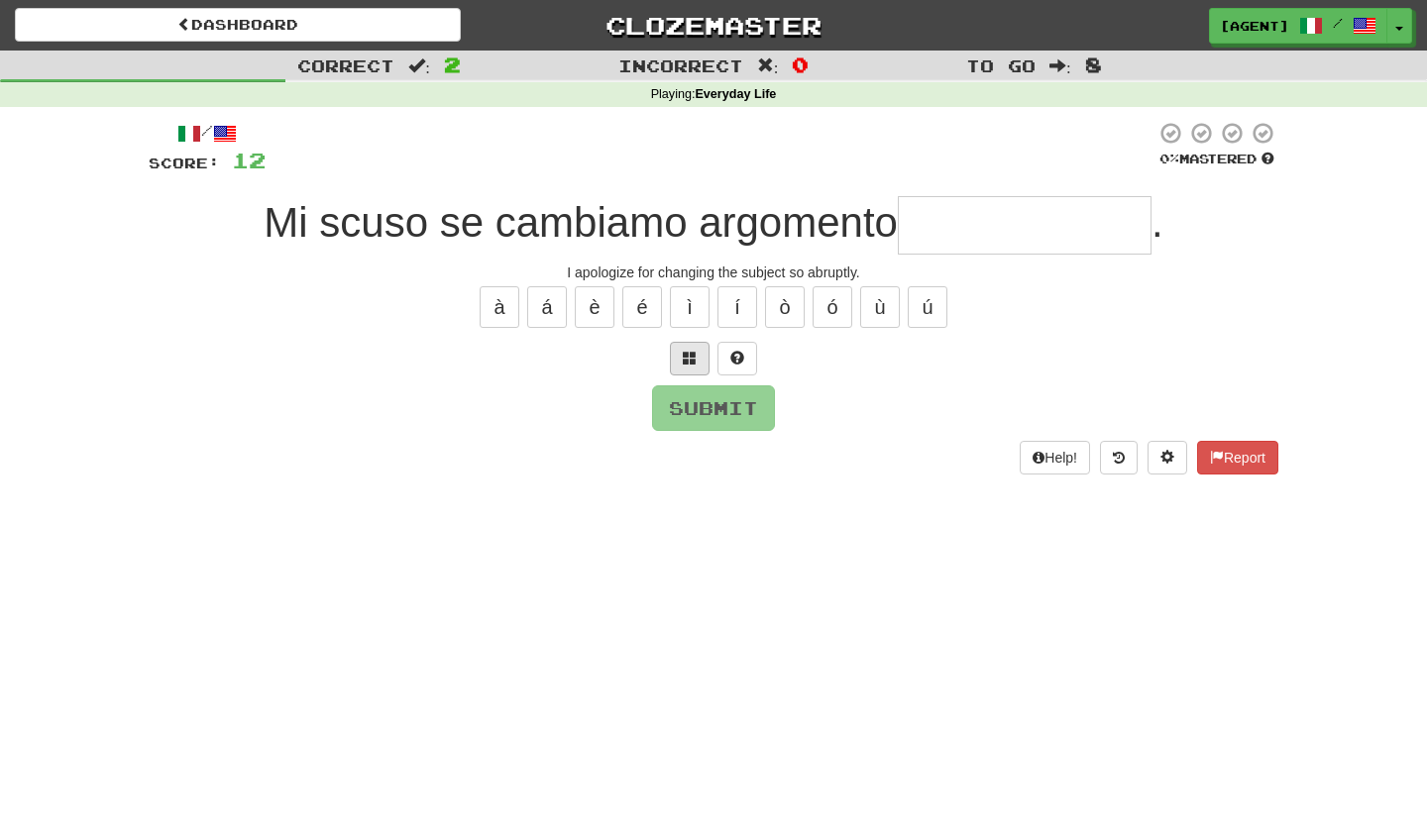 click at bounding box center (690, 359) 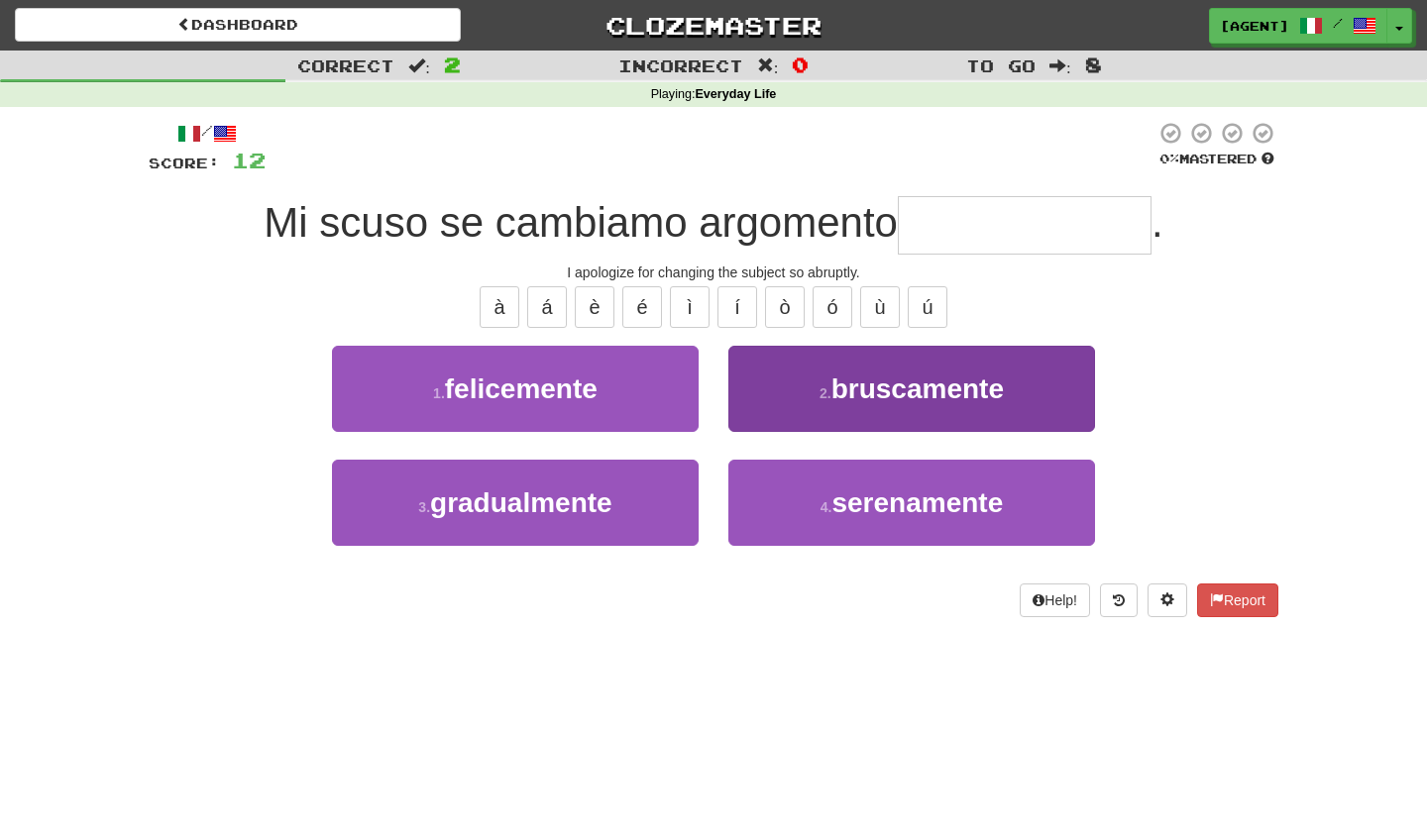 click on "2 .  bruscamente" at bounding box center (912, 388) 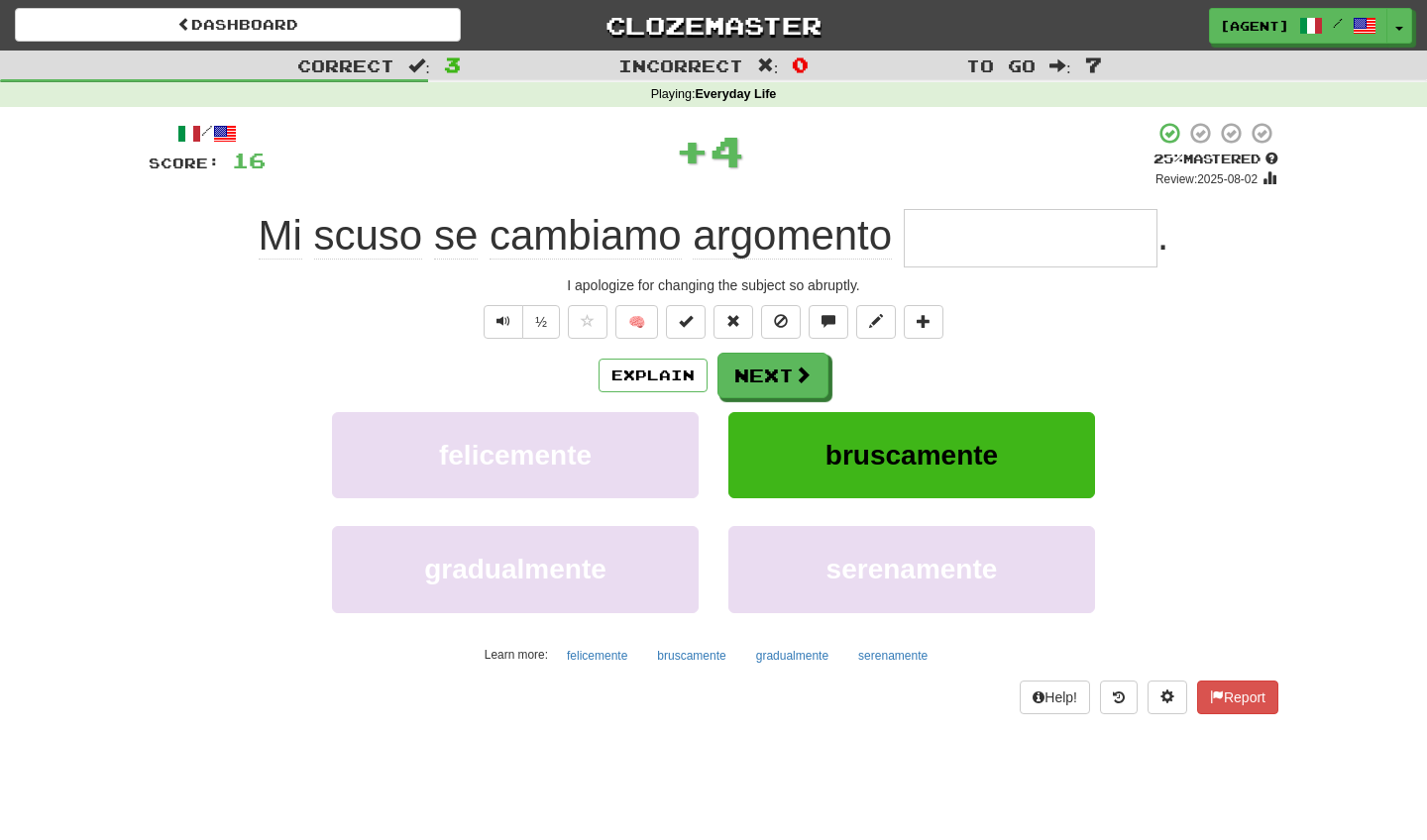 type on "**********" 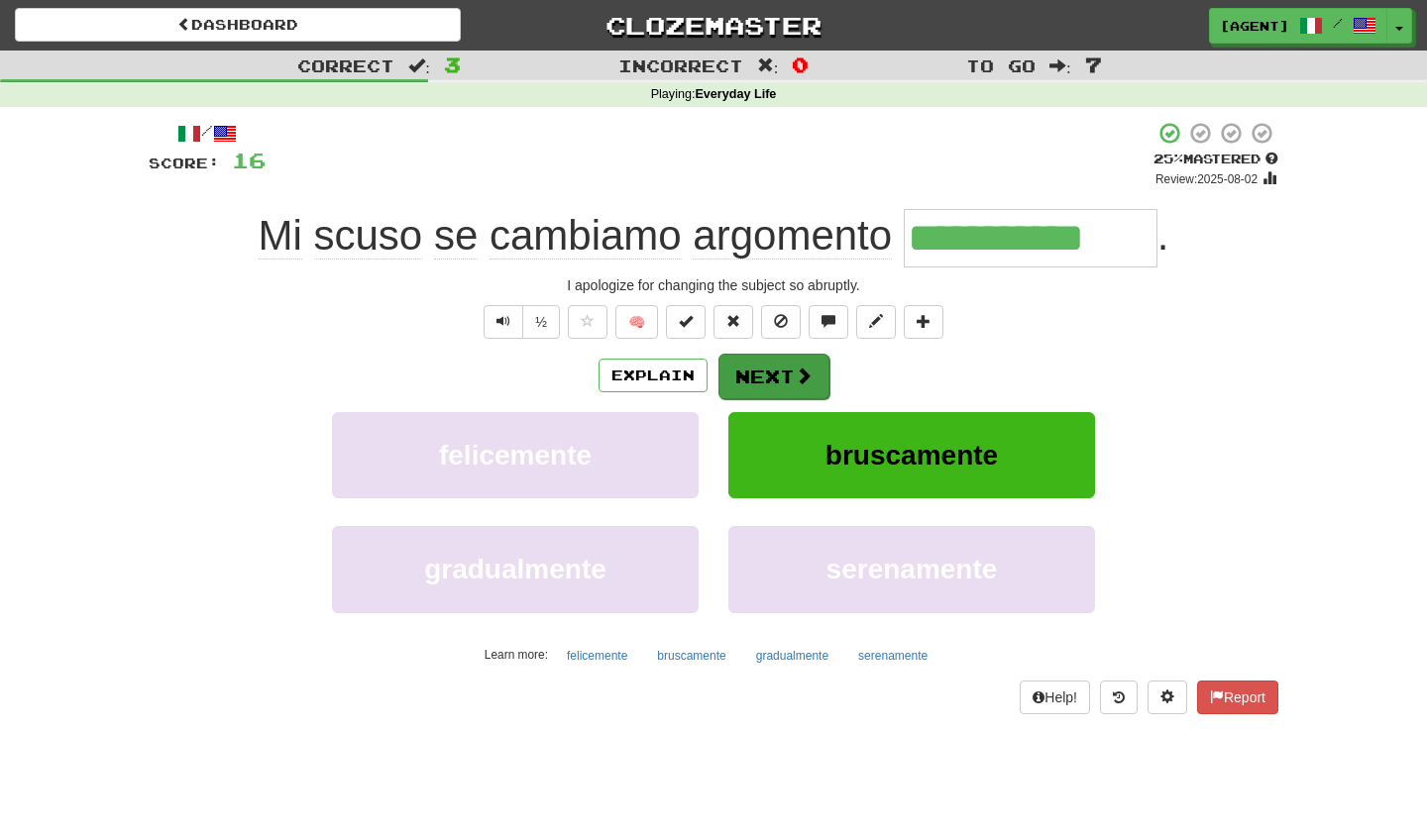 click at bounding box center [804, 375] 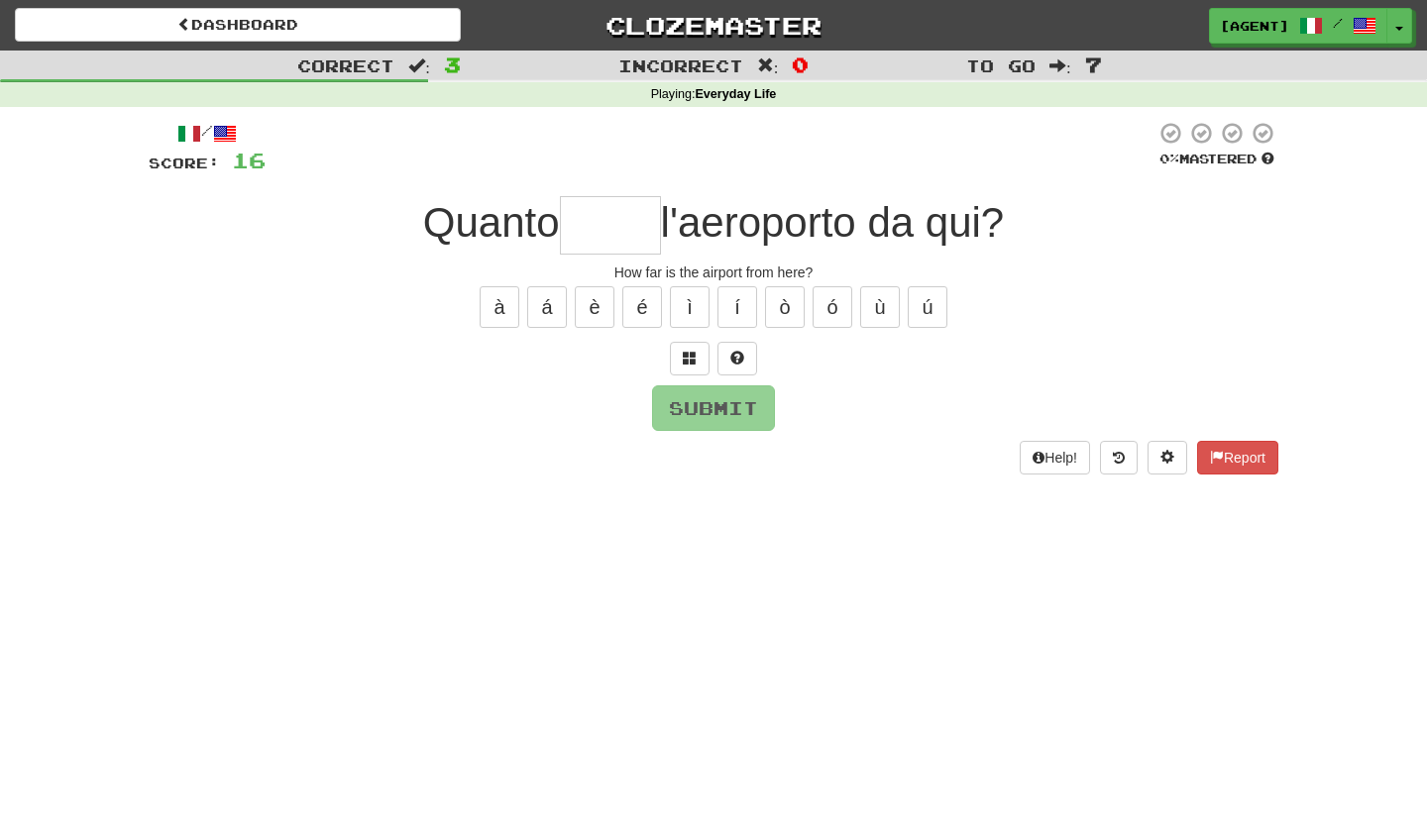 type on "*" 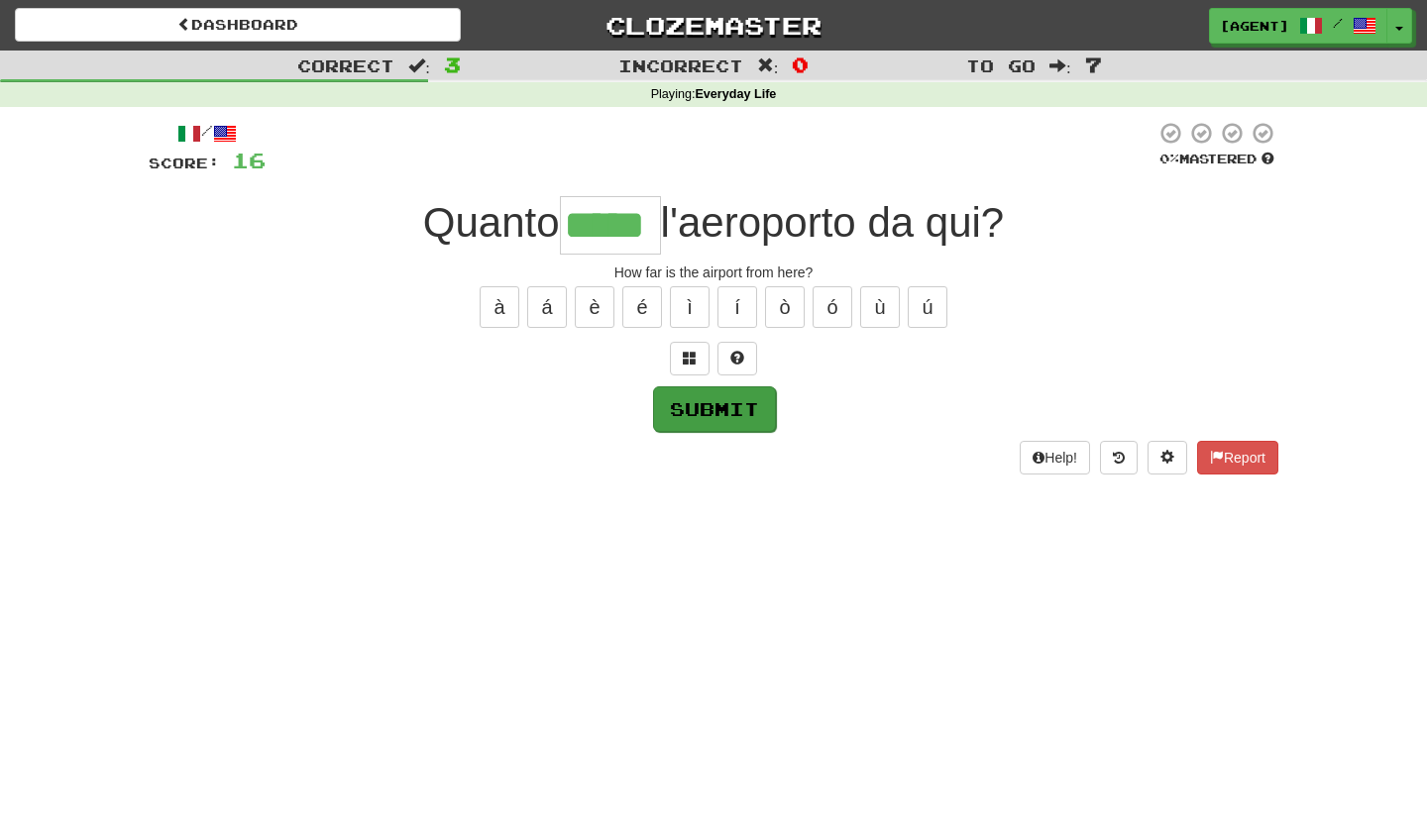 type on "*****" 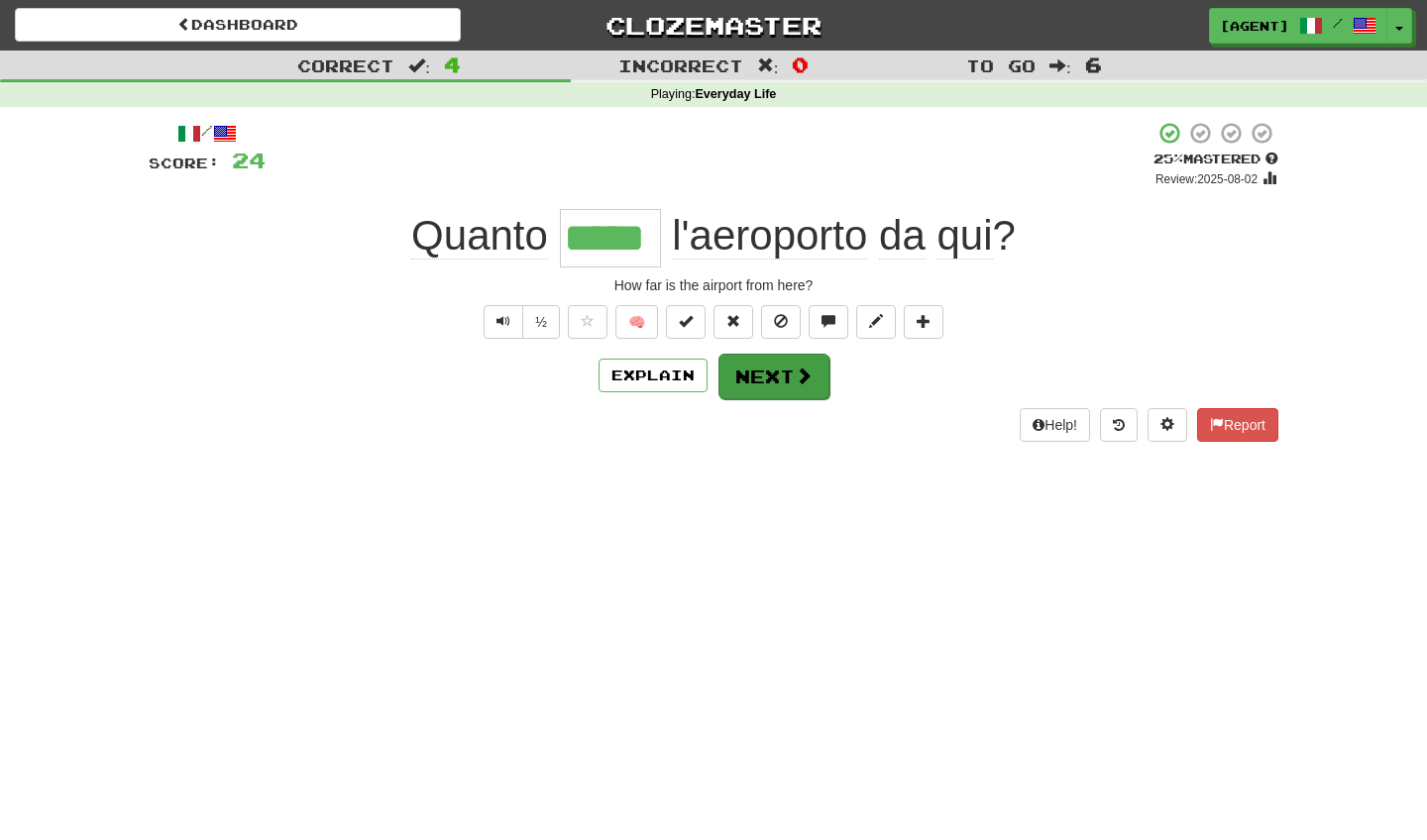 click on "Next" at bounding box center [774, 376] 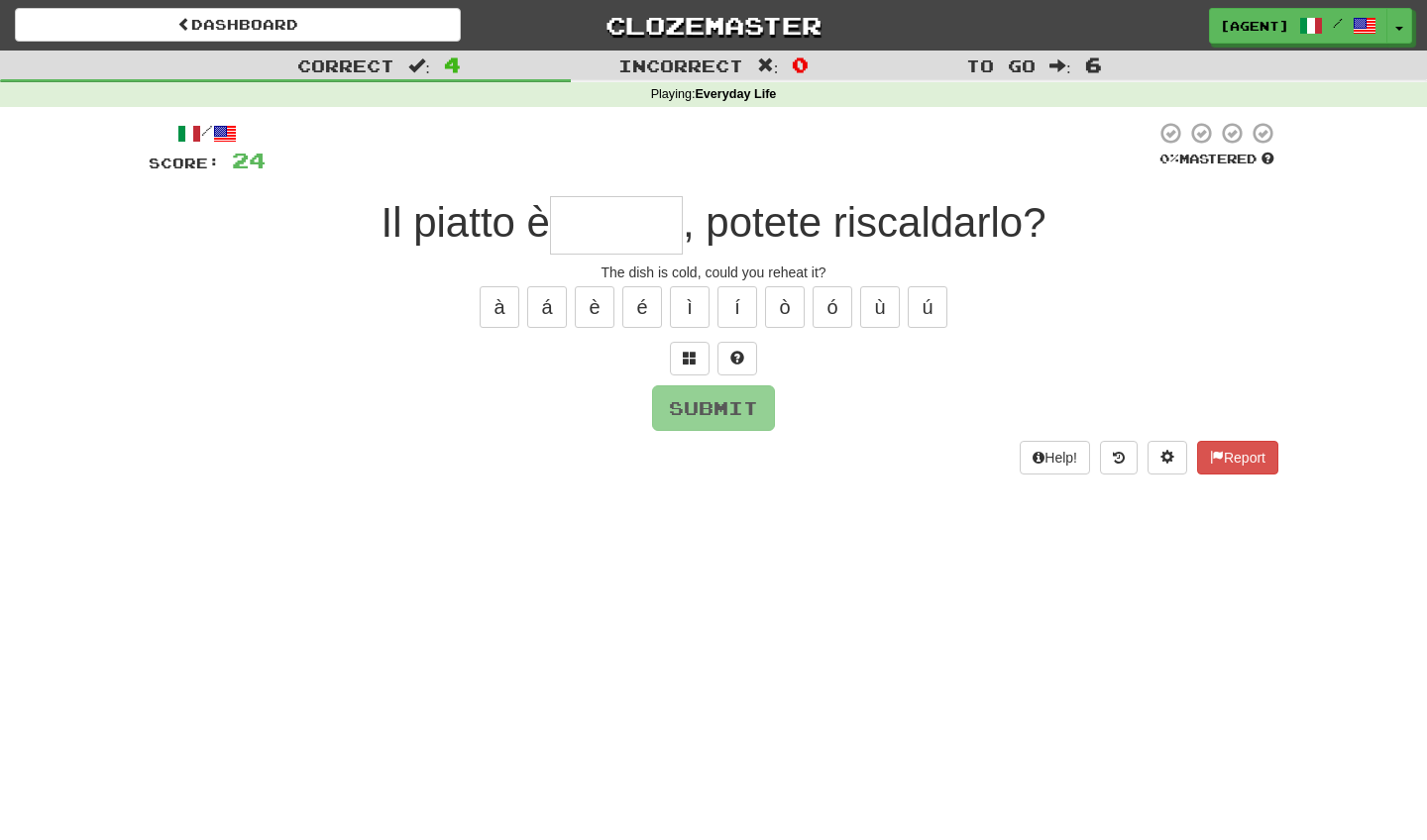 type on "*" 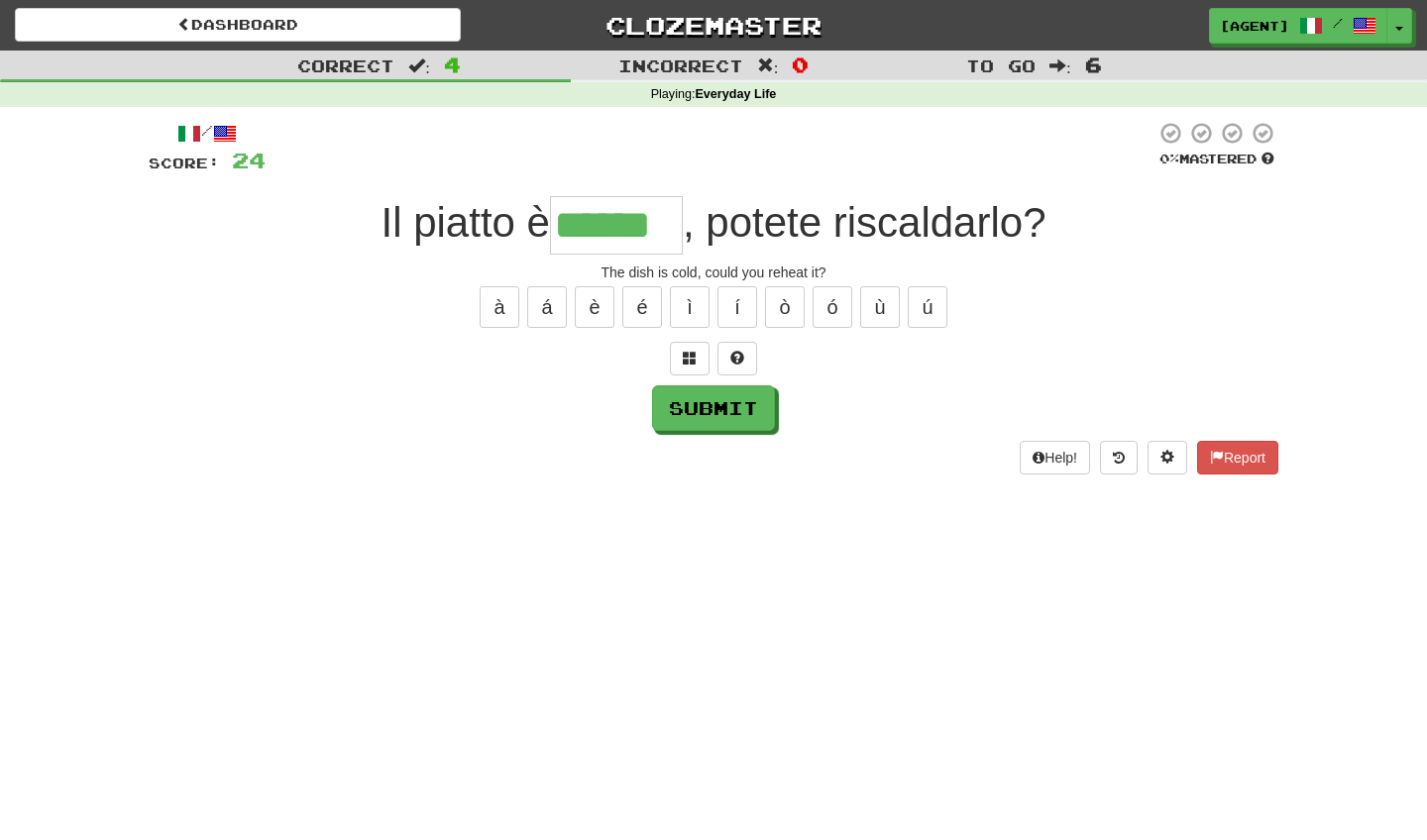 type on "******" 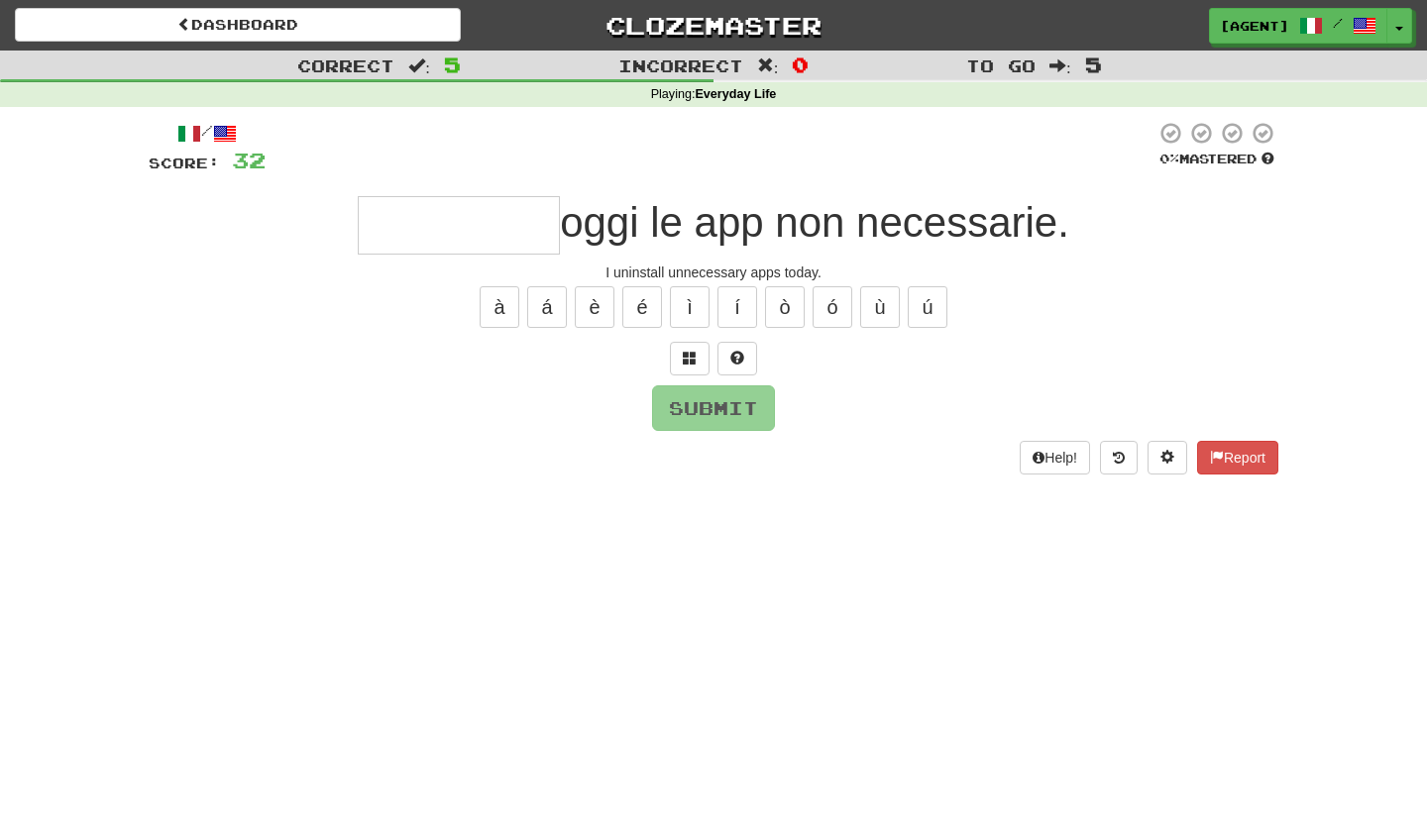 type on "*" 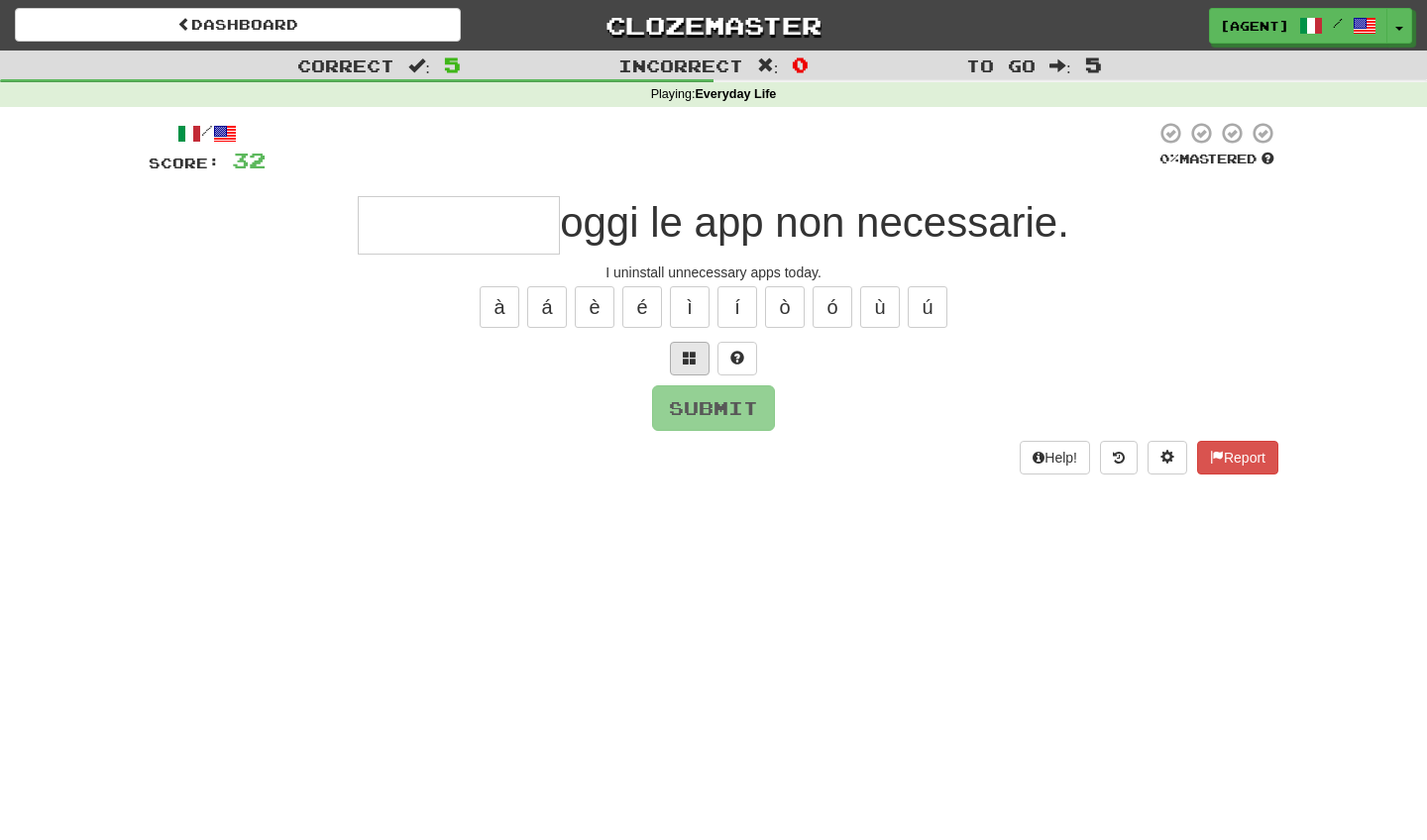 click at bounding box center (690, 358) 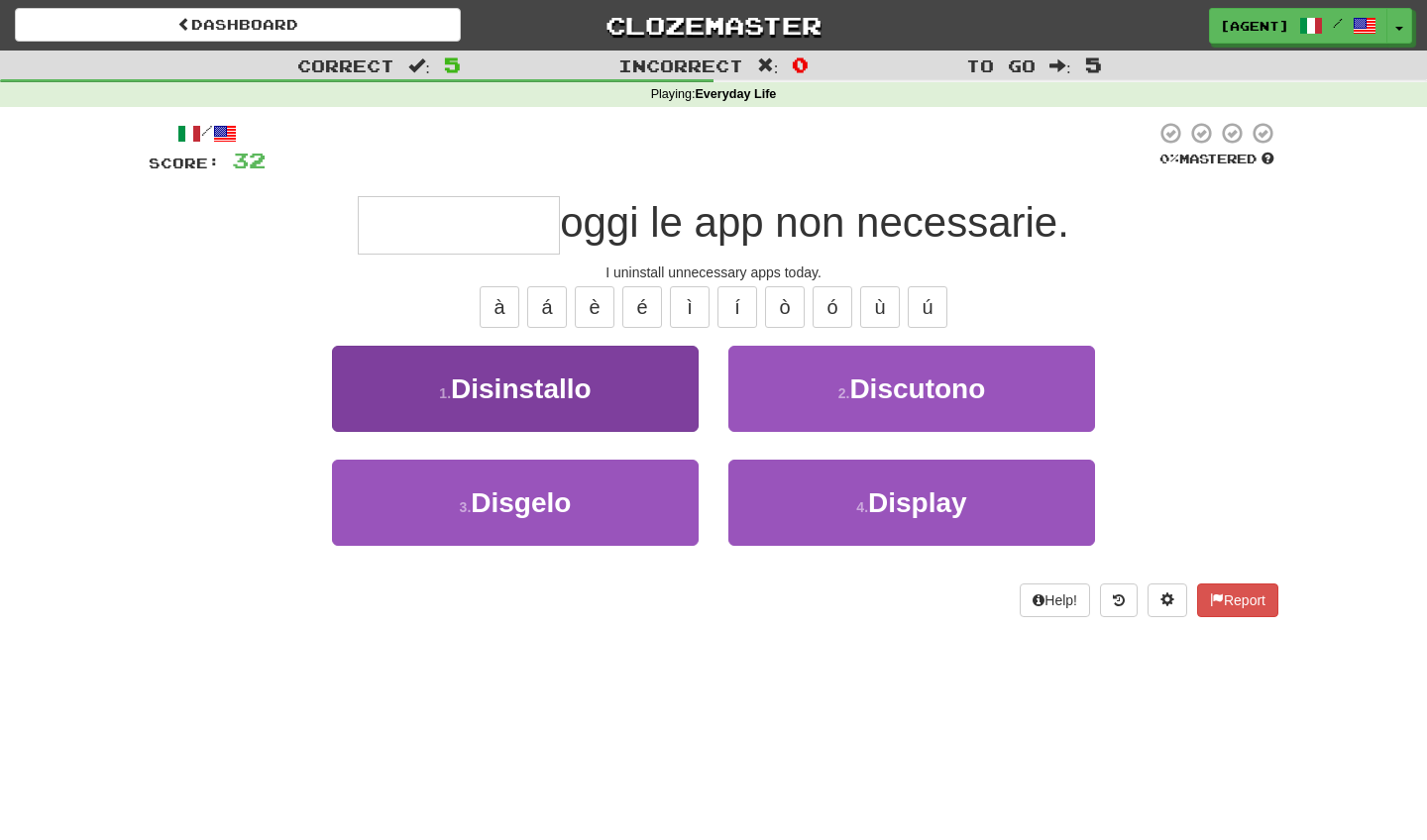 click on "1 .  Disinstallo" at bounding box center (515, 388) 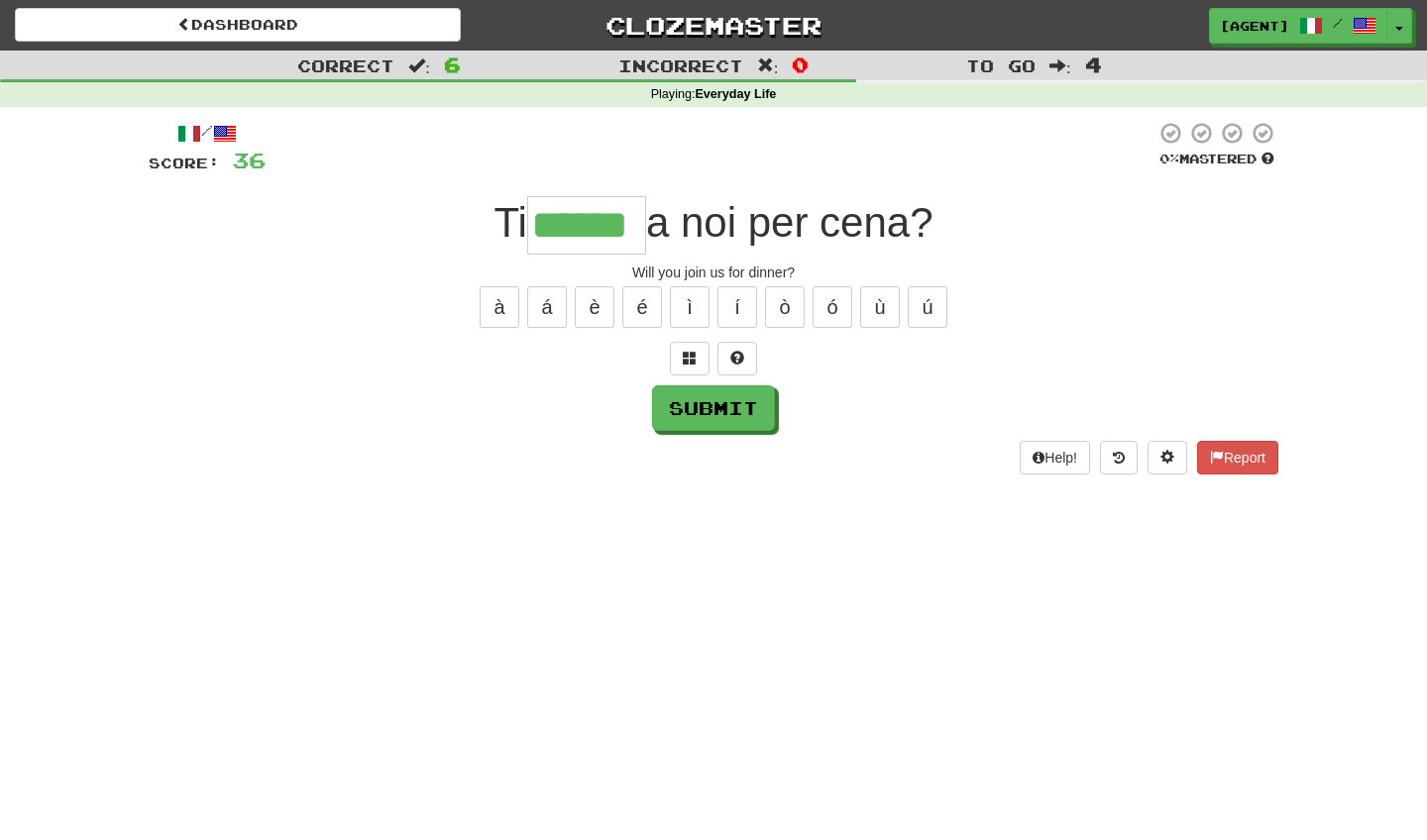 type on "******" 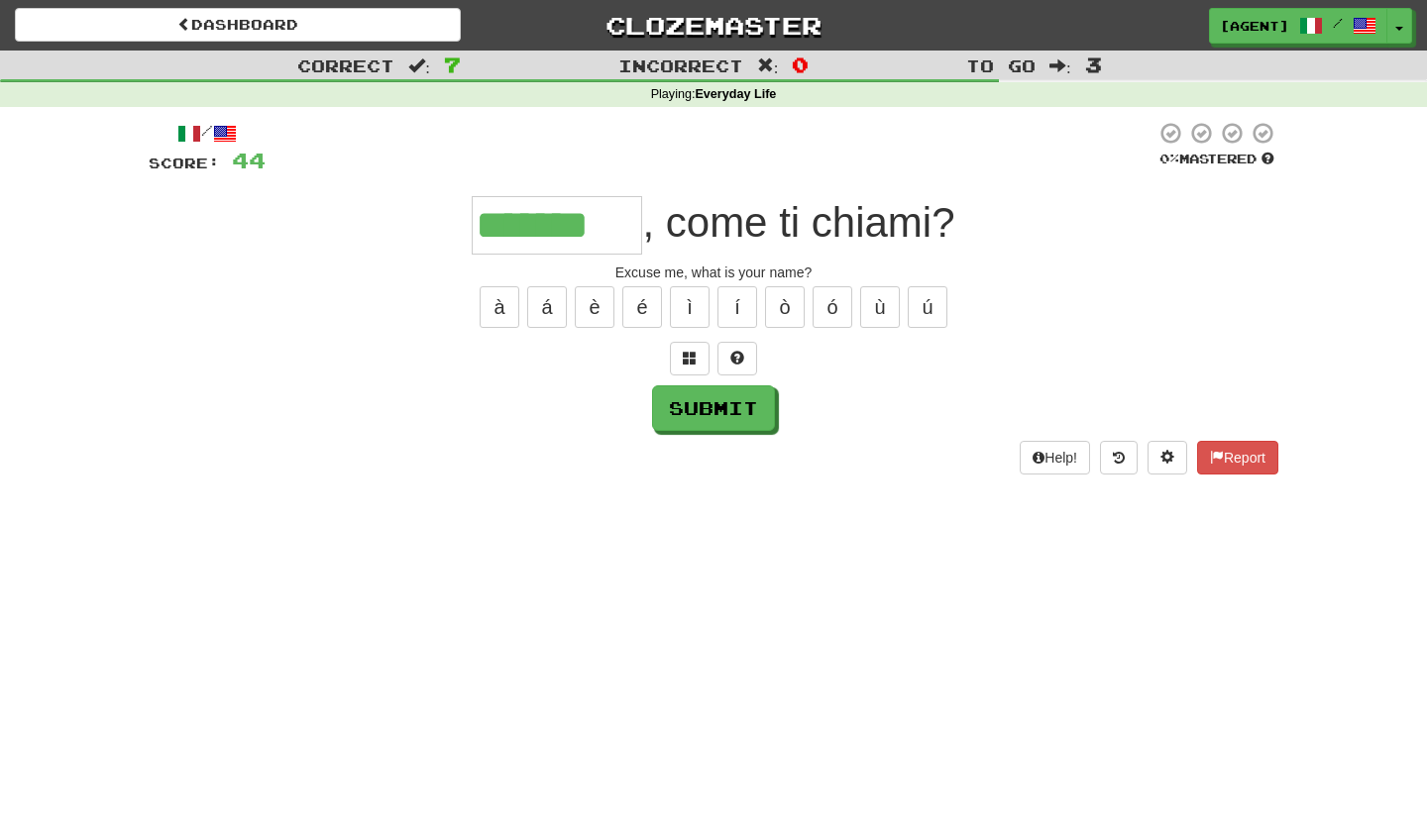 type on "*******" 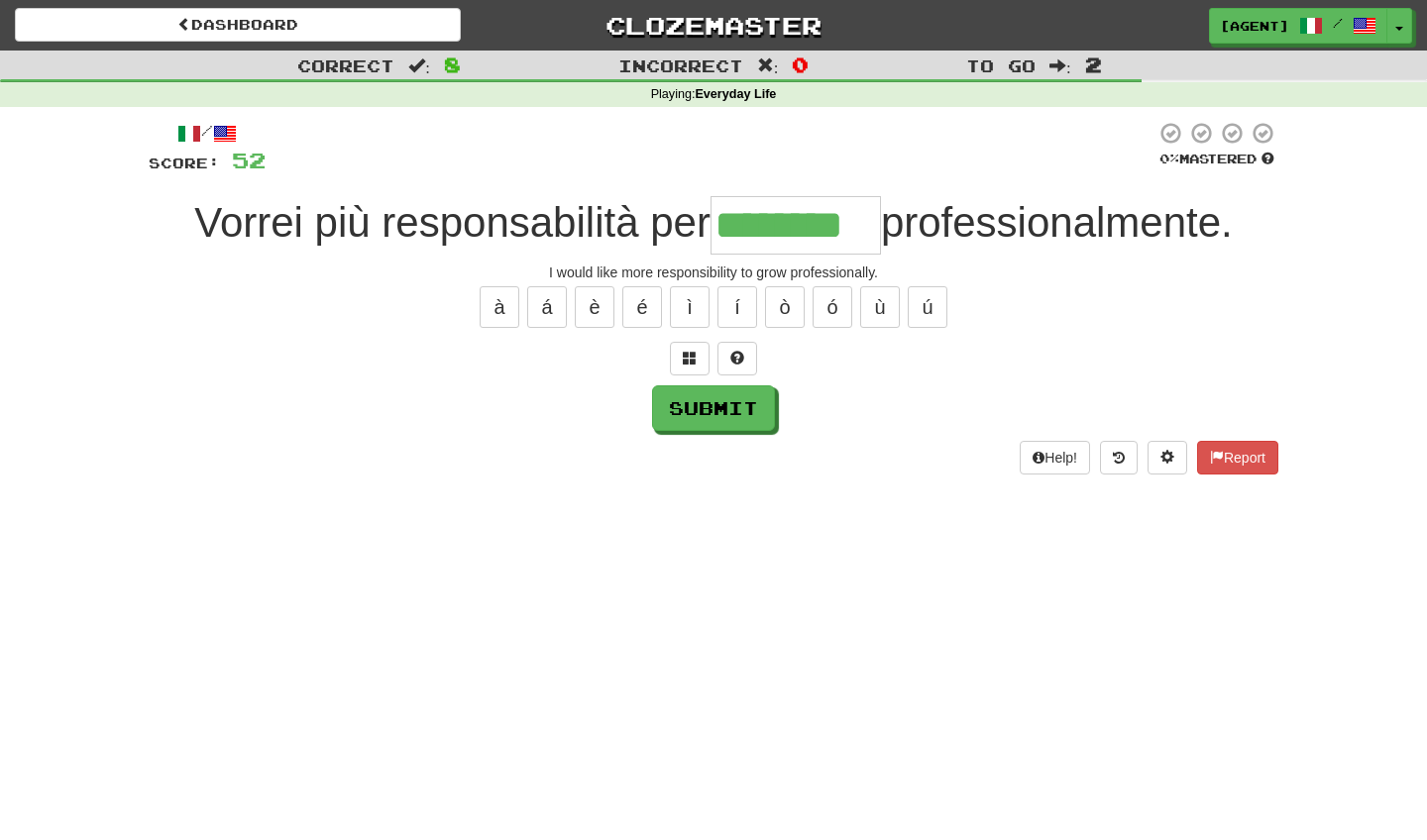 type on "********" 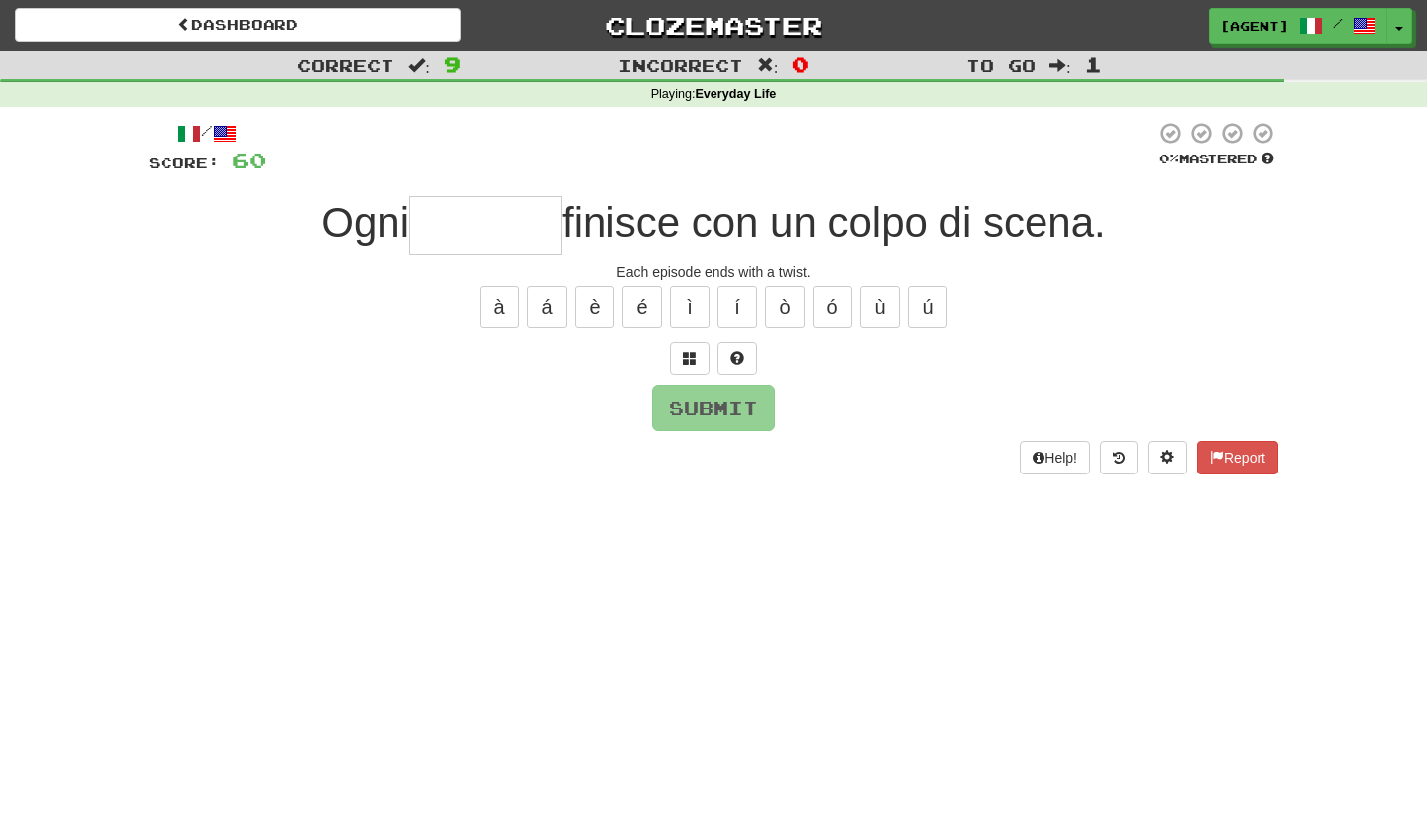 type on "*" 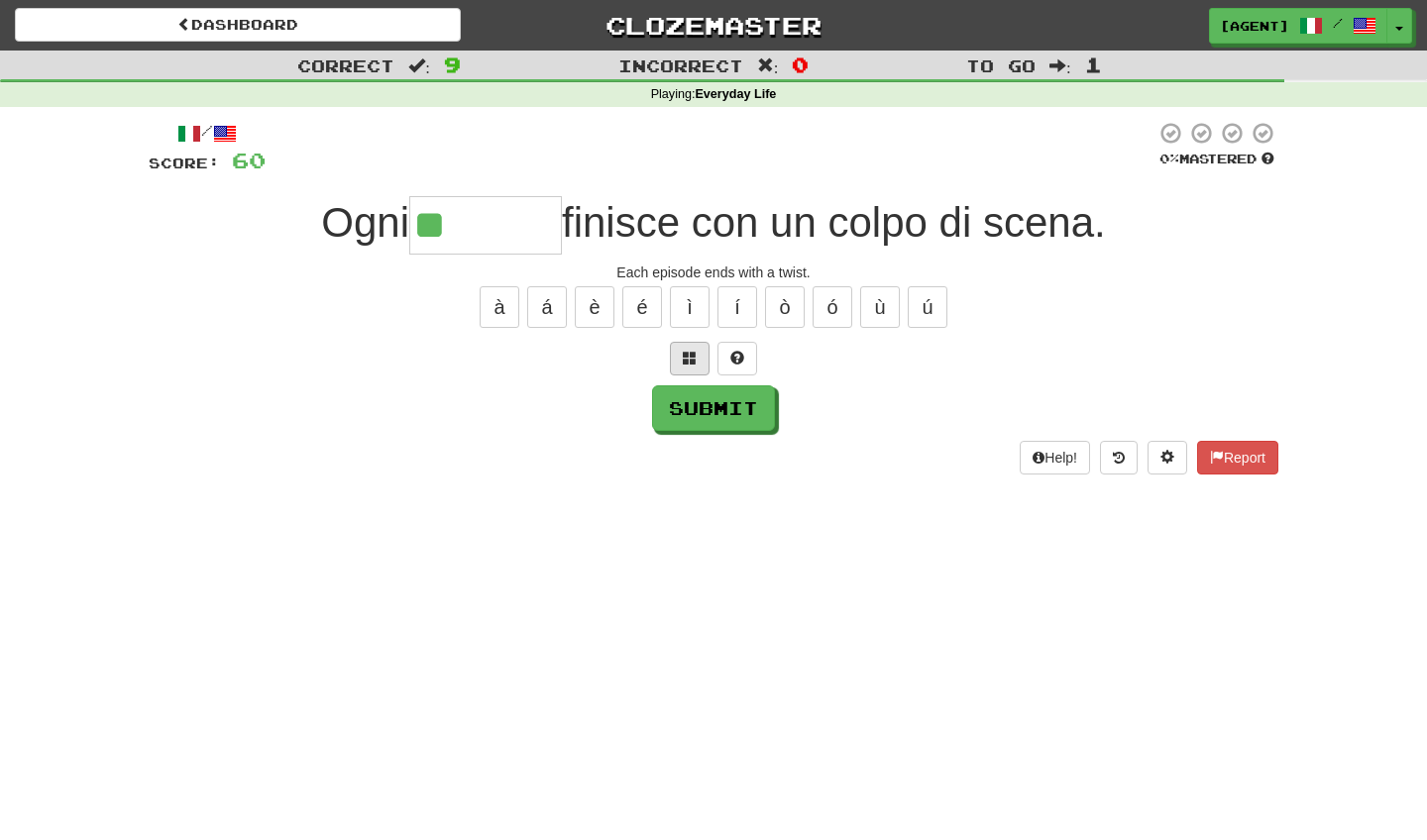 click at bounding box center [690, 359] 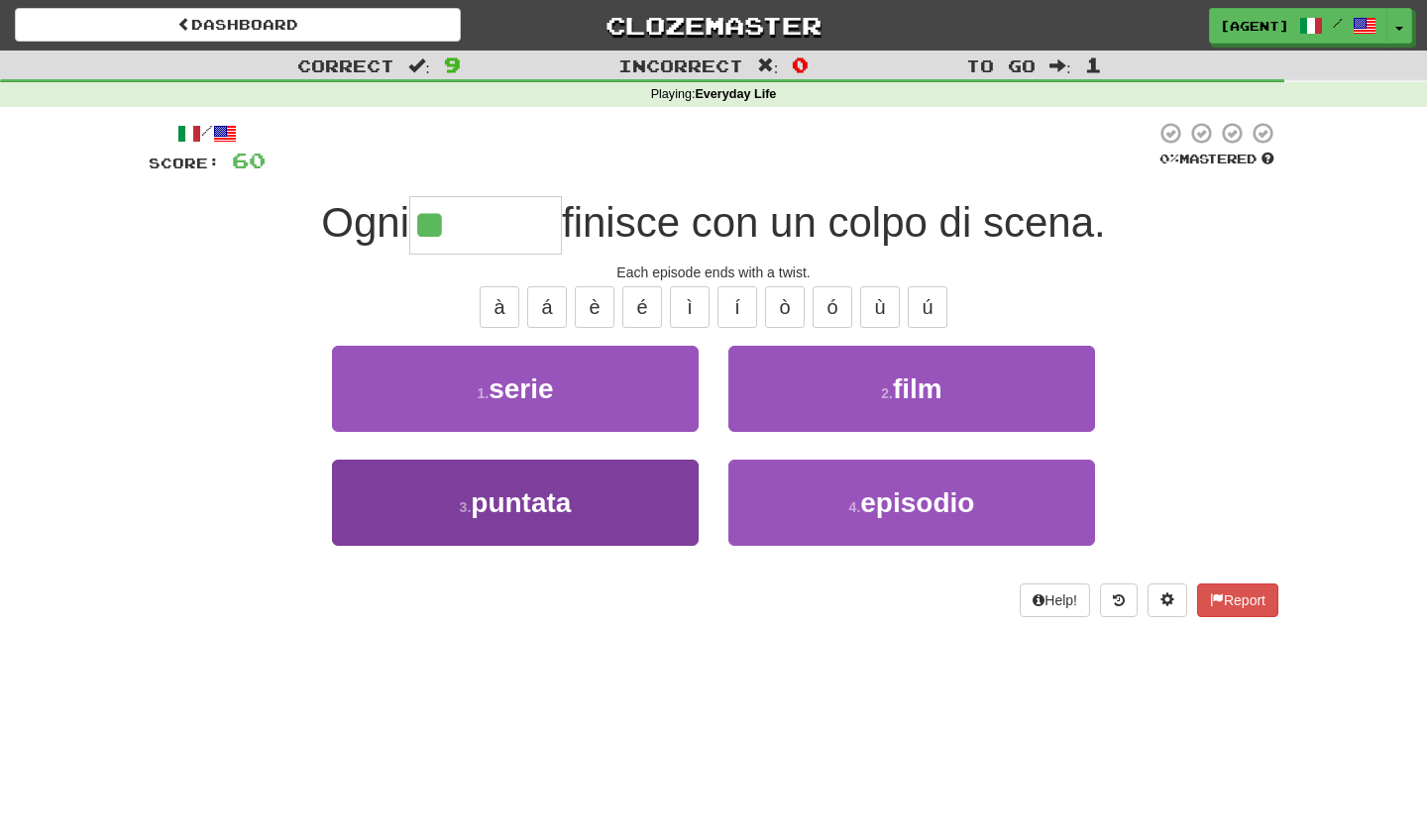 click on "3 .  puntata" at bounding box center [515, 502] 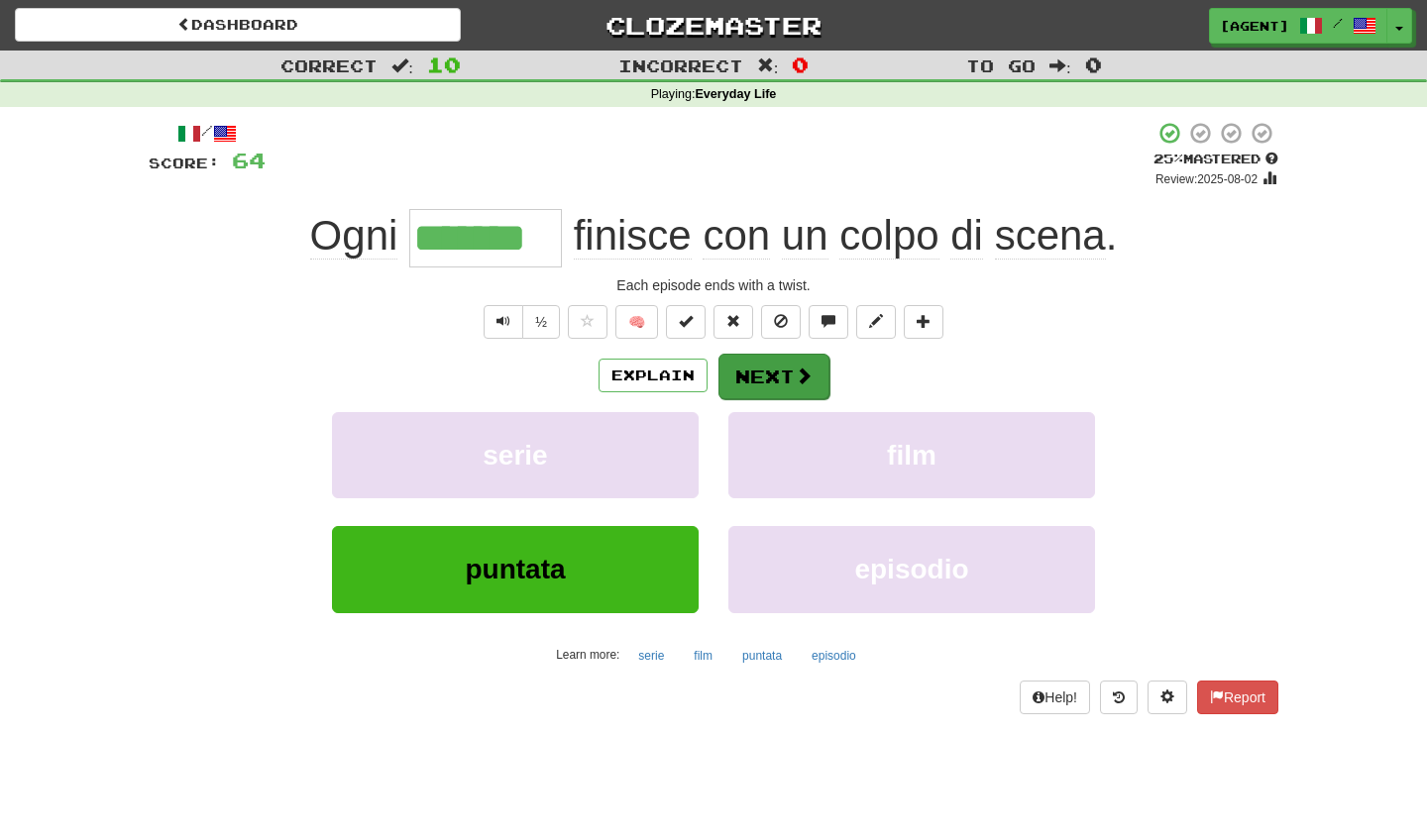 click on "Next" at bounding box center (774, 376) 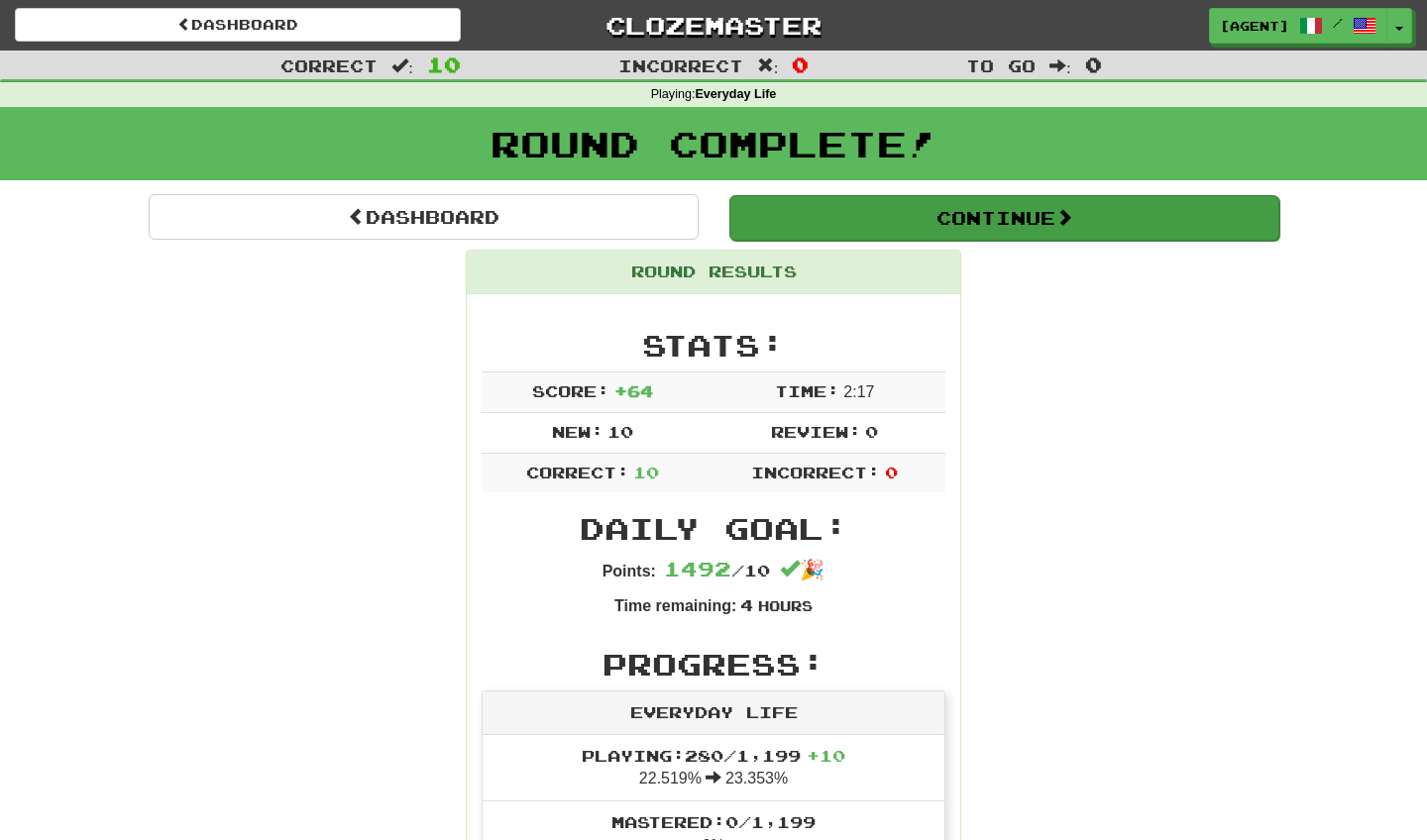 click on "Continue" at bounding box center [1004, 218] 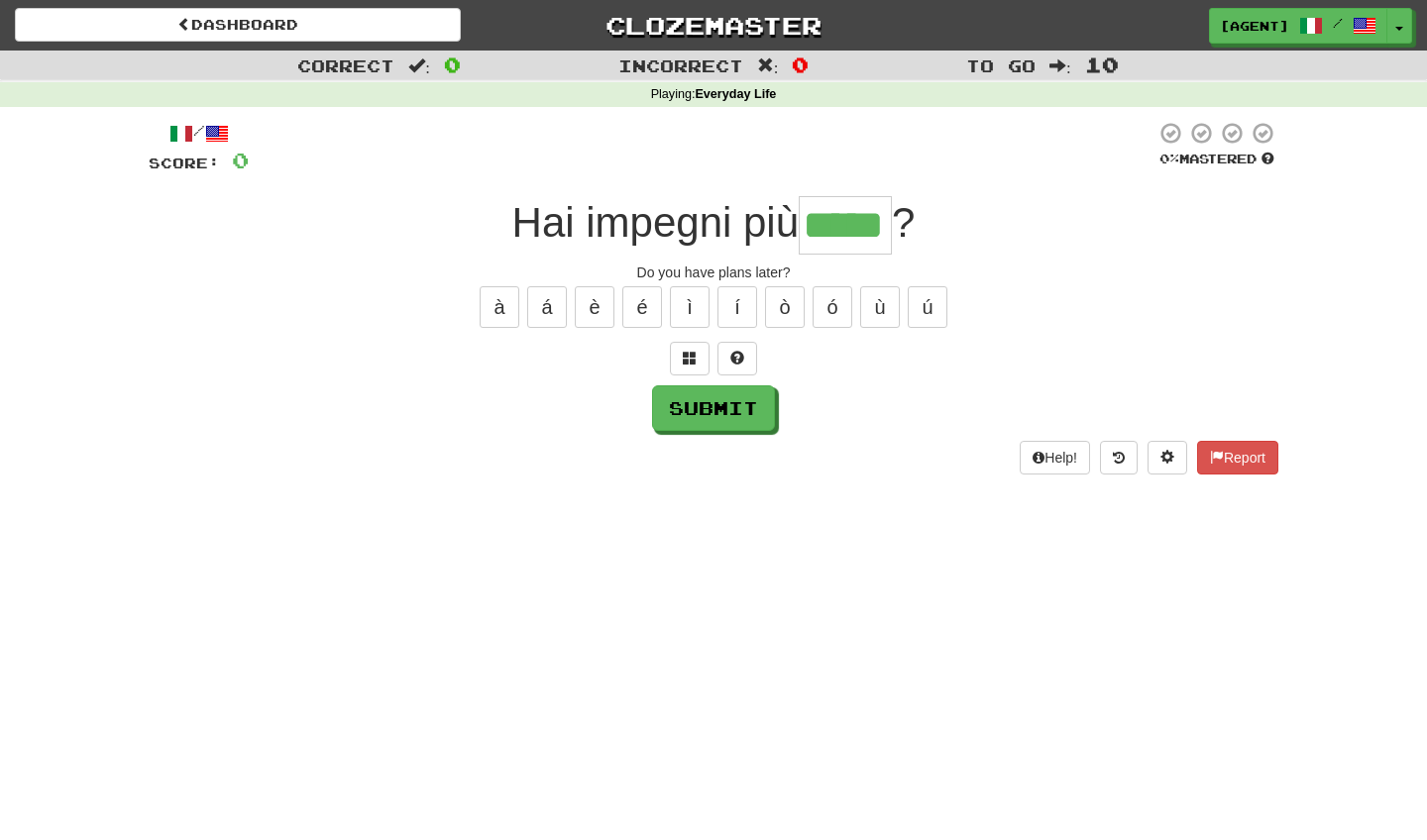 type on "*****" 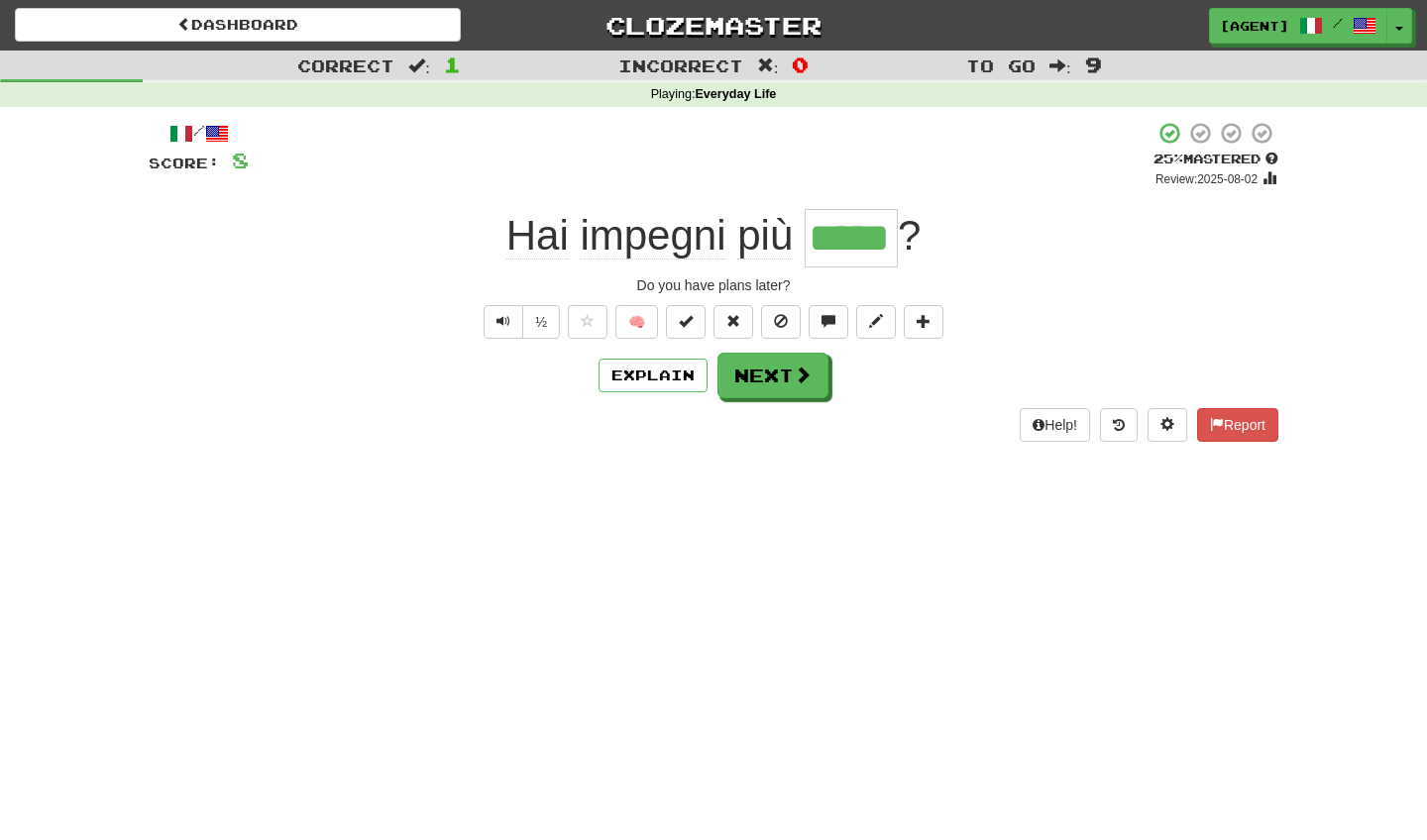click on "impegni" 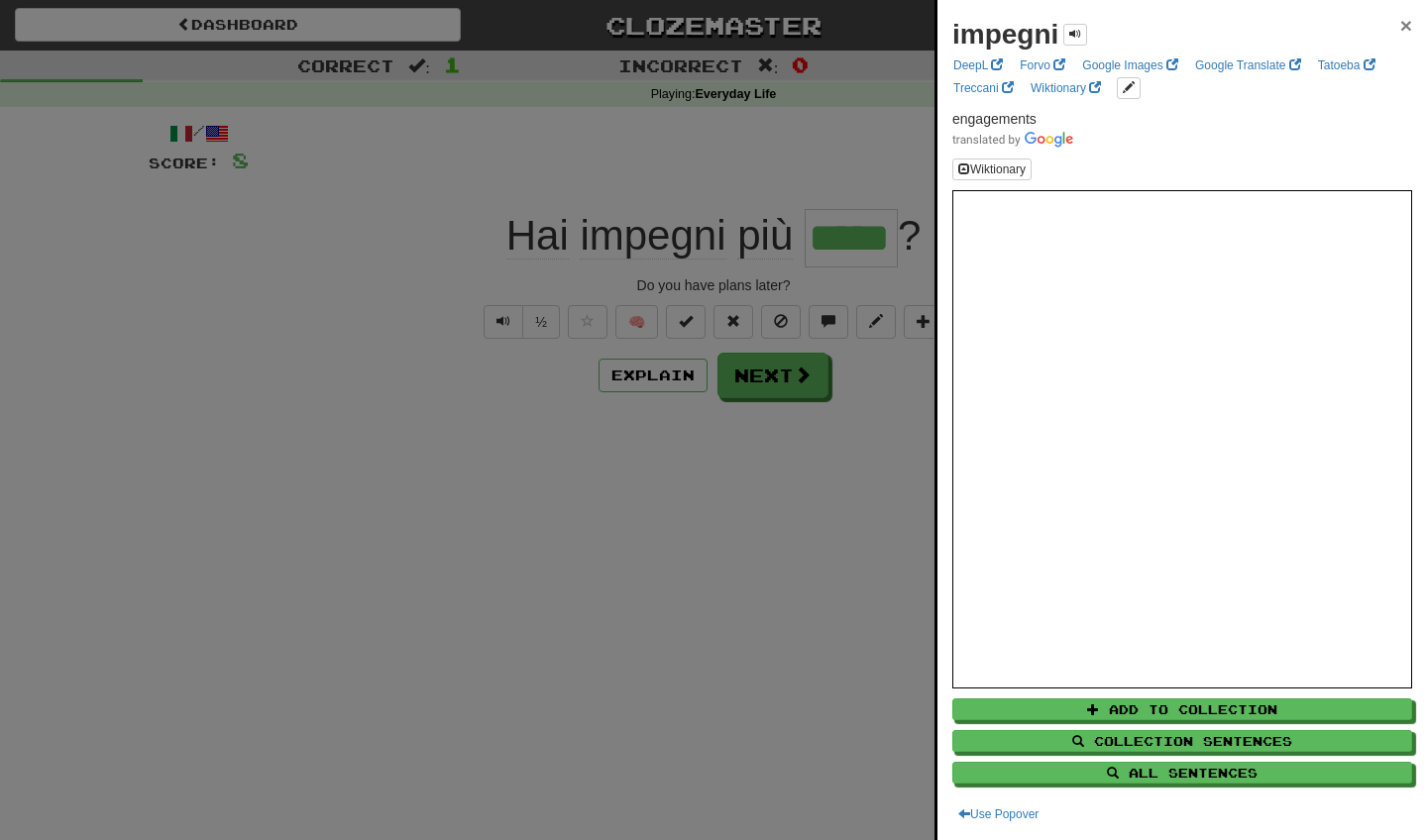 click on "×" at bounding box center (1406, 25) 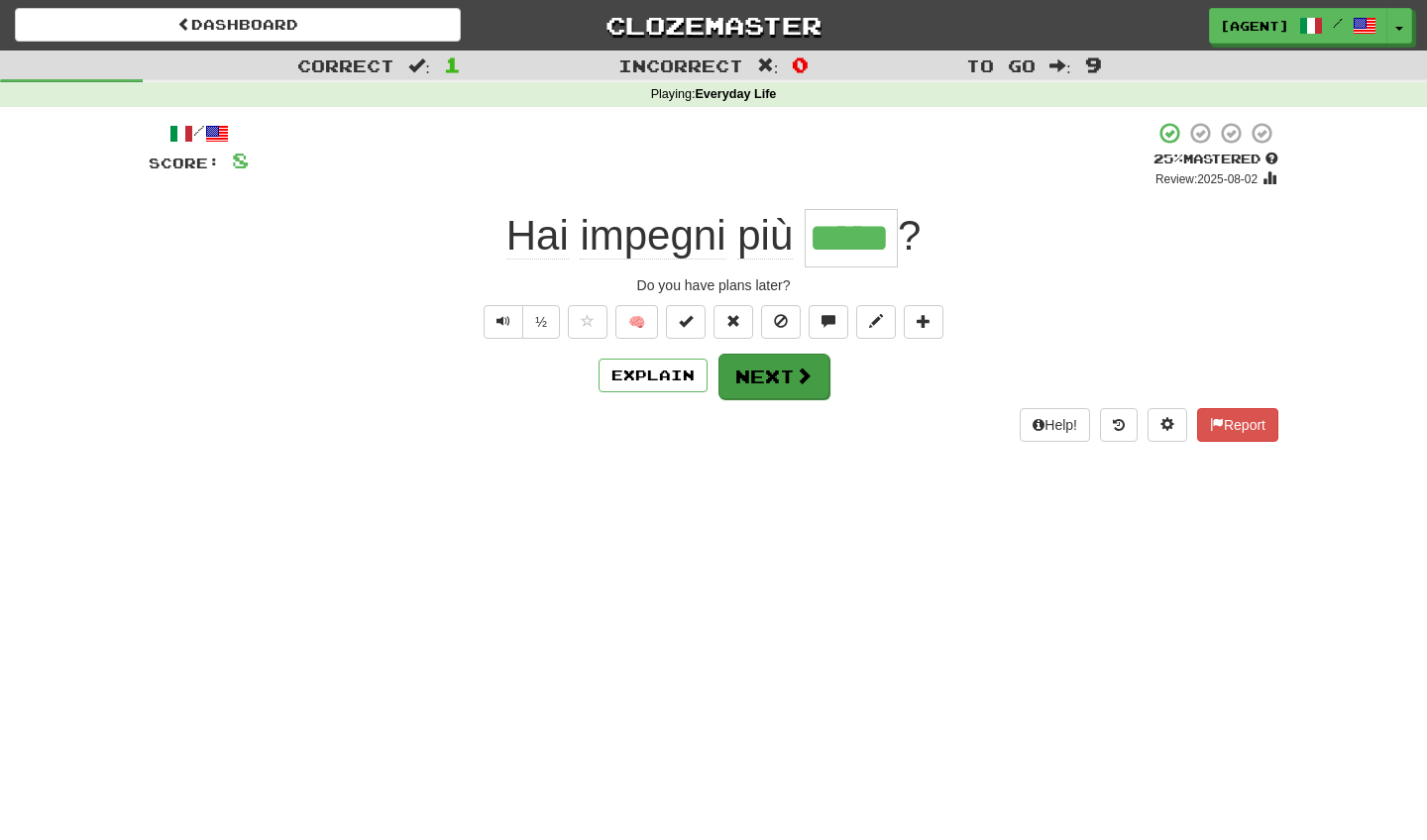 click on "Next" at bounding box center [774, 376] 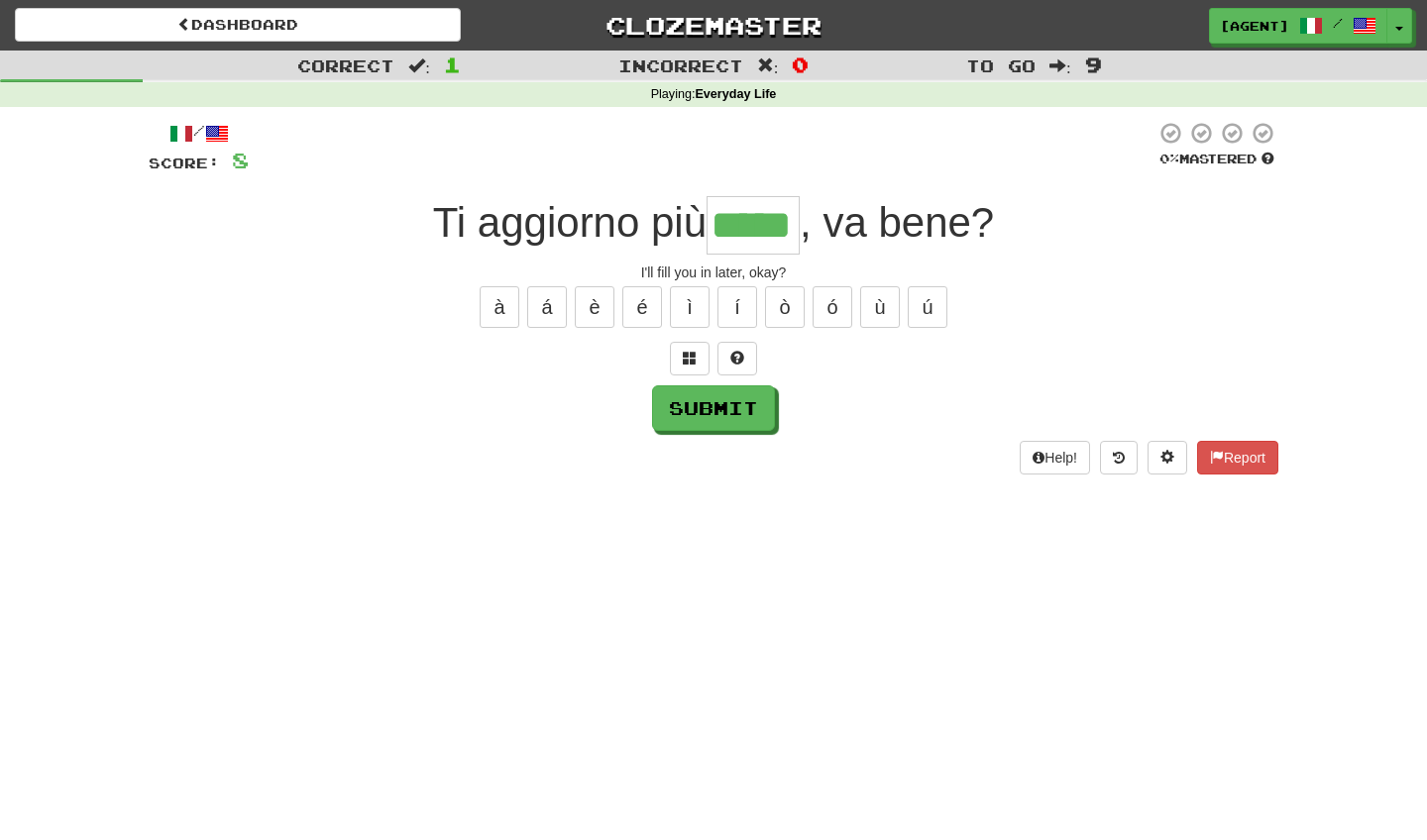 type on "*****" 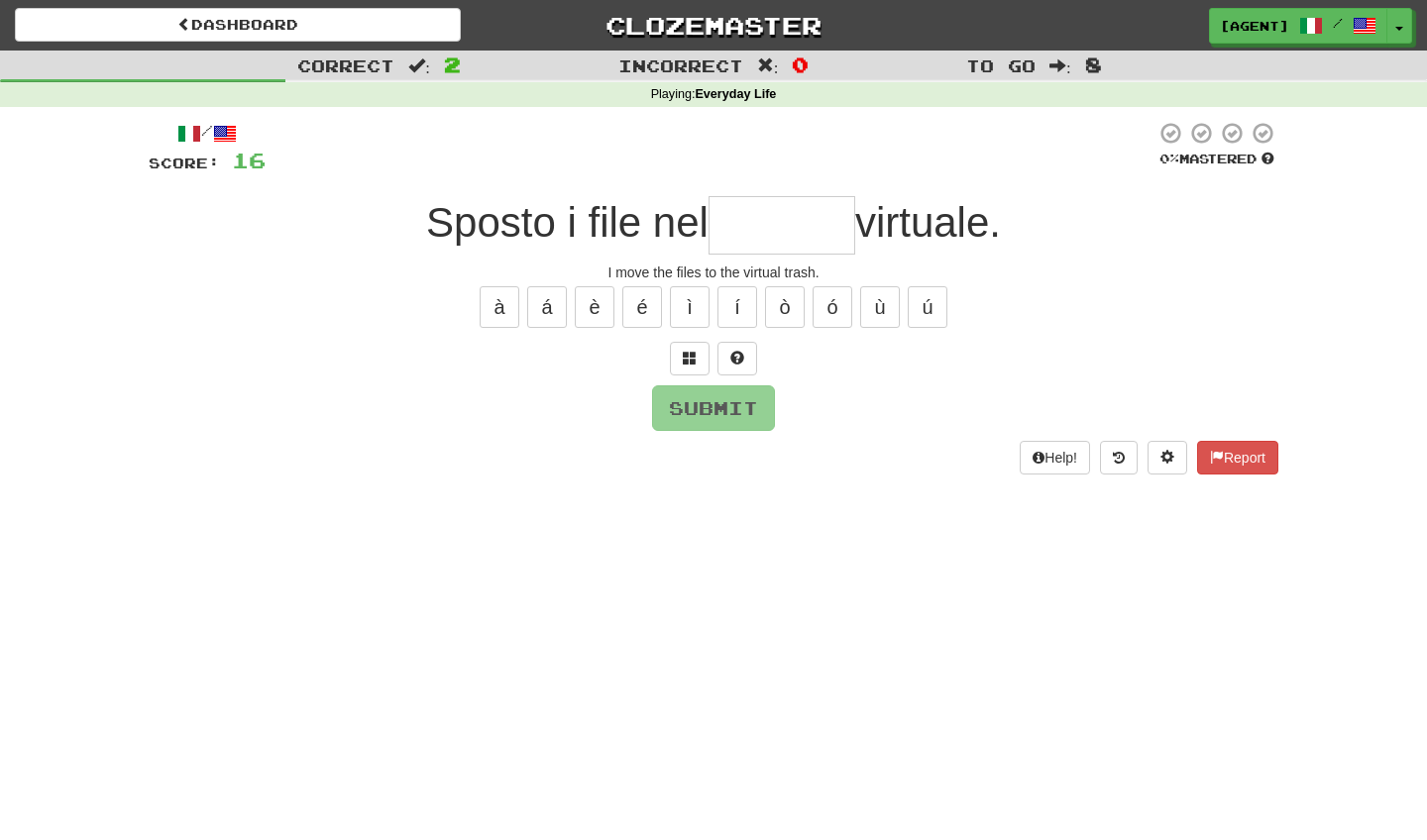 type on "*" 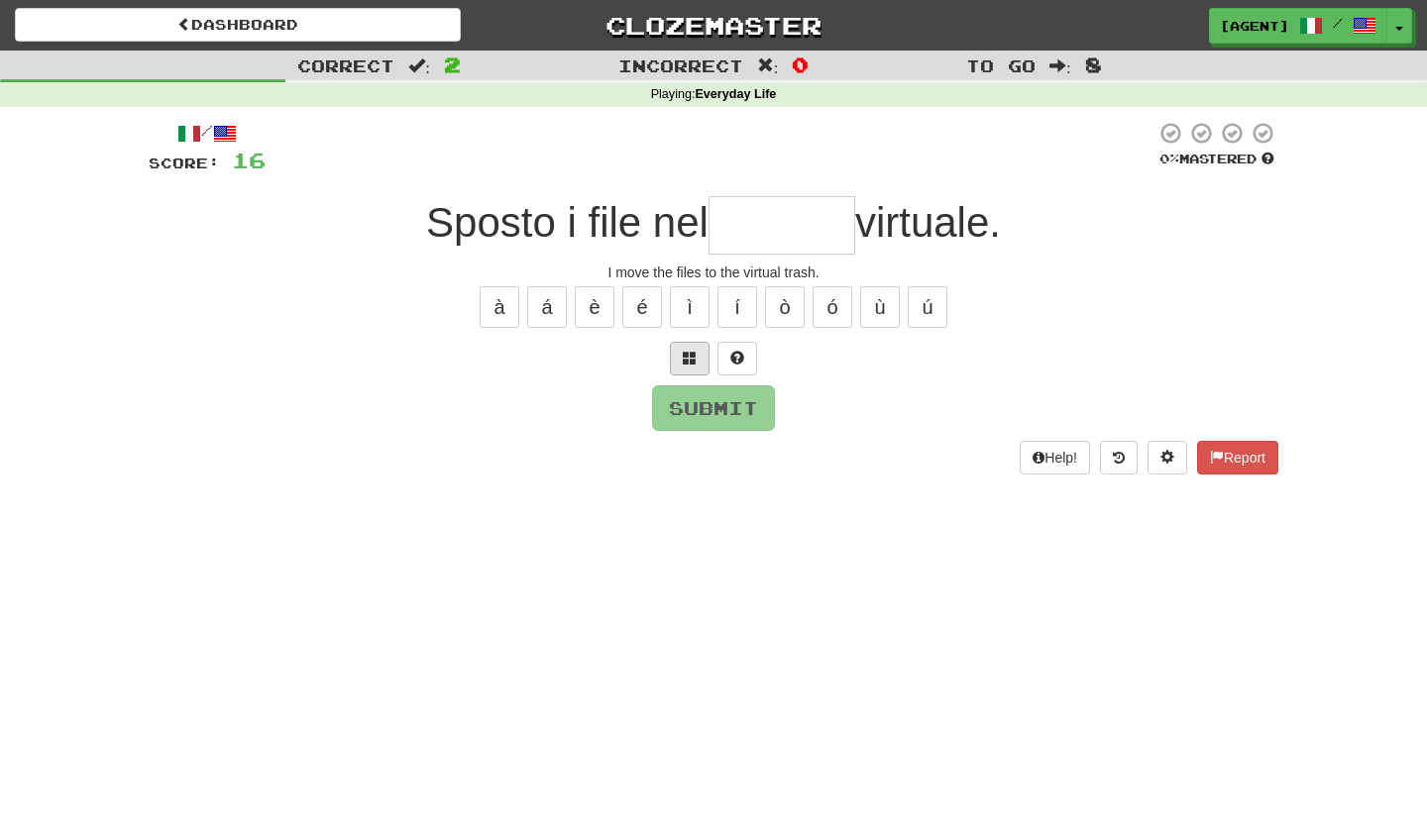 click at bounding box center [690, 358] 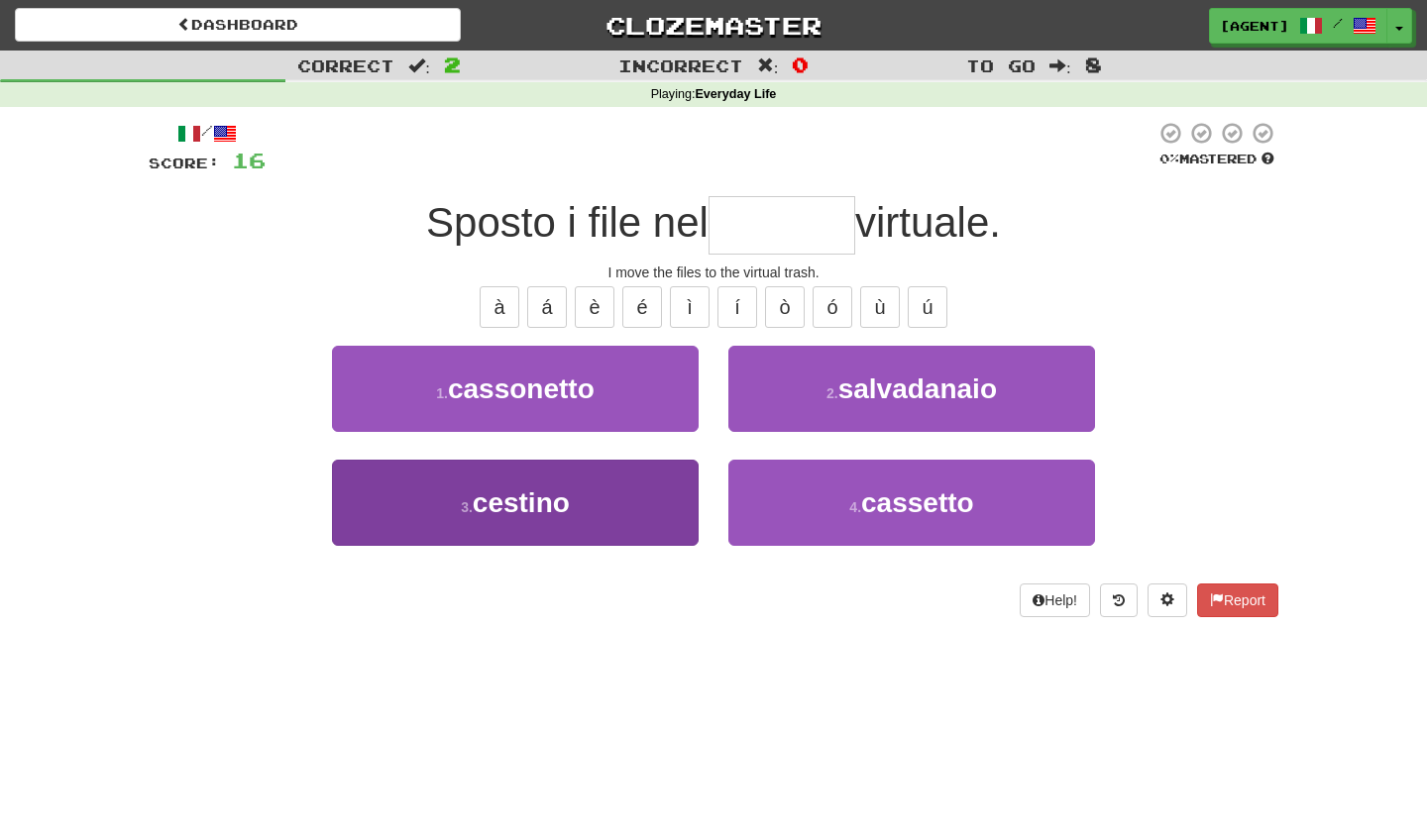 click on "3 .  cestino" at bounding box center (515, 502) 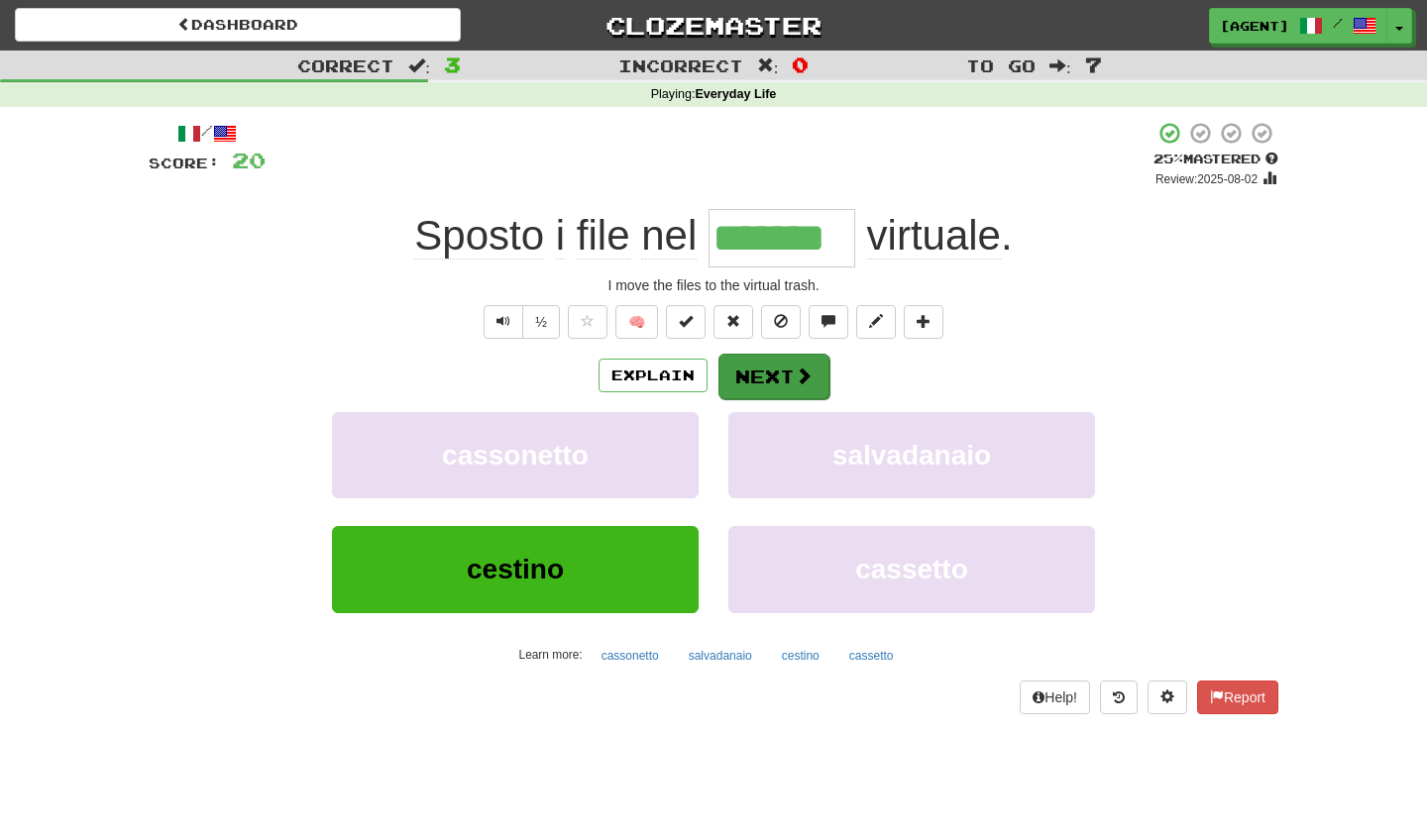 click on "Next" at bounding box center [774, 376] 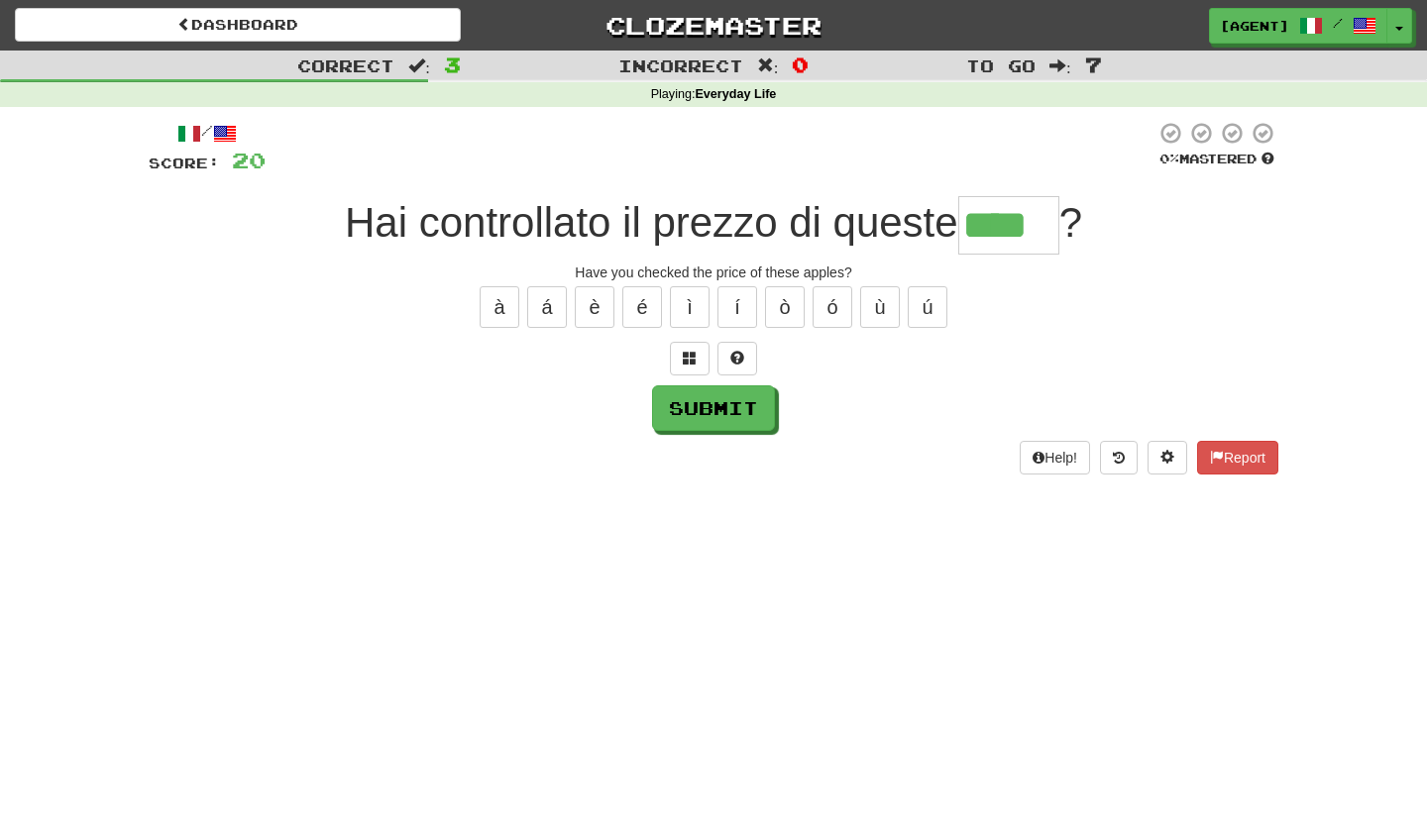 type on "****" 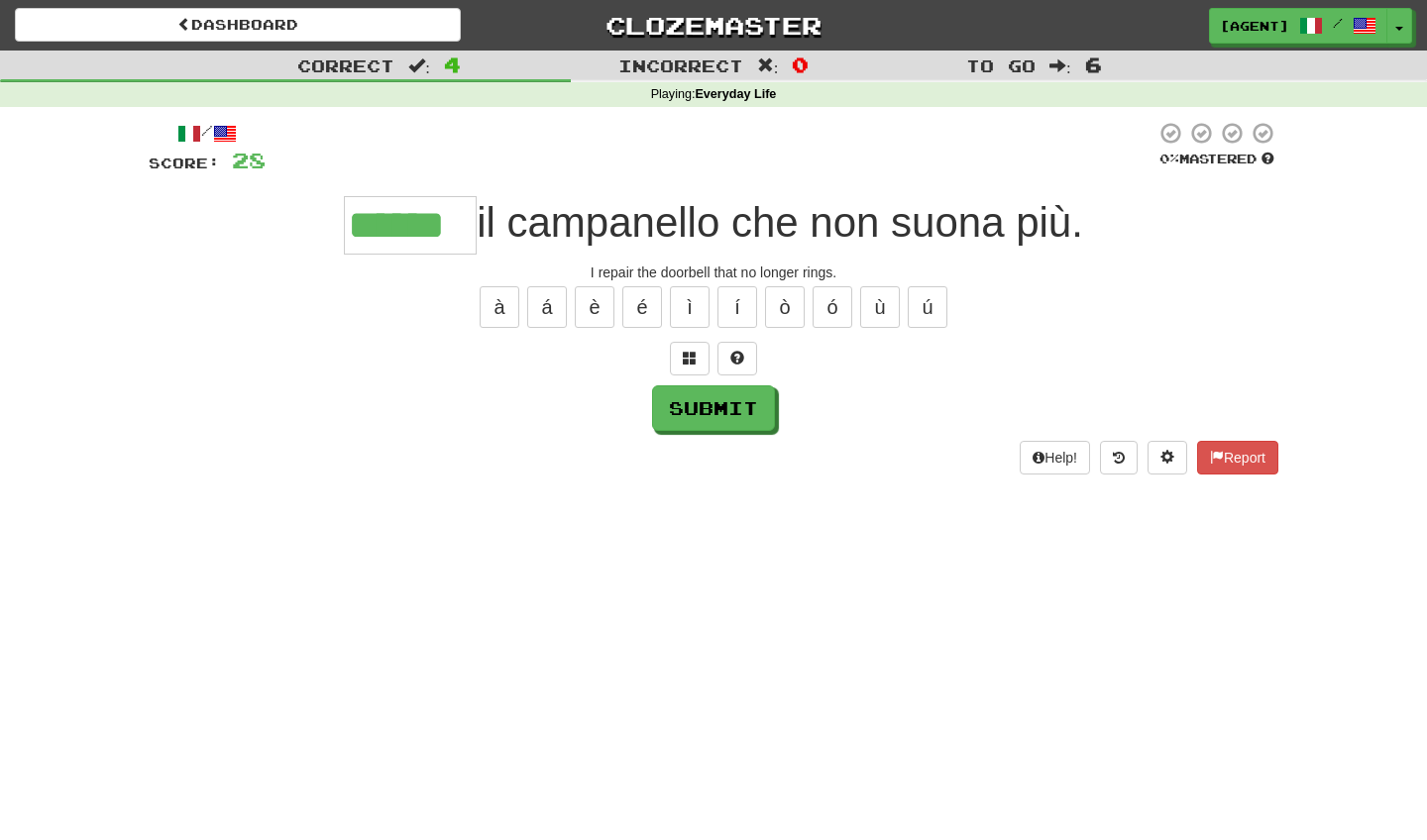 type on "******" 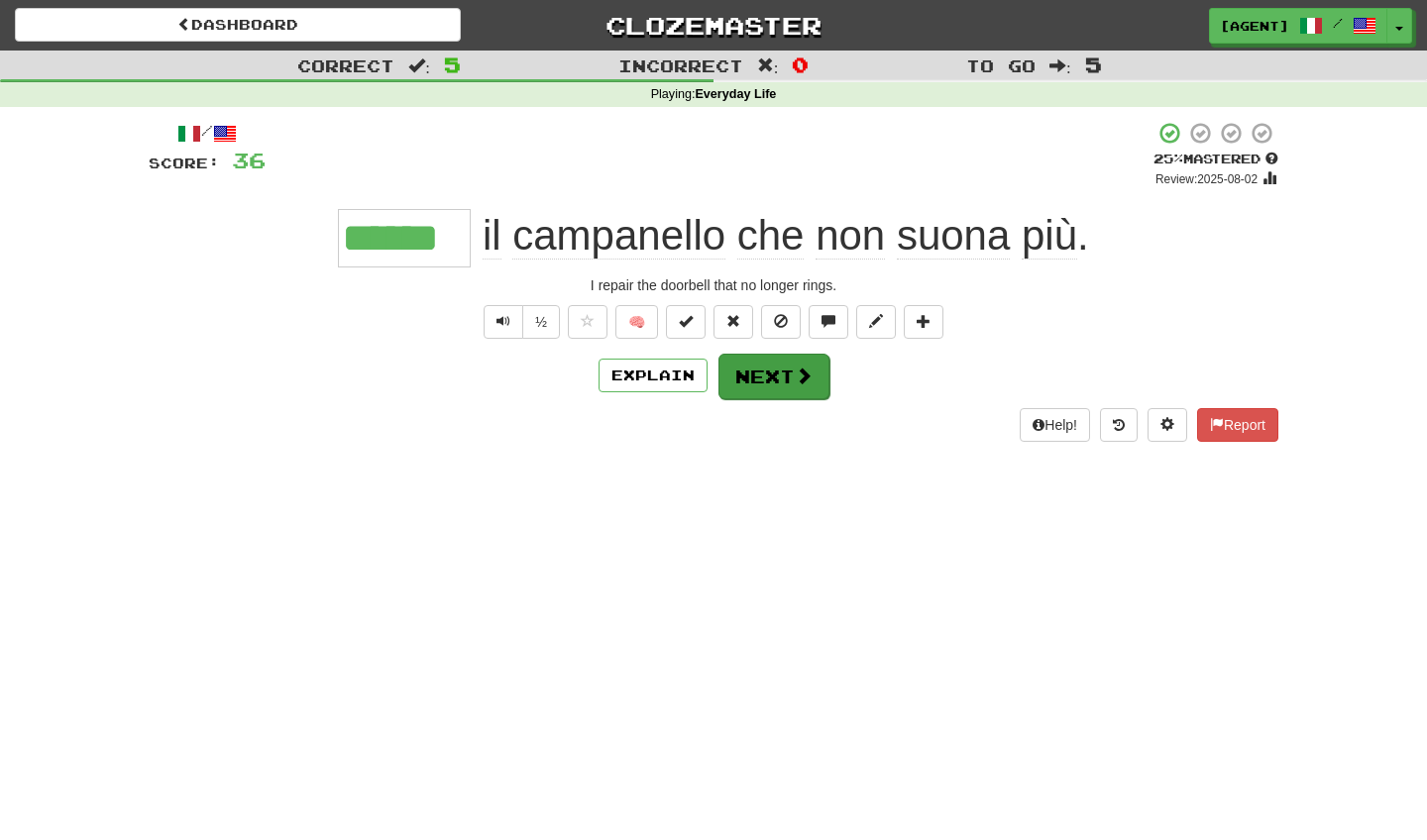 click on "Next" at bounding box center [774, 376] 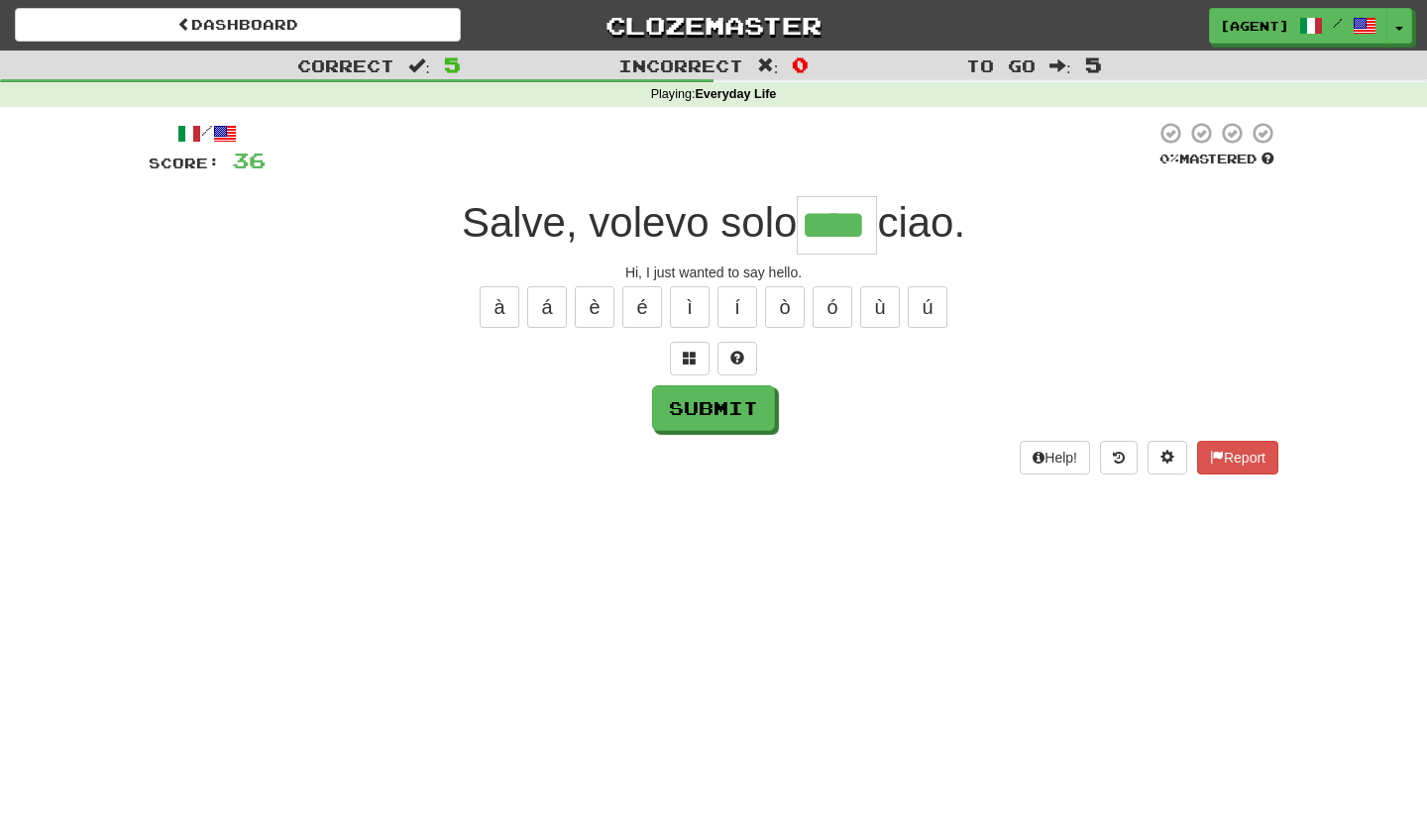 type on "****" 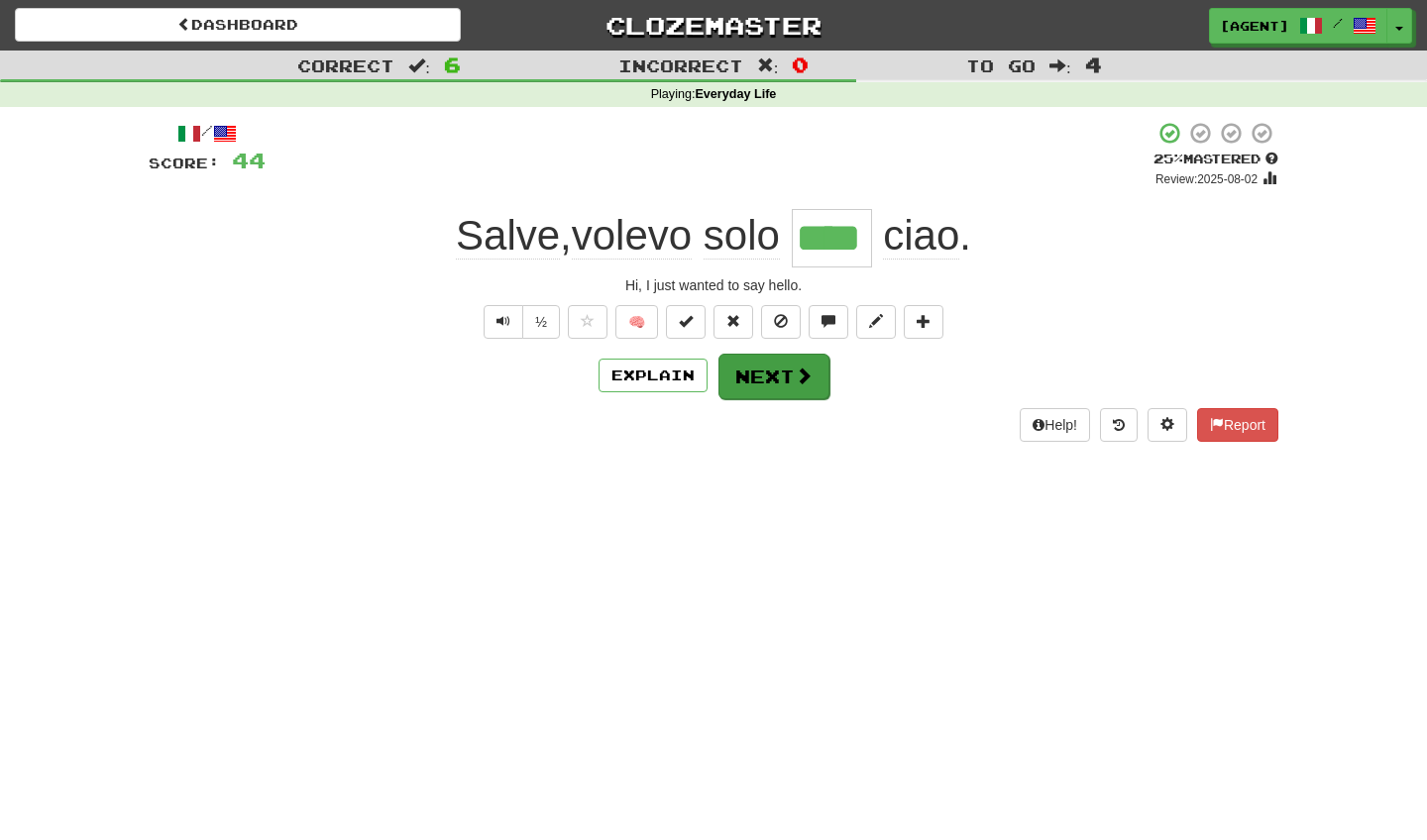 click on "Next" at bounding box center [774, 376] 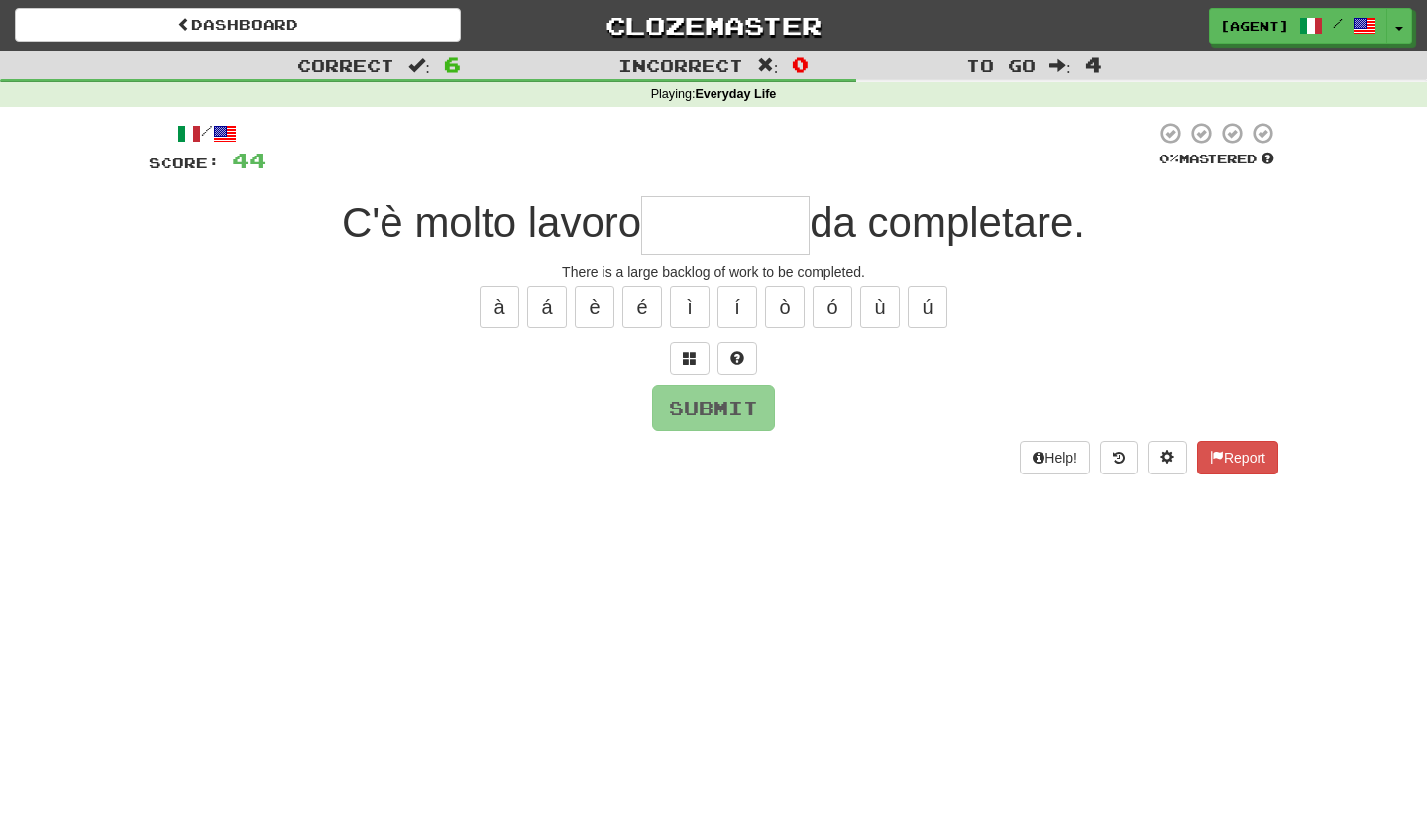 type on "*" 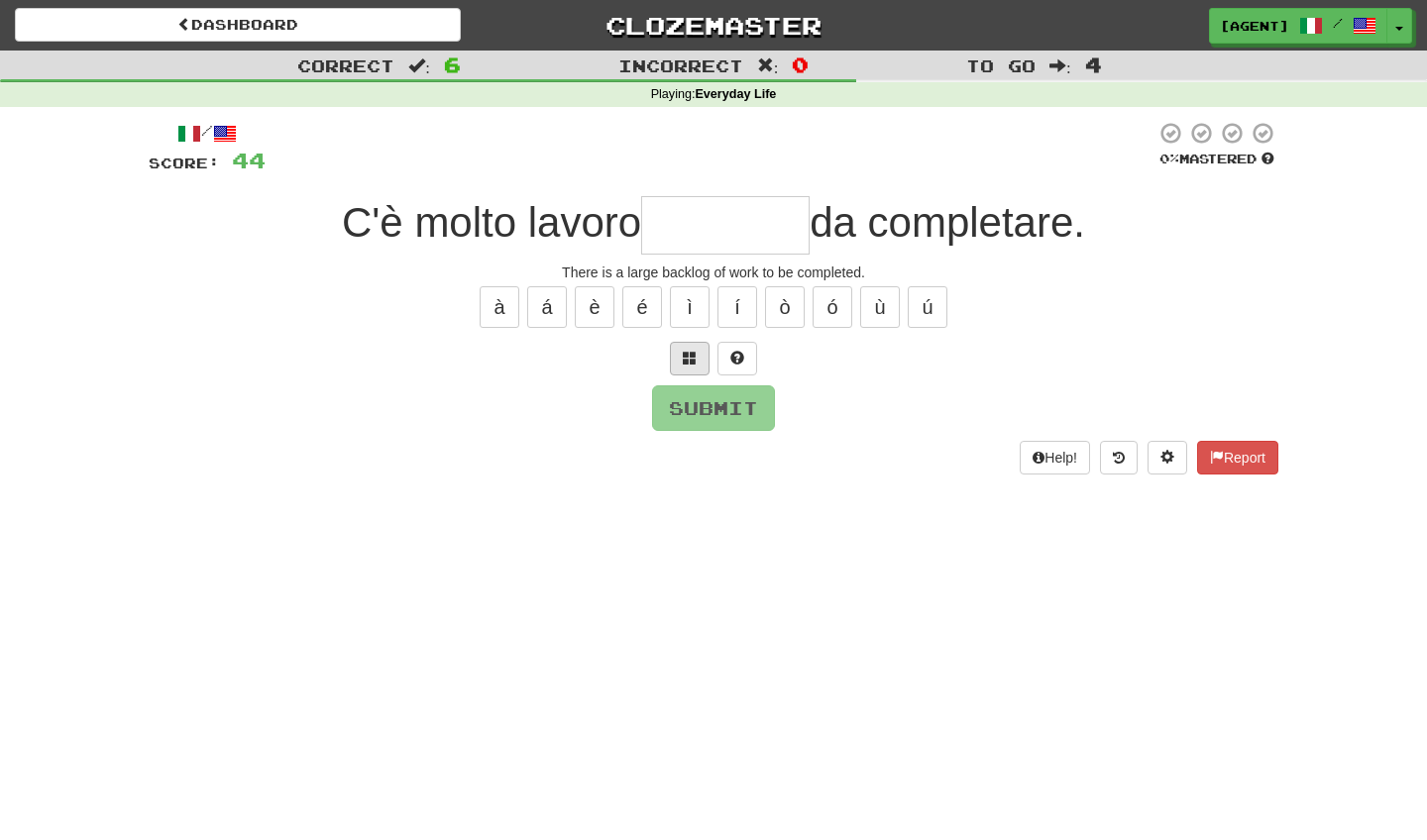click at bounding box center [690, 358] 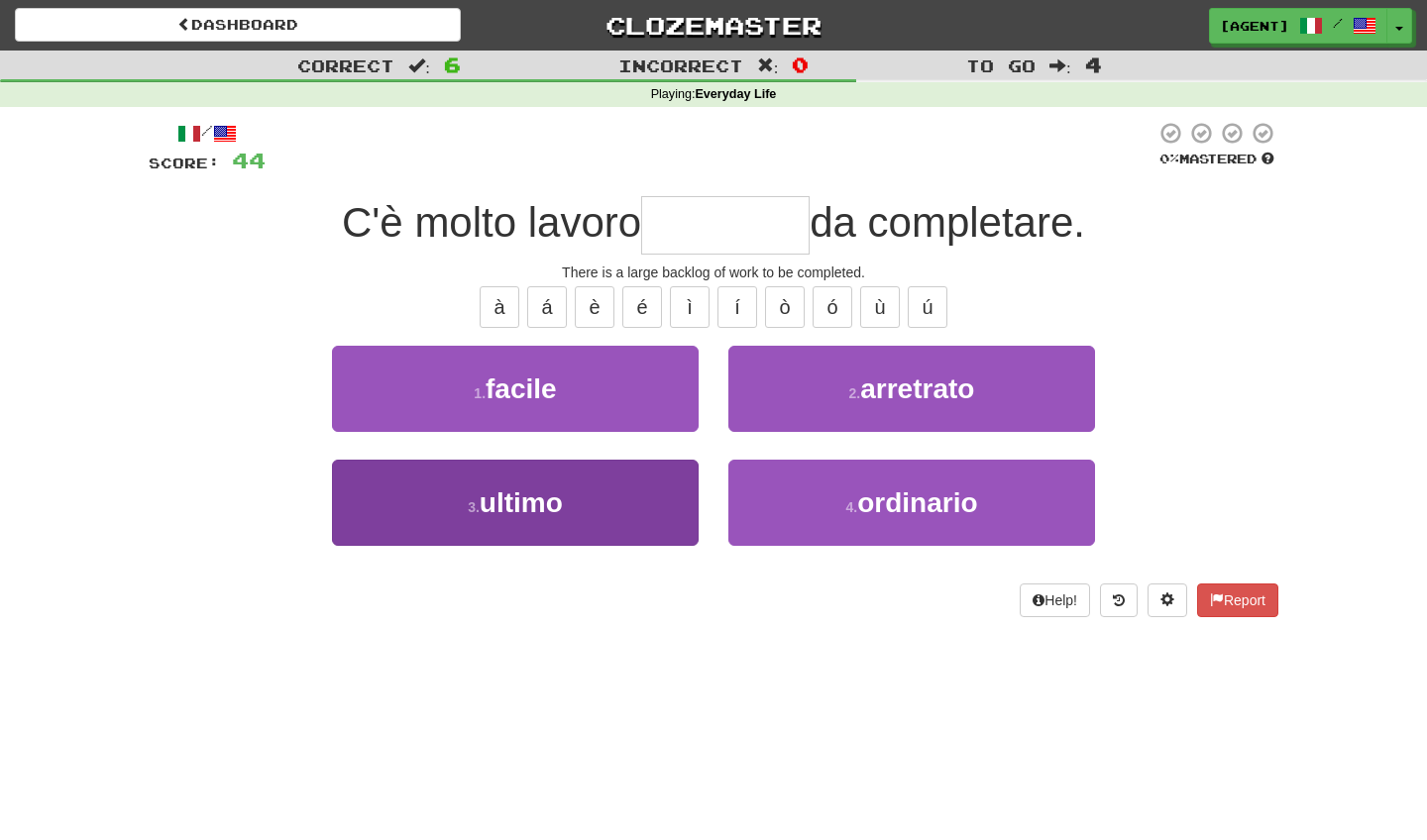 click on "ultimo" at bounding box center [521, 502] 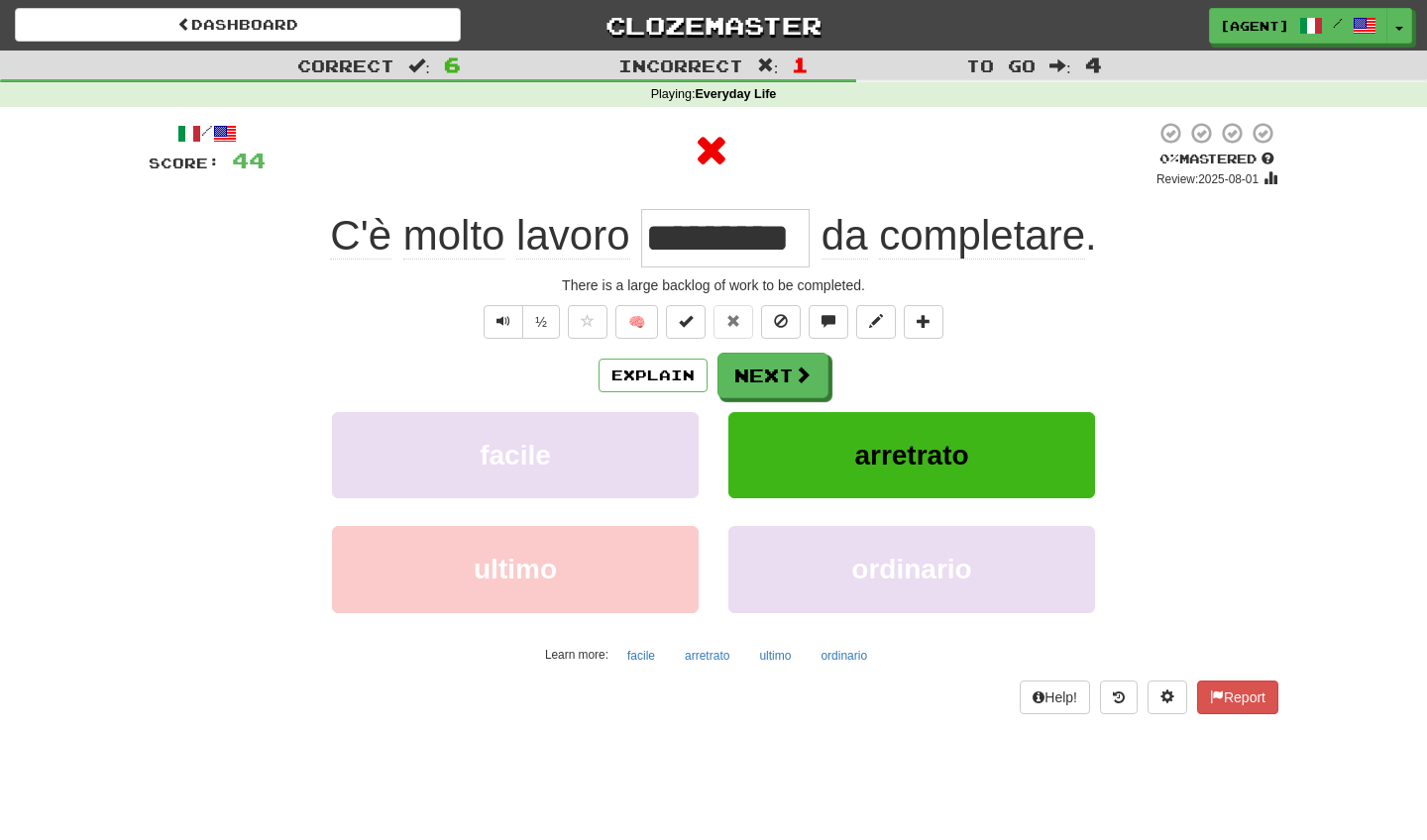 click on "arretrato" at bounding box center (911, 455) 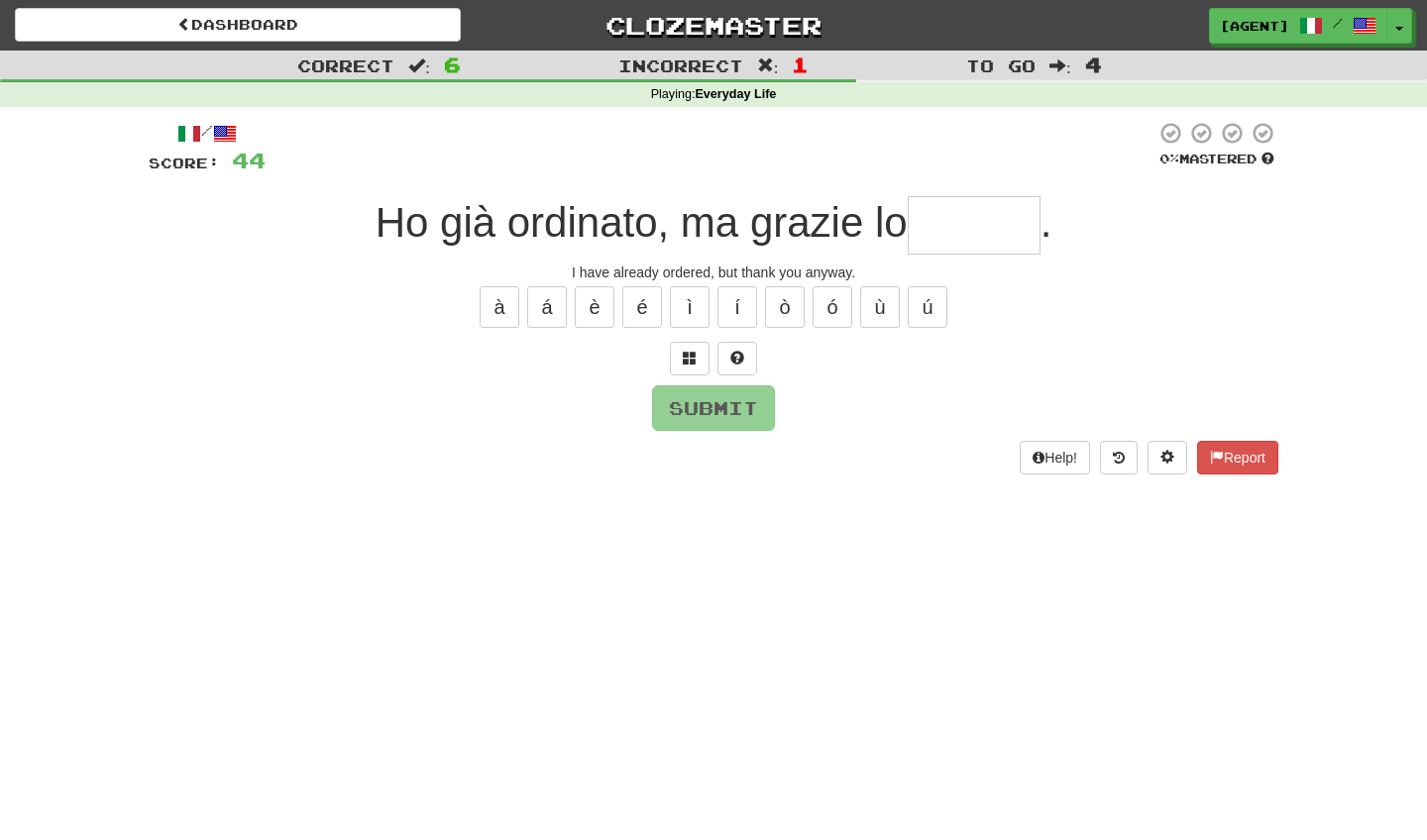 type on "*" 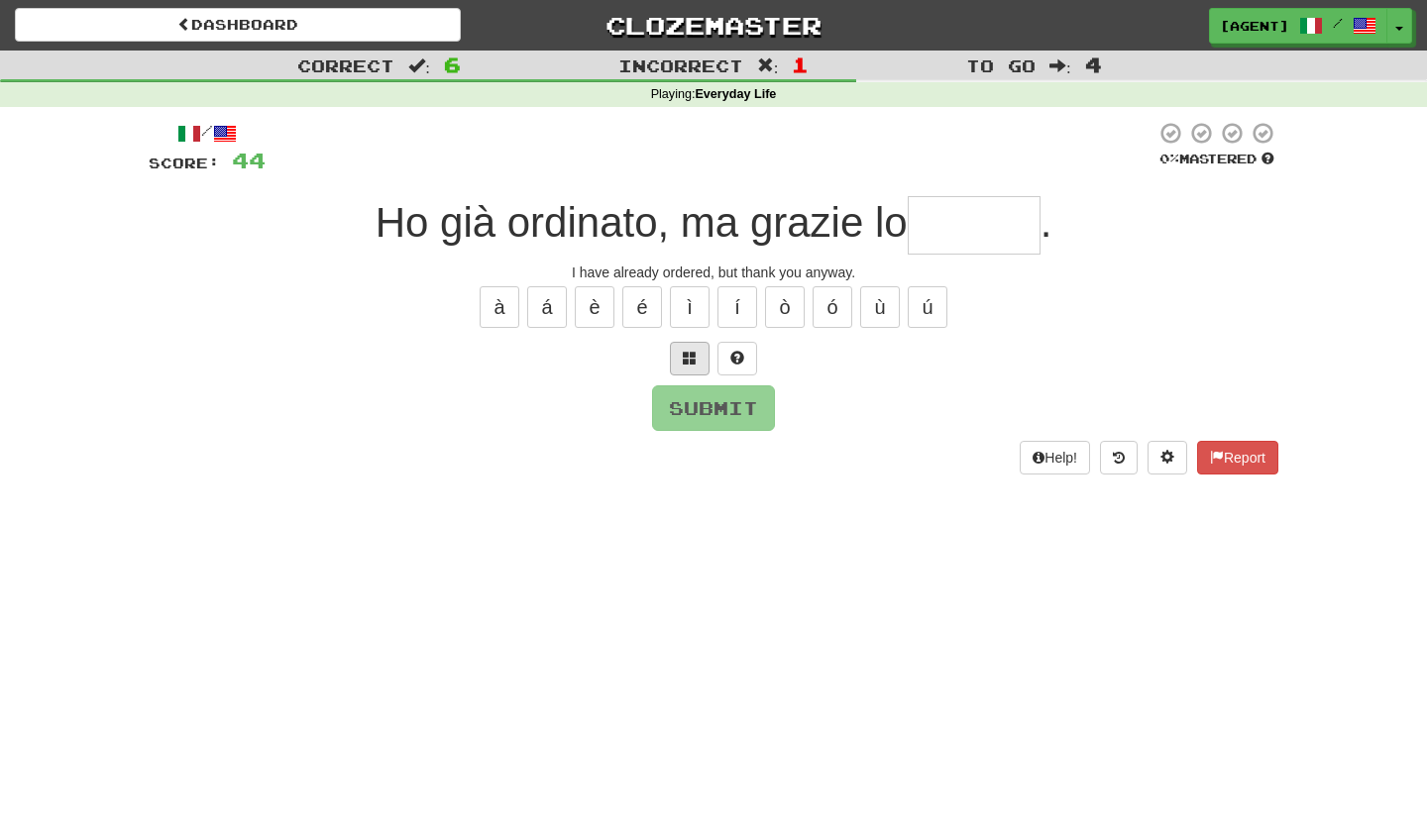 click at bounding box center (690, 359) 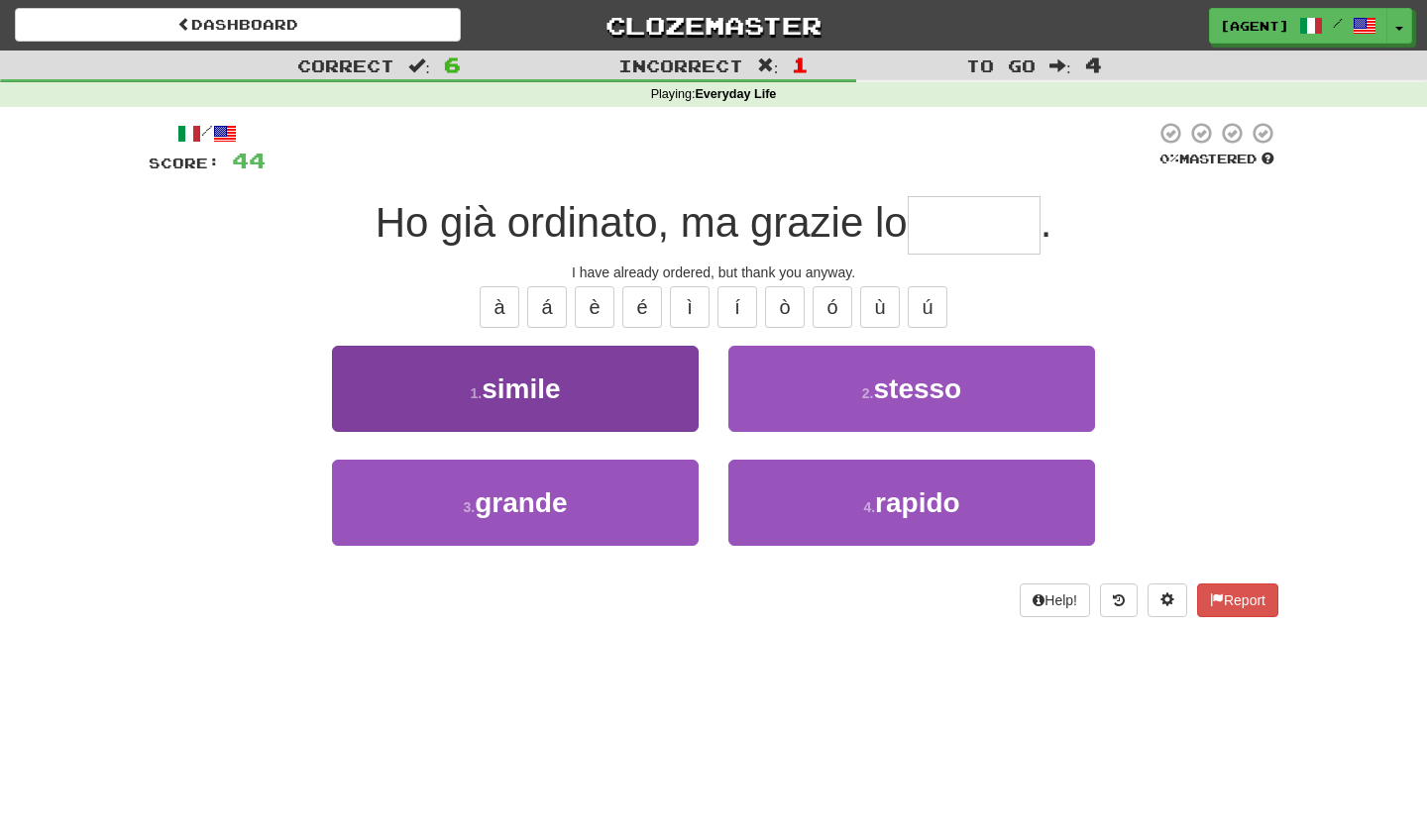 click on "1 .  simile" at bounding box center (515, 388) 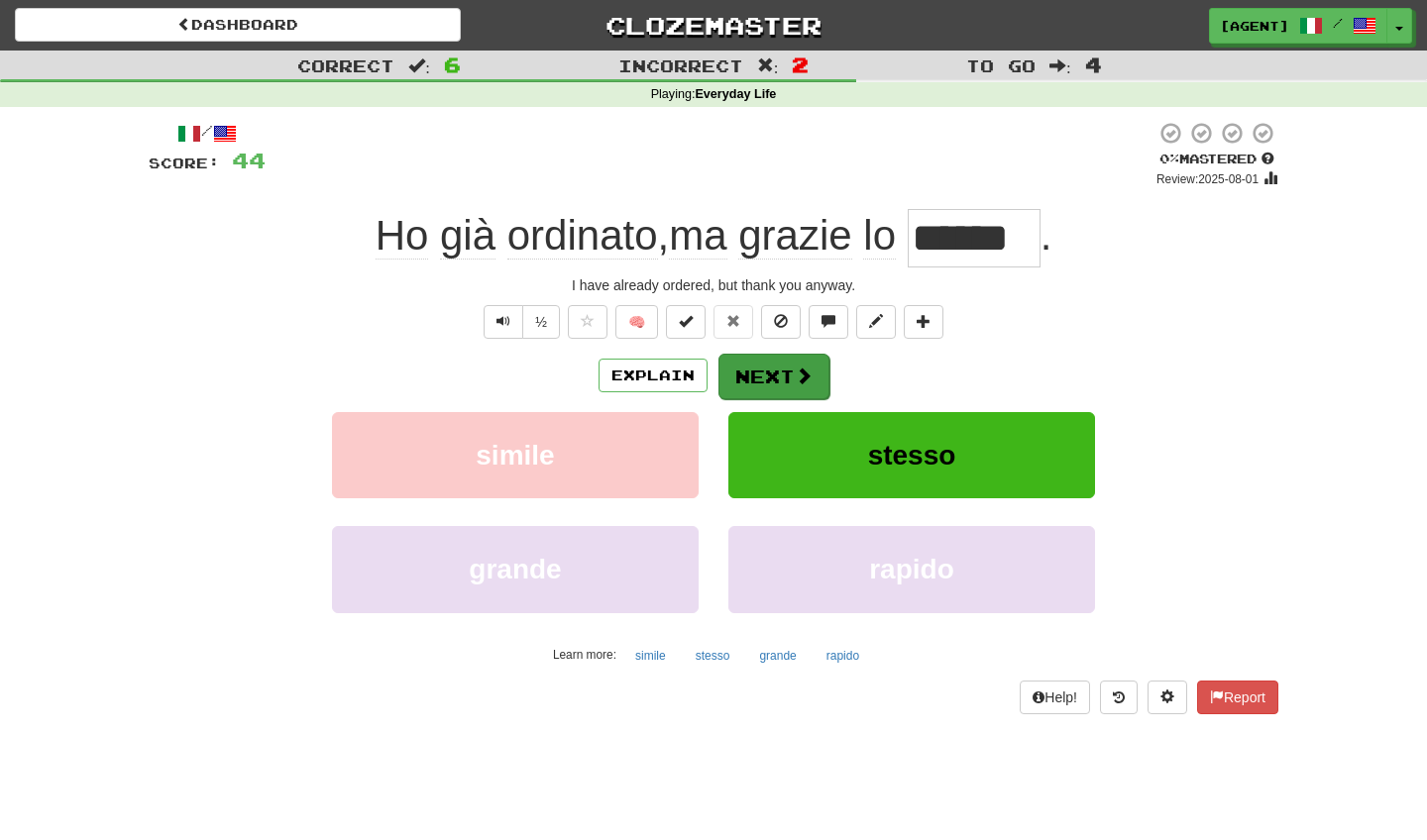 click at bounding box center [804, 375] 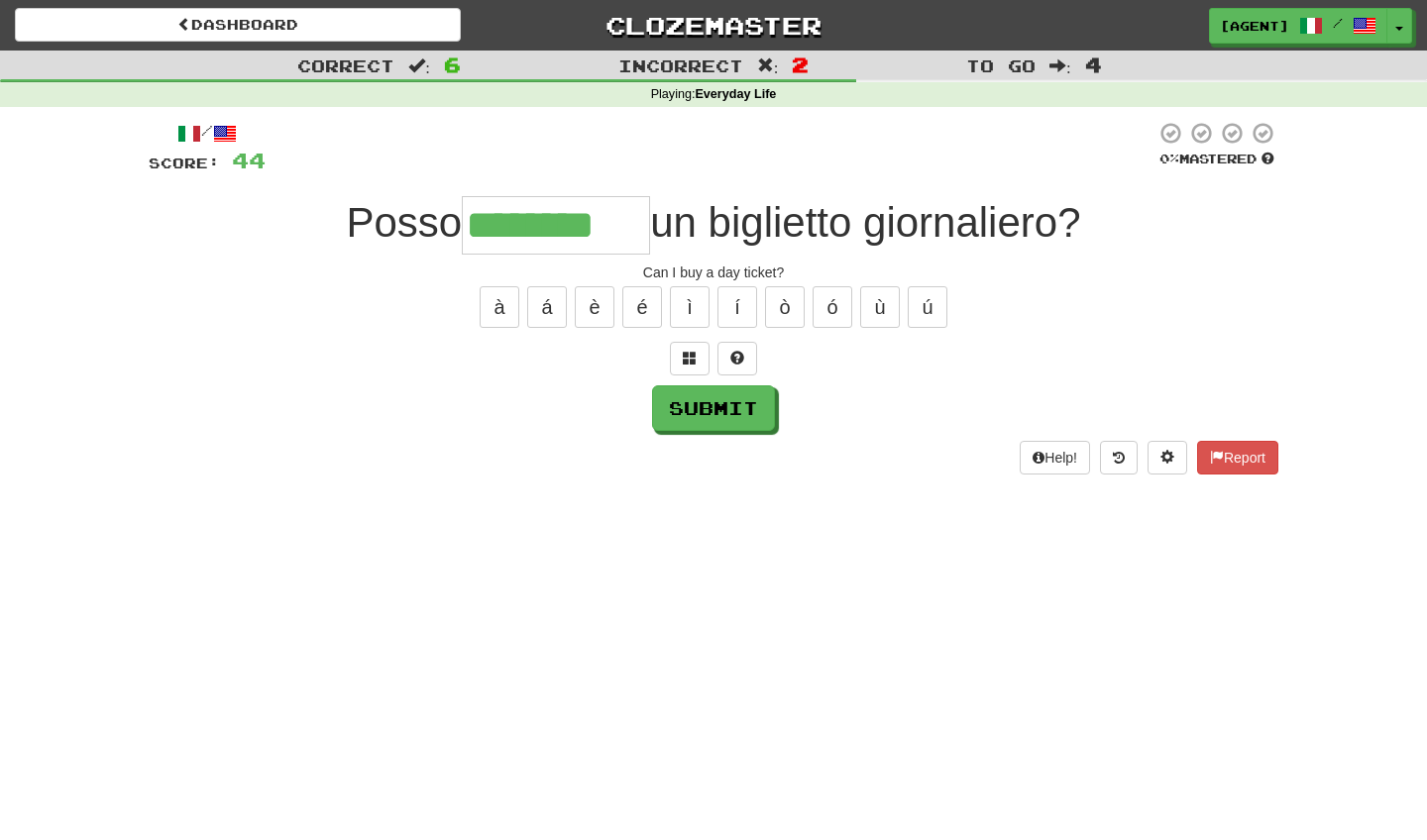 type on "********" 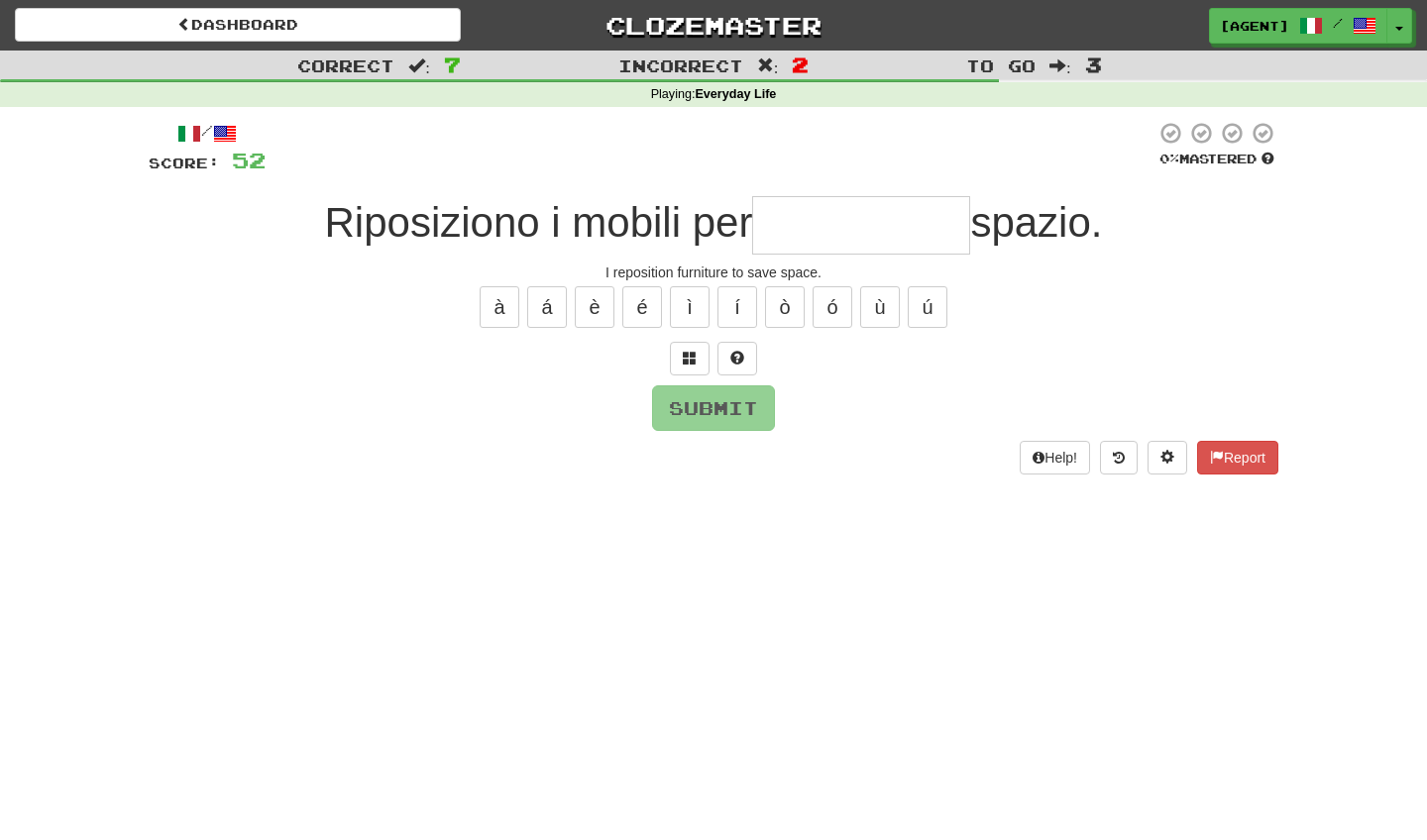 type on "*" 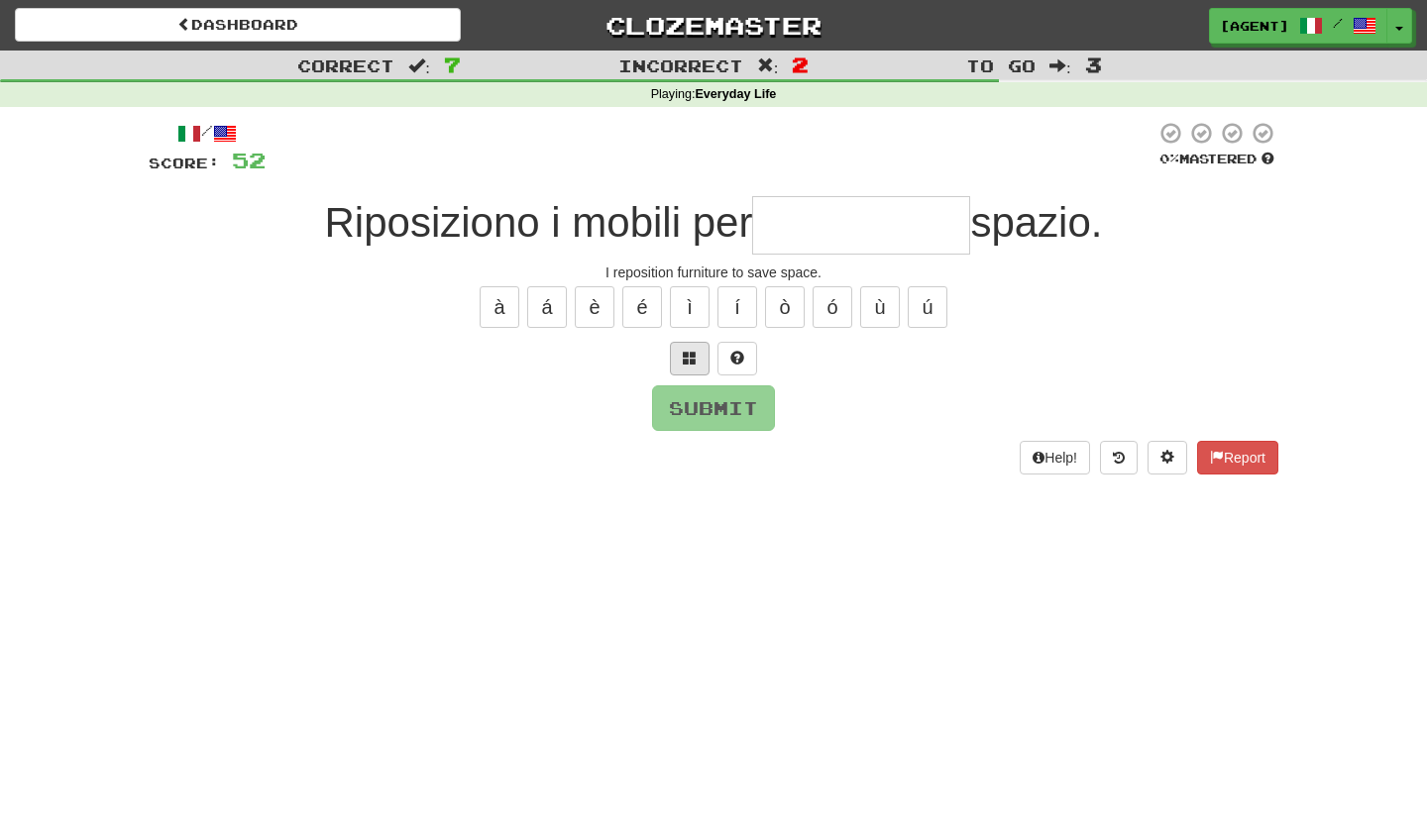 click at bounding box center [690, 359] 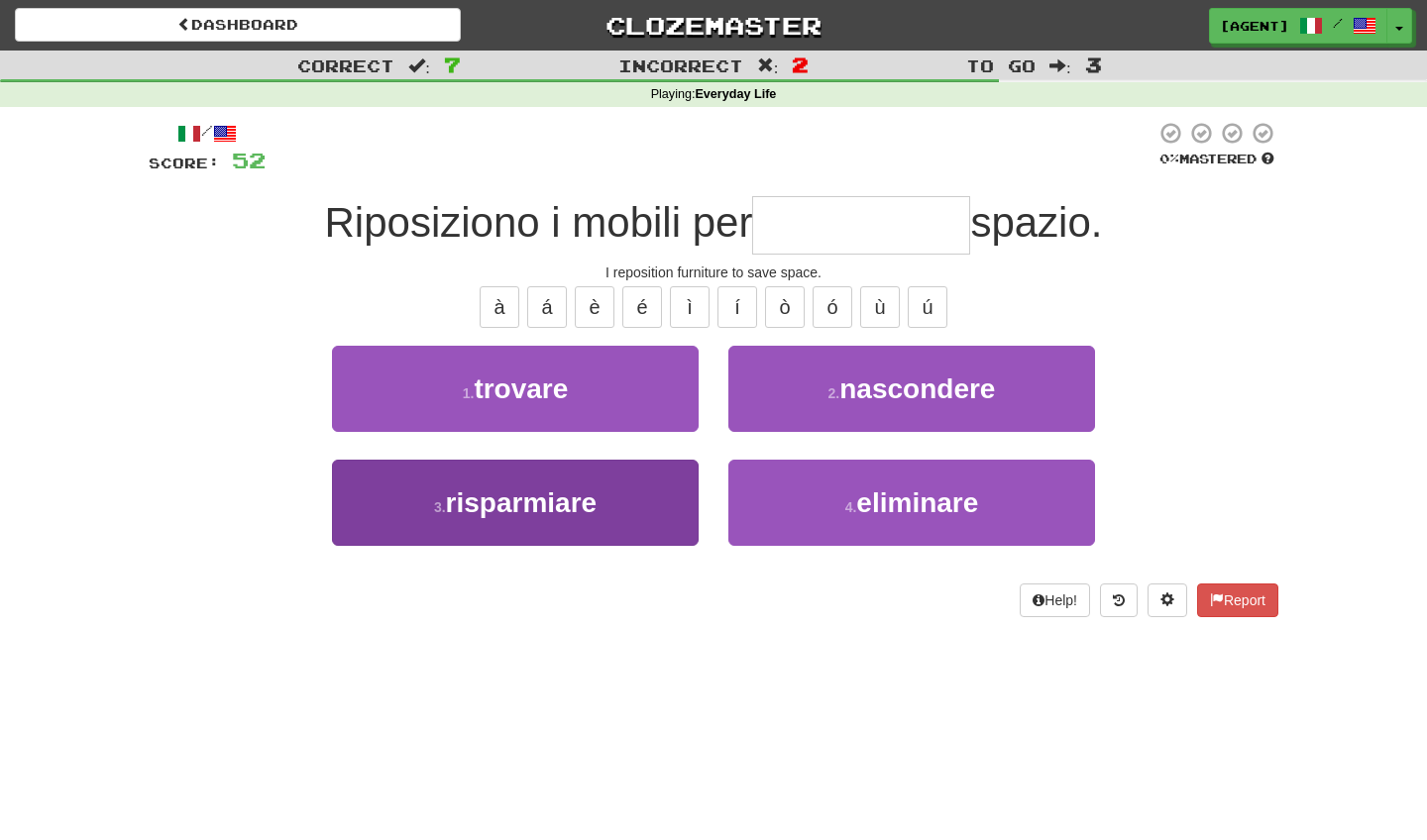 click on "risparmiare" at bounding box center (521, 502) 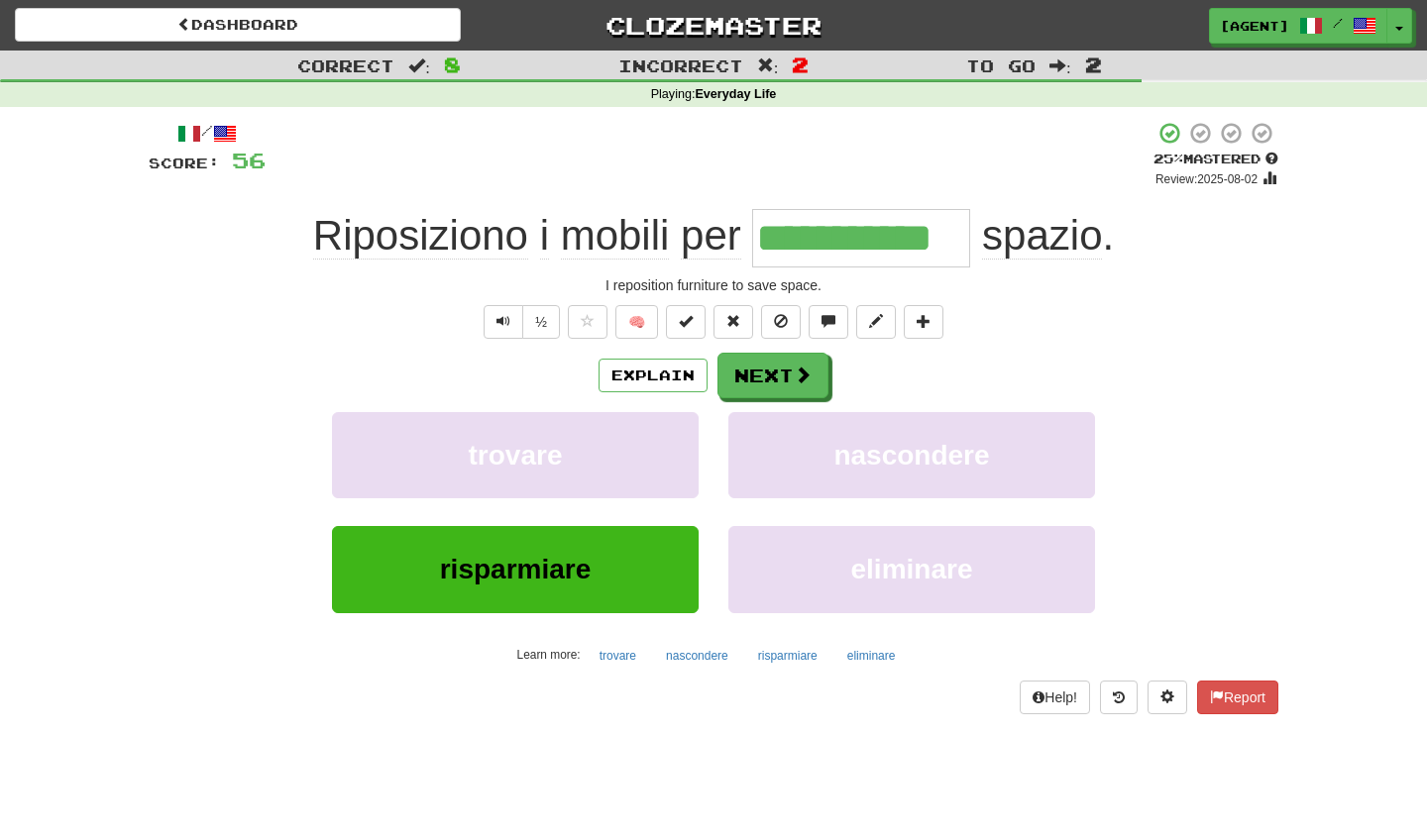 click on "**********" at bounding box center [861, 238] 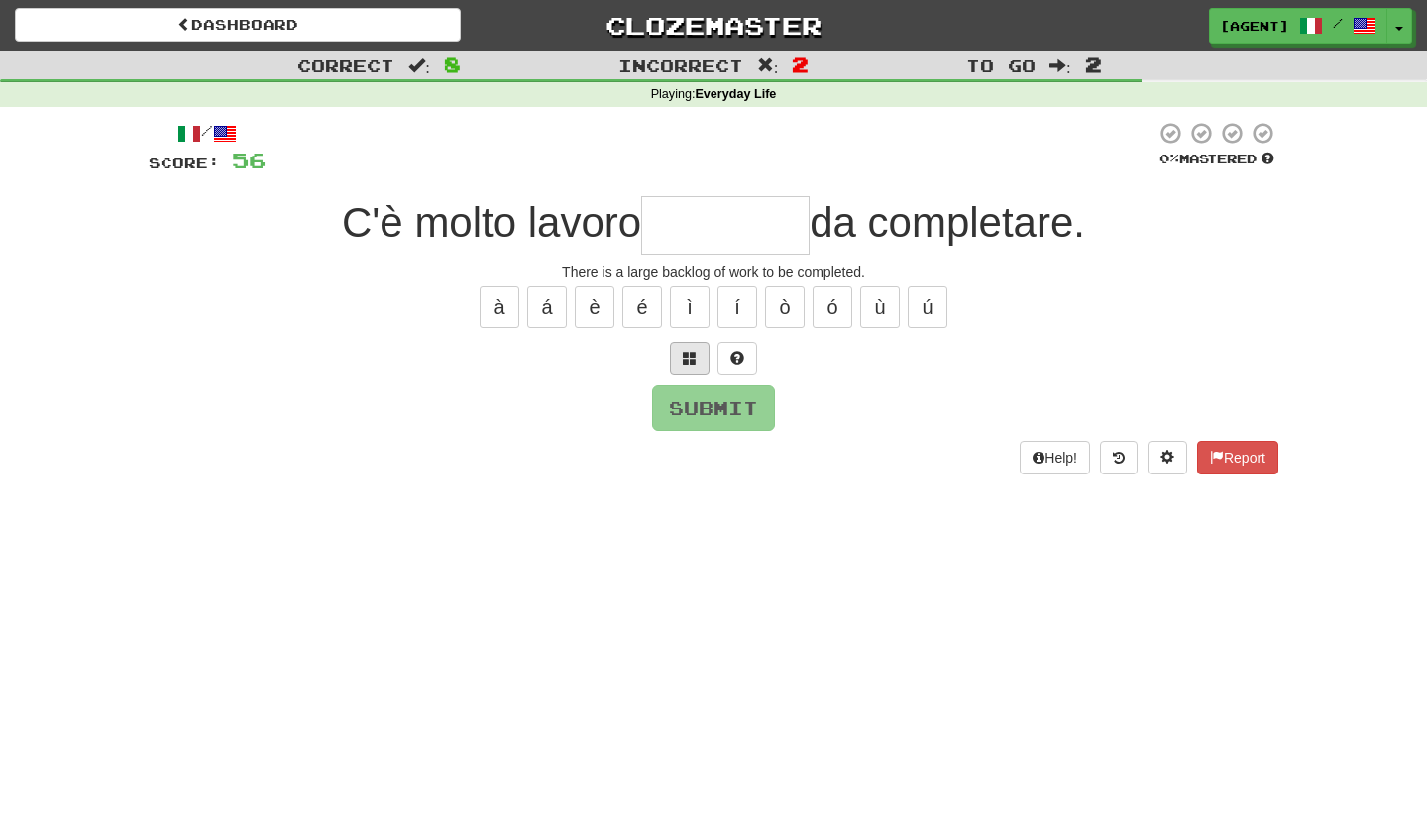 click at bounding box center [690, 358] 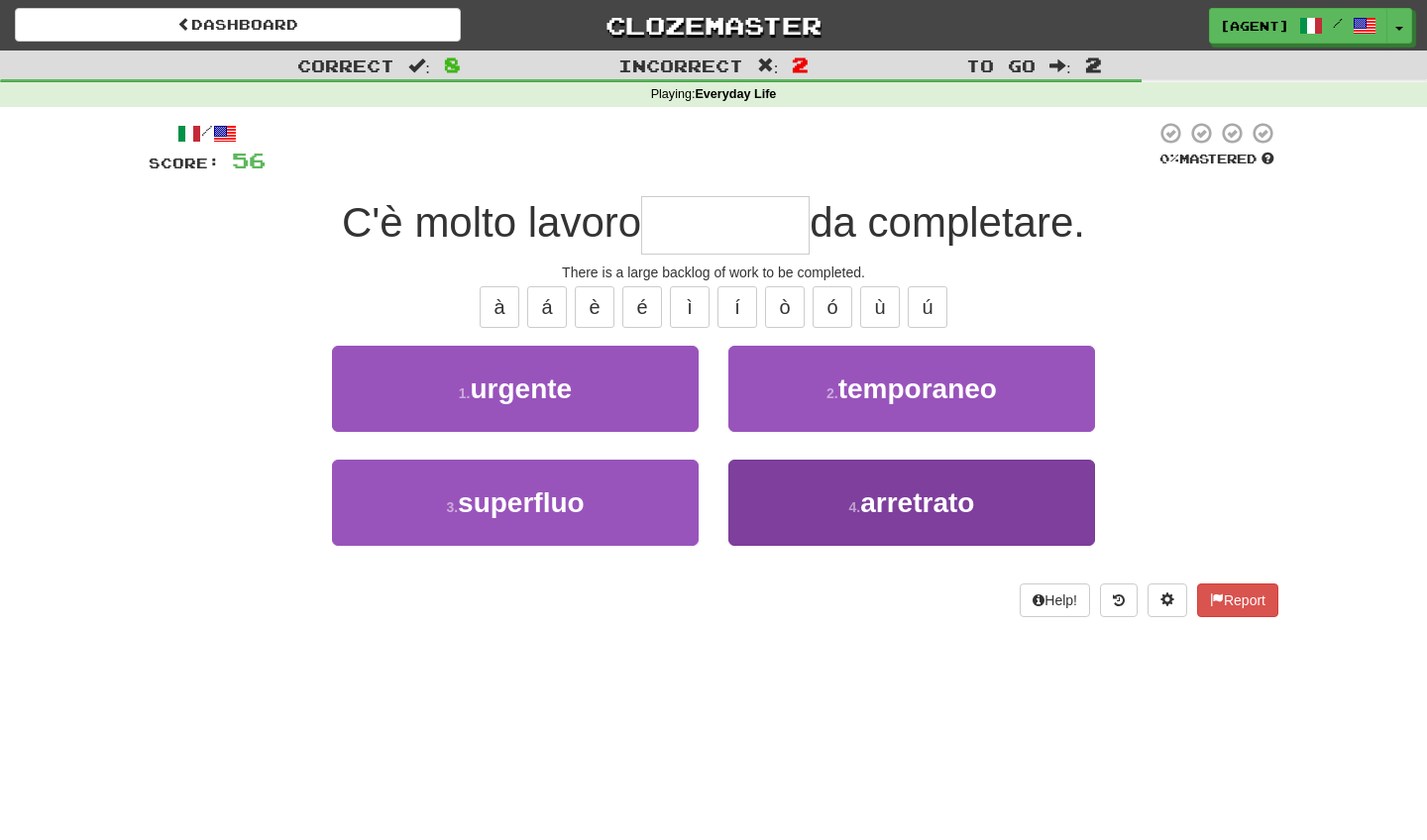 click on "4 .  arretrato" at bounding box center (912, 502) 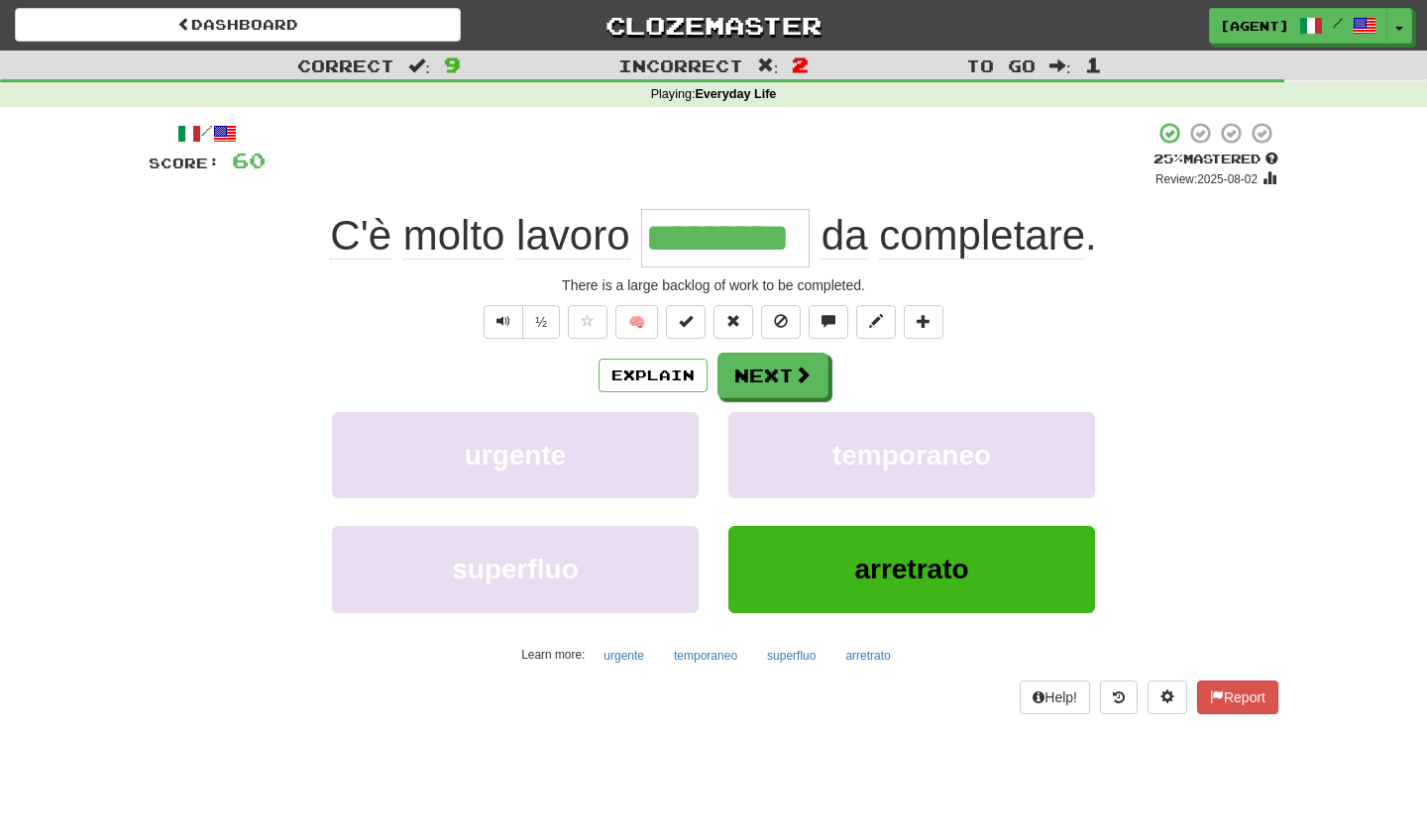 click on "*********" at bounding box center (725, 238) 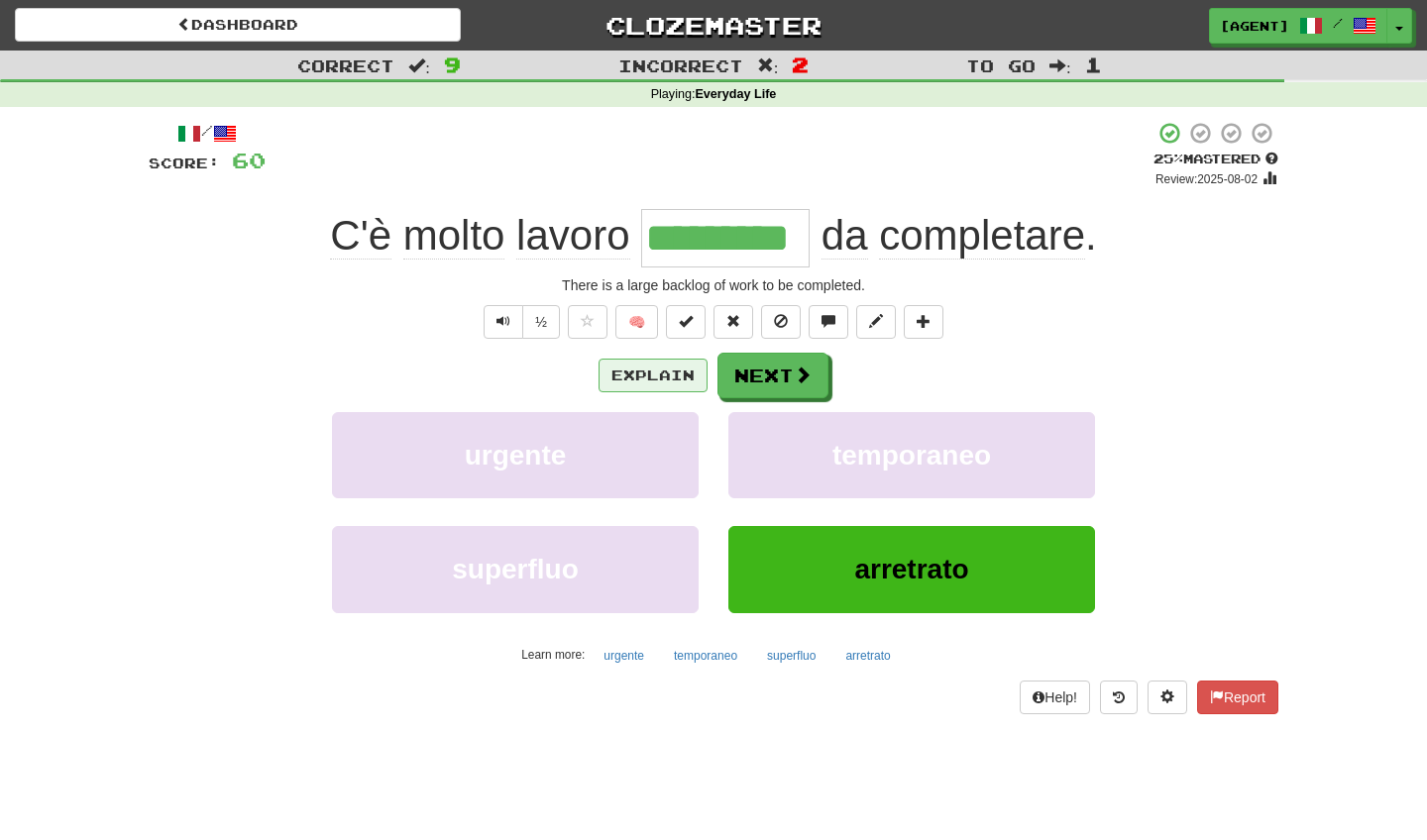 click on "Explain" at bounding box center [653, 375] 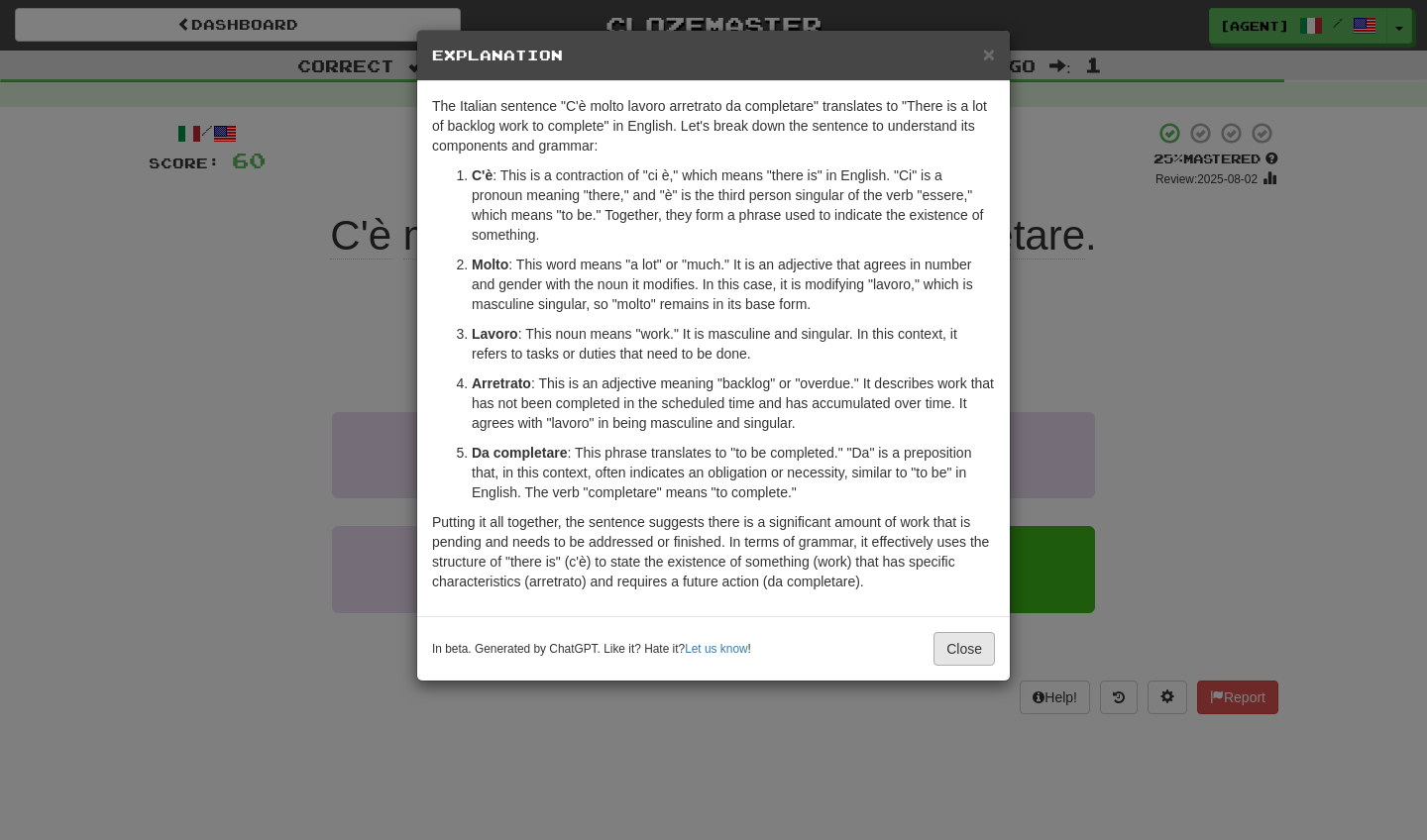 click on "Close" at bounding box center (964, 649) 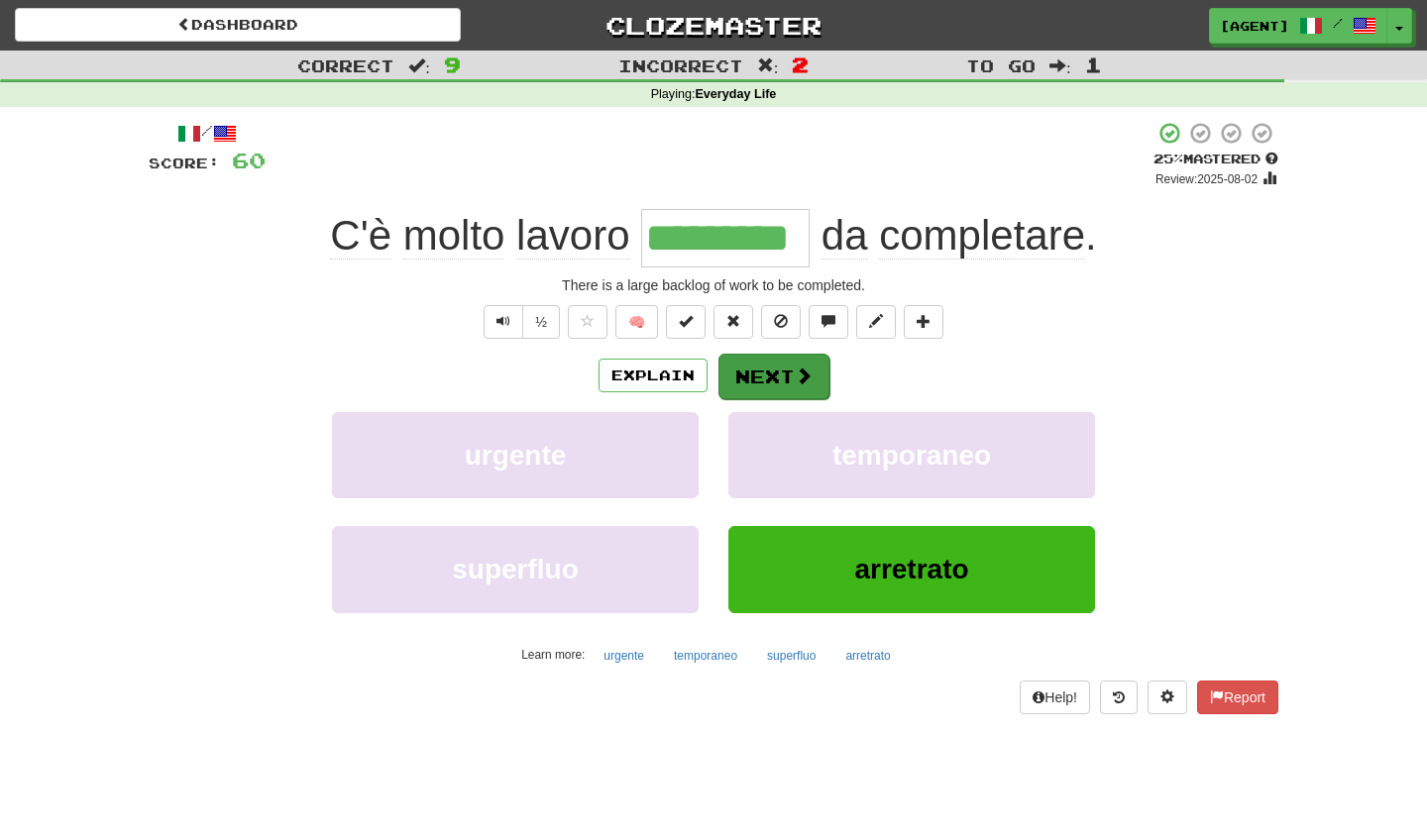 click at bounding box center (804, 375) 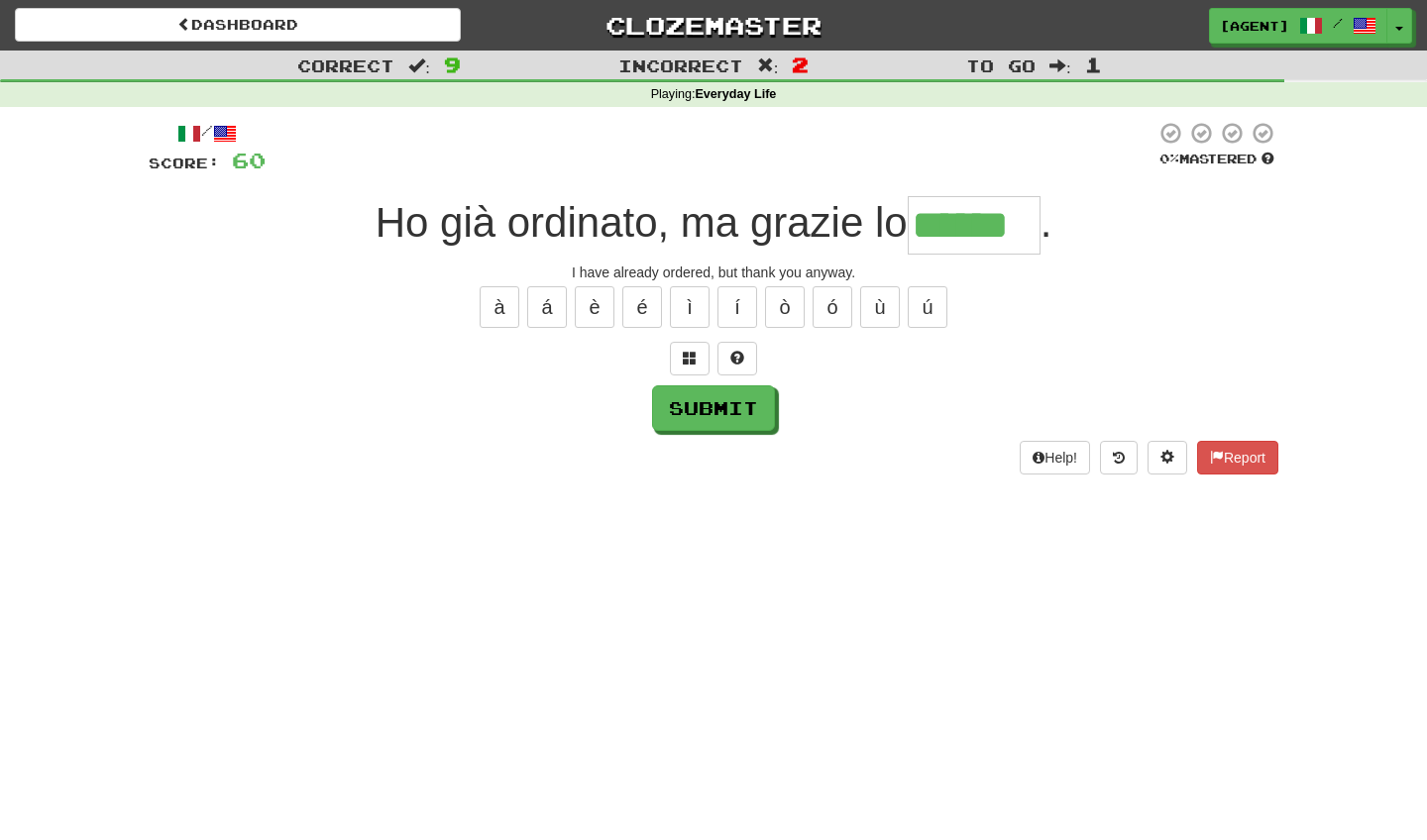 type on "******" 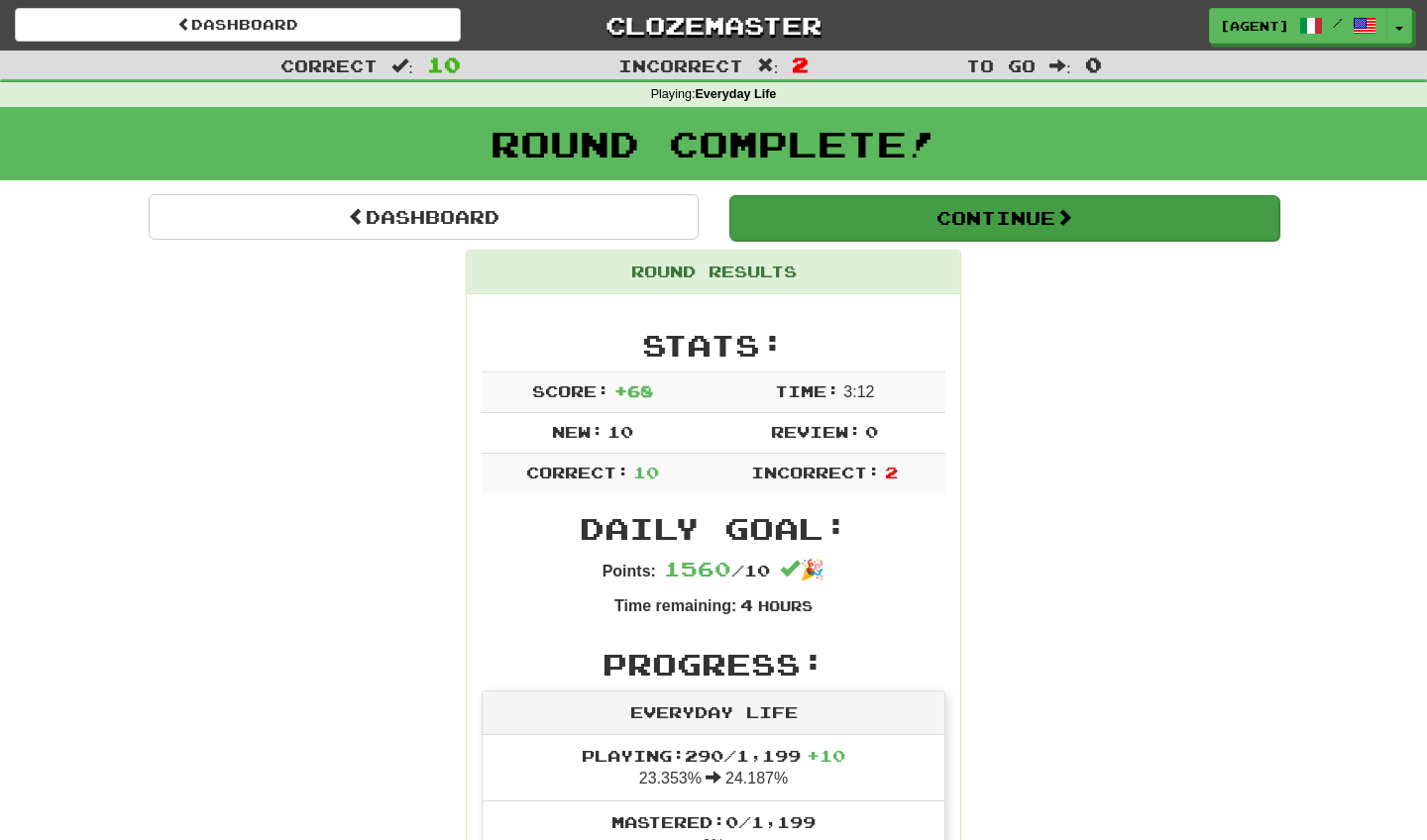 click on "Continue" at bounding box center [1004, 218] 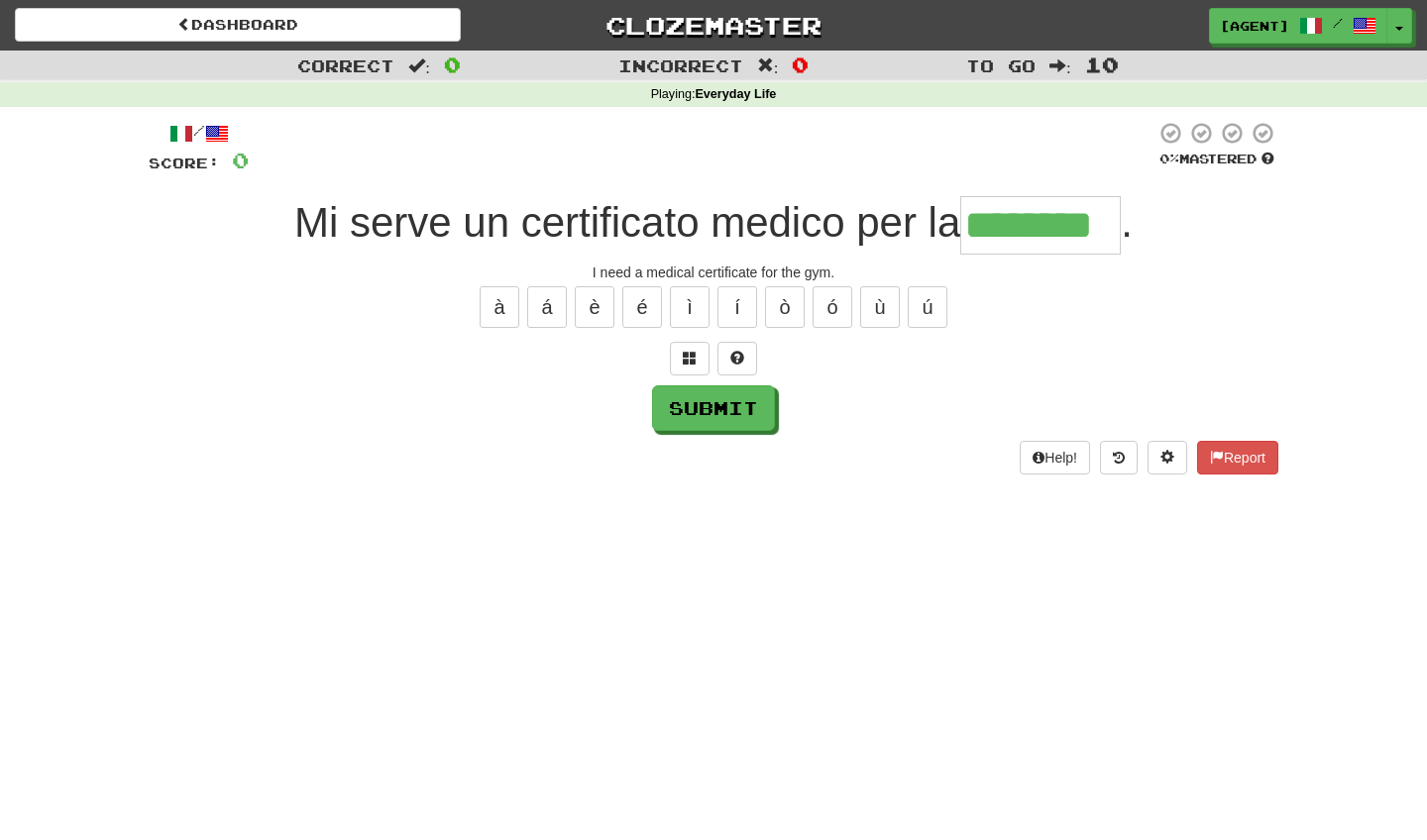 type on "********" 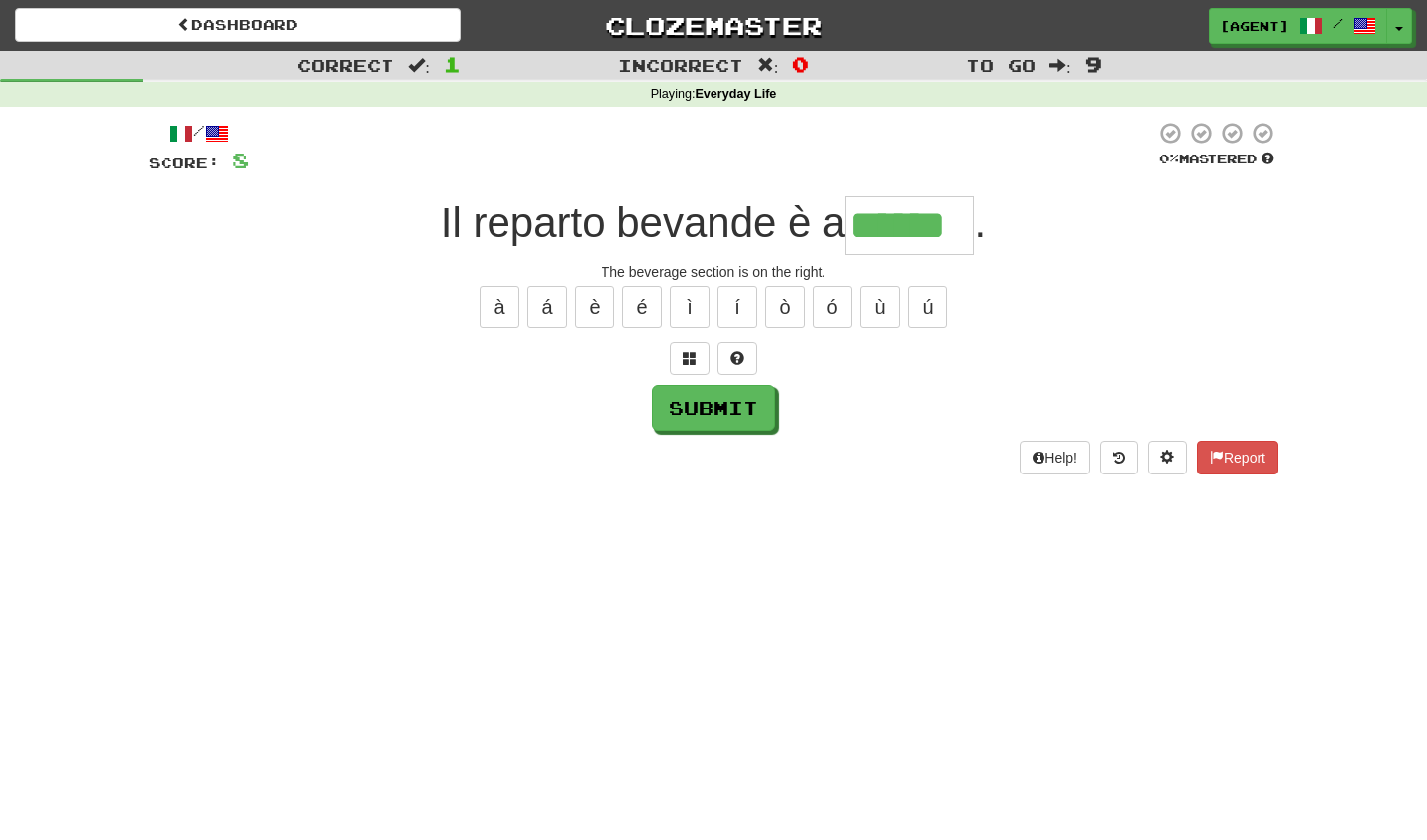 type on "******" 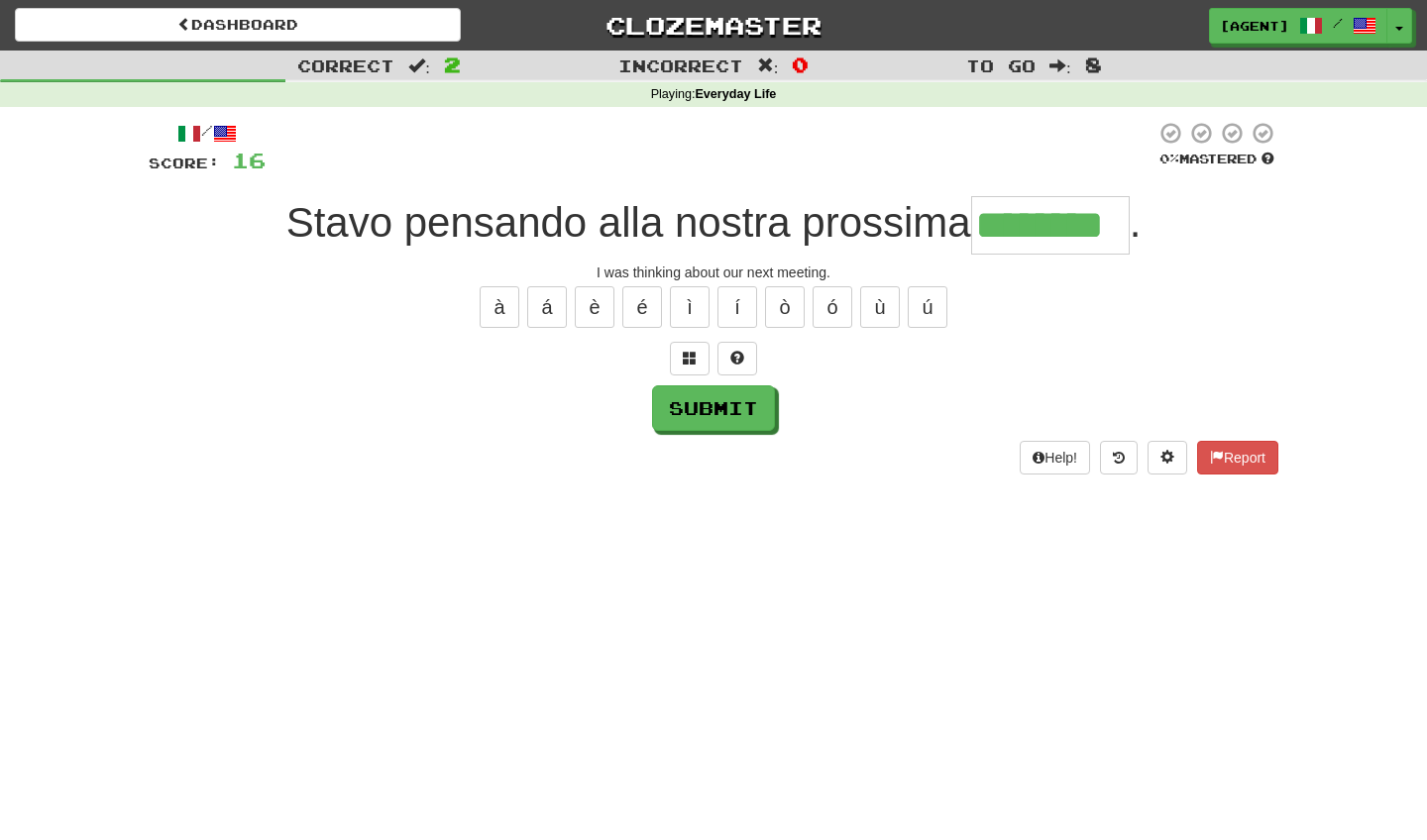 type on "********" 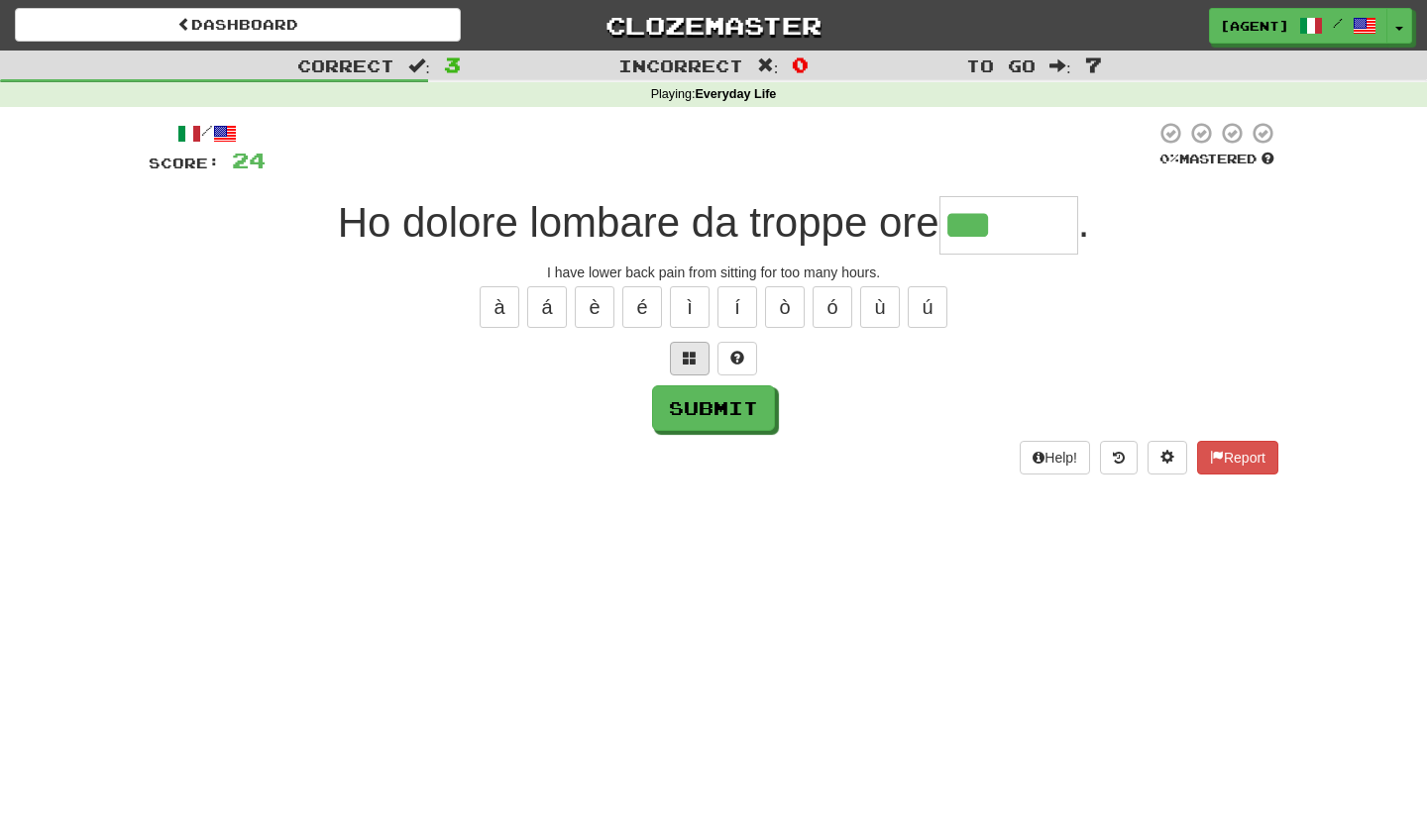 click at bounding box center (690, 358) 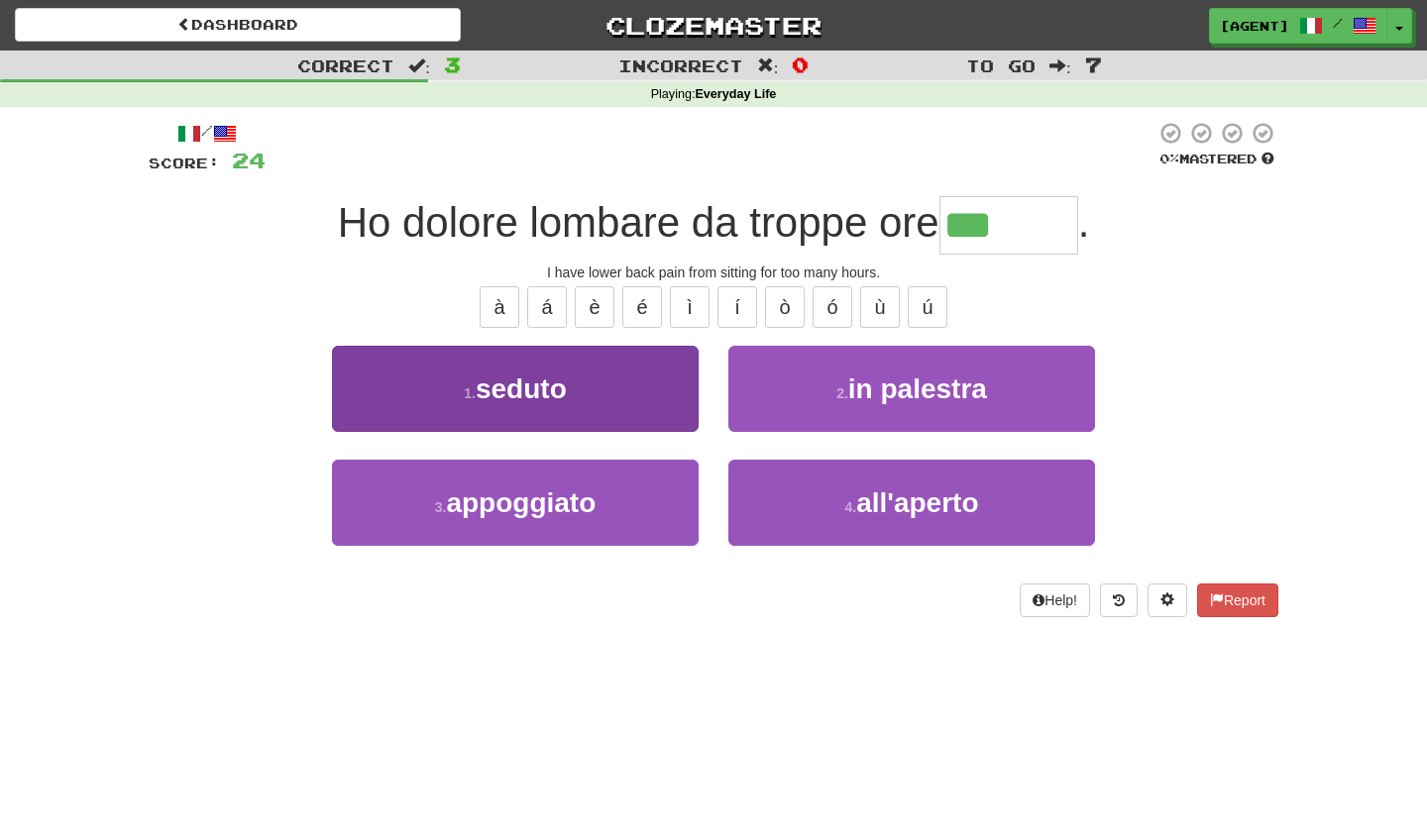 click on "1 .  seduto" at bounding box center (515, 388) 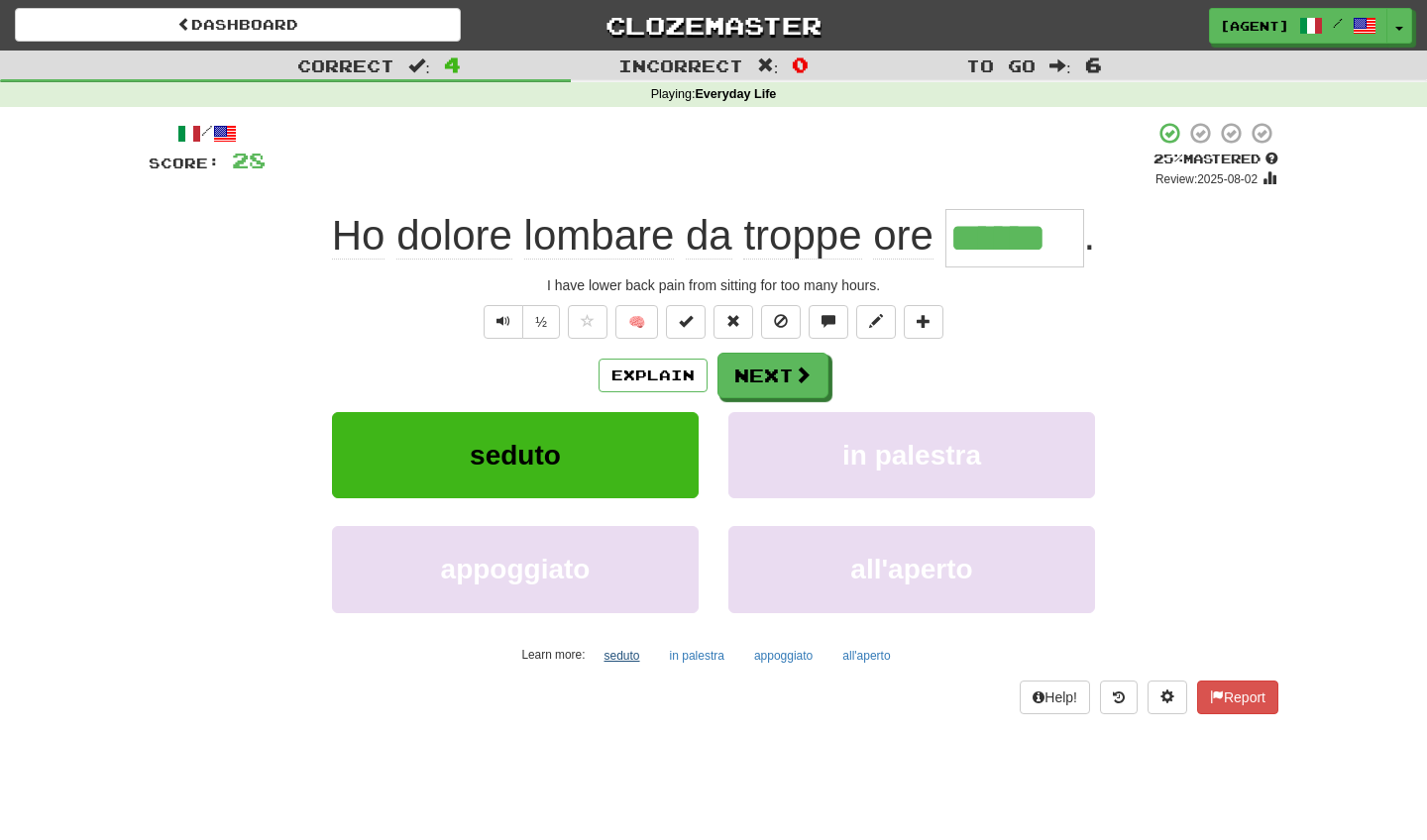 click on "seduto" at bounding box center [622, 656] 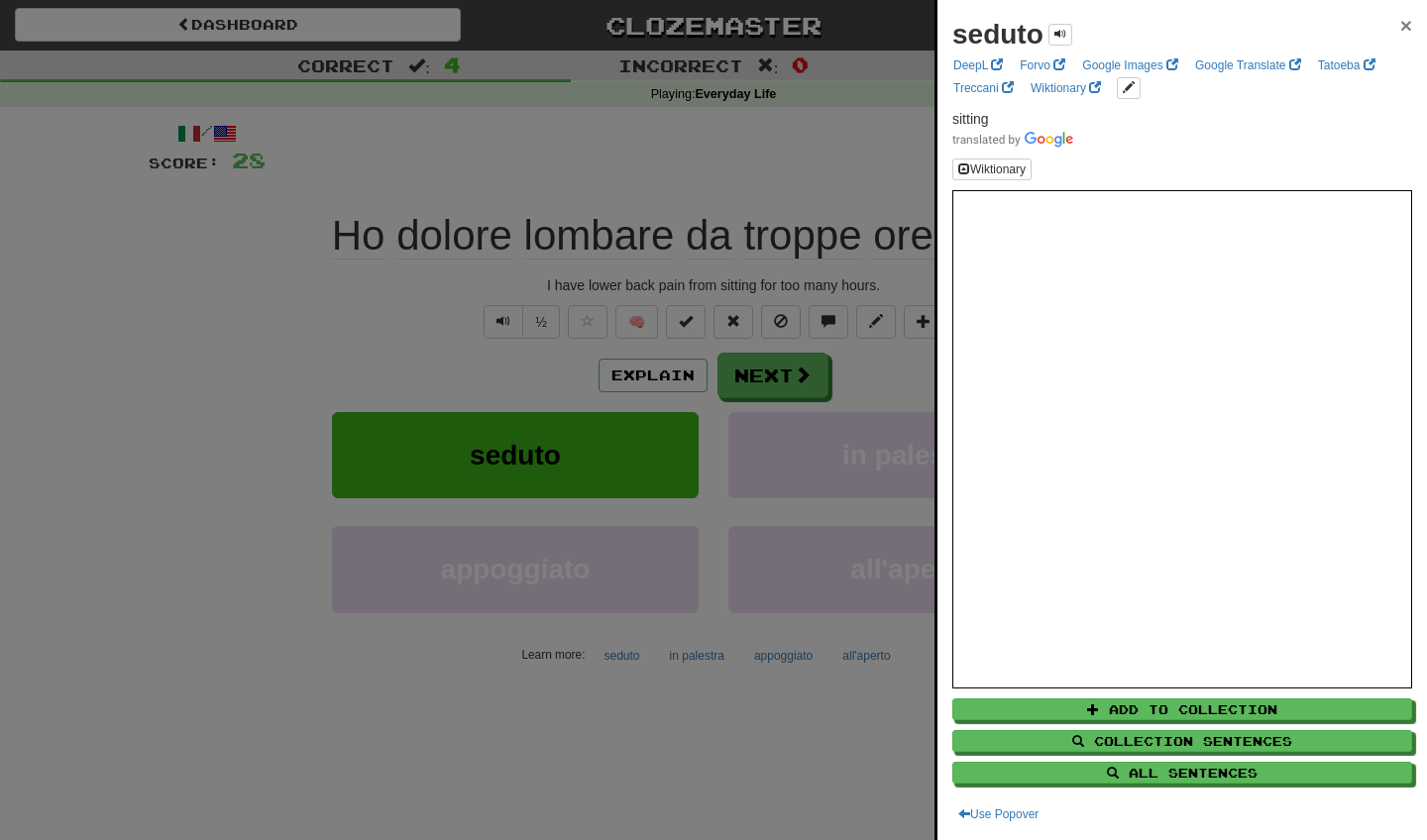 click on "×" at bounding box center (1406, 25) 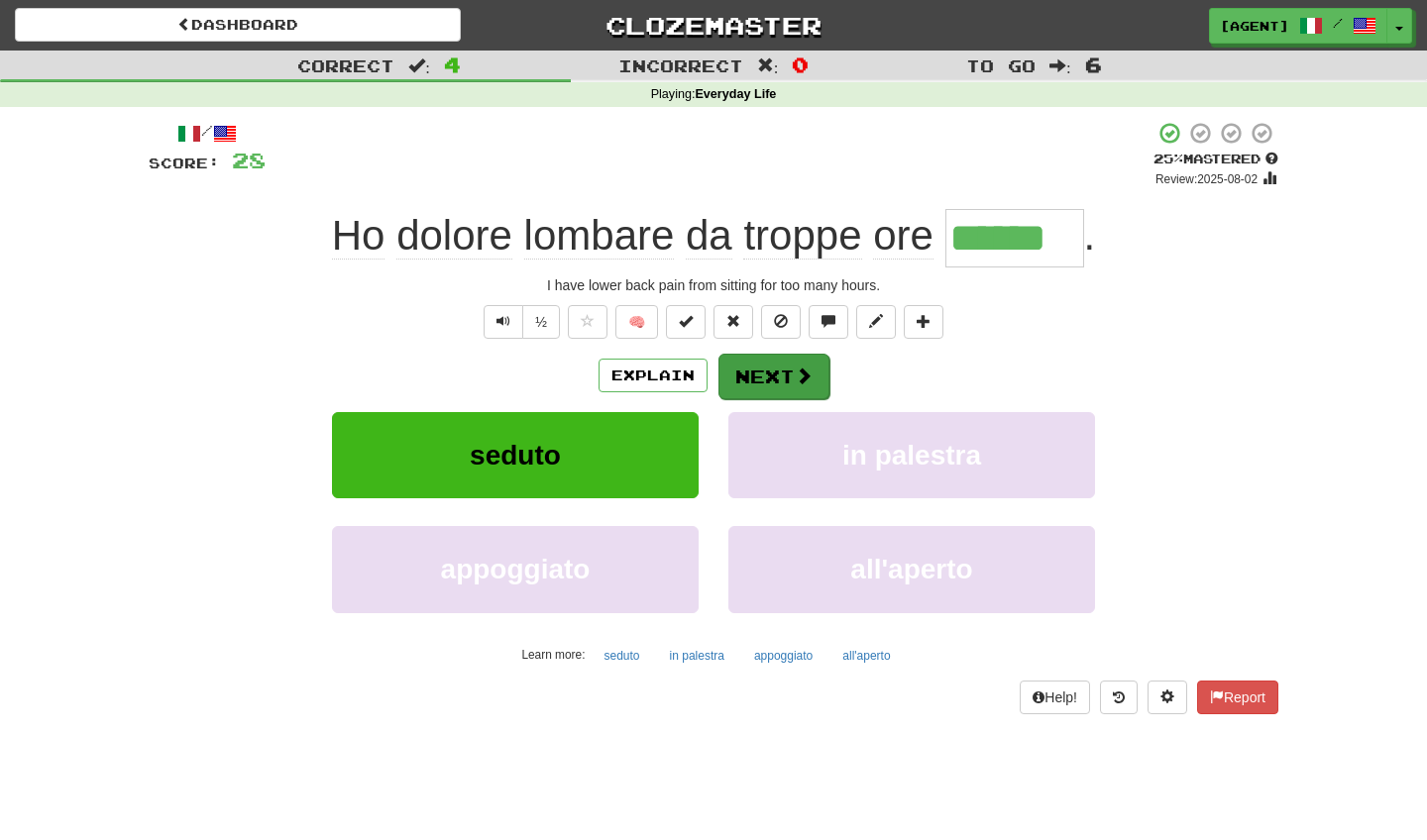 click on "Next" at bounding box center [774, 376] 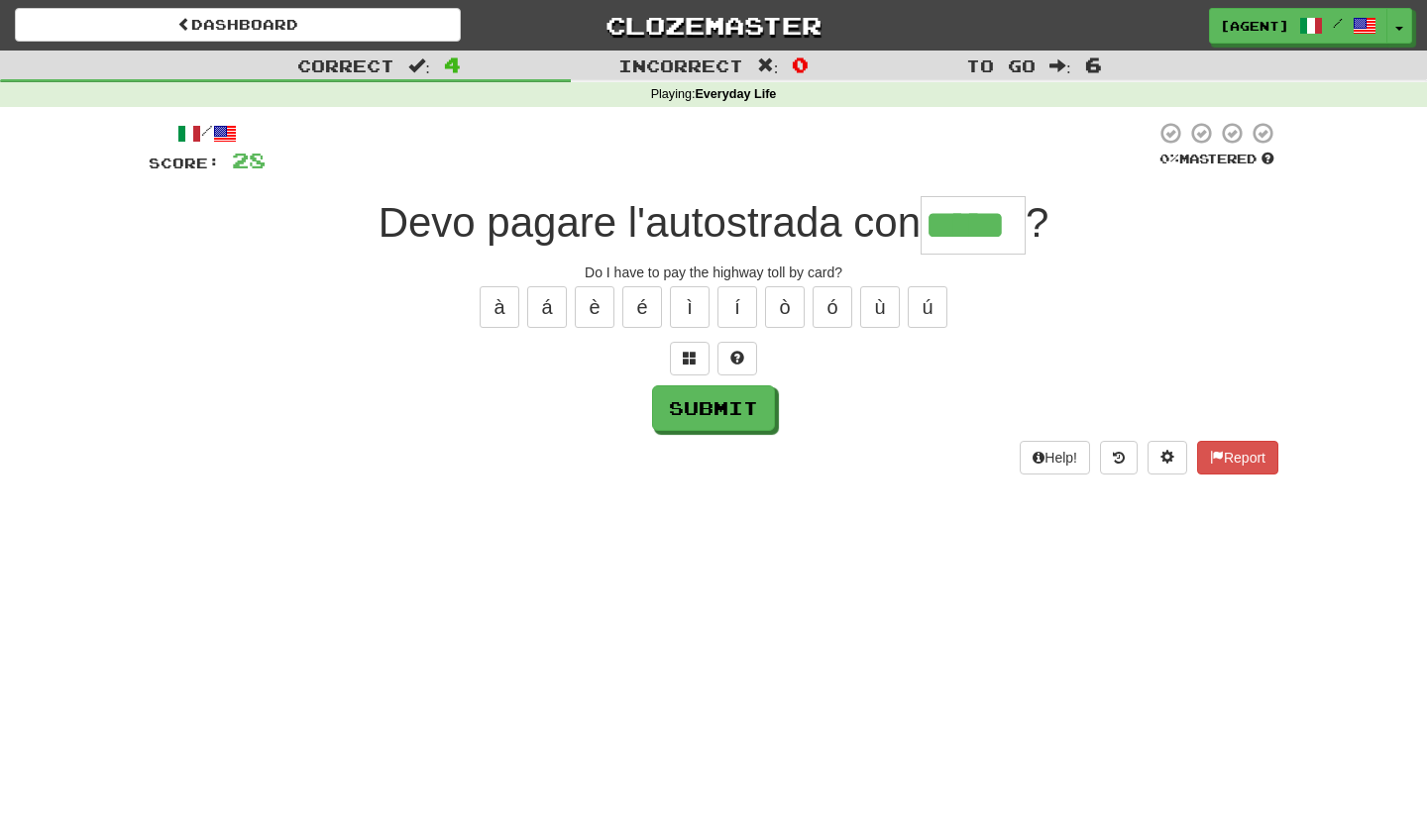 type on "*****" 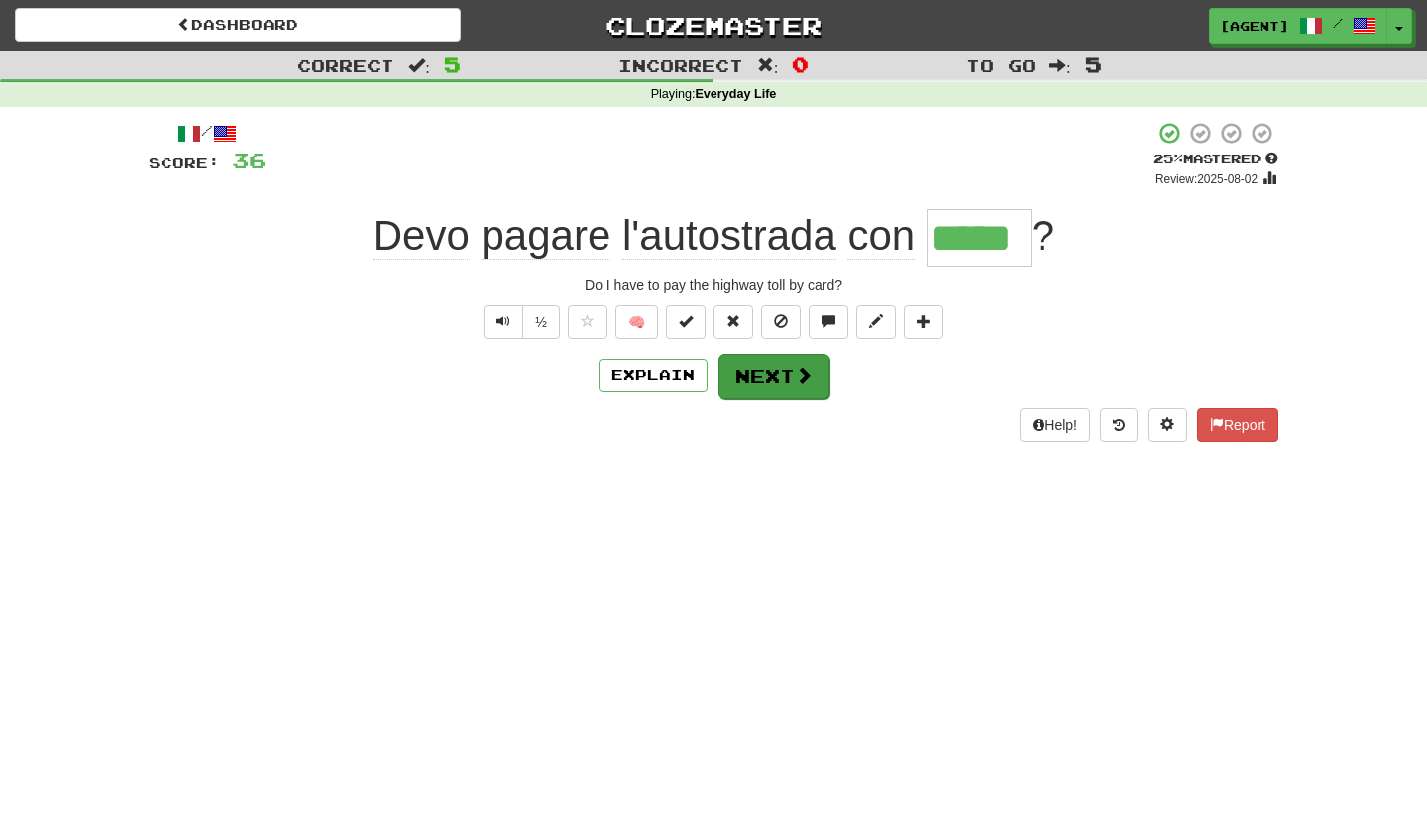 click on "Next" at bounding box center [774, 376] 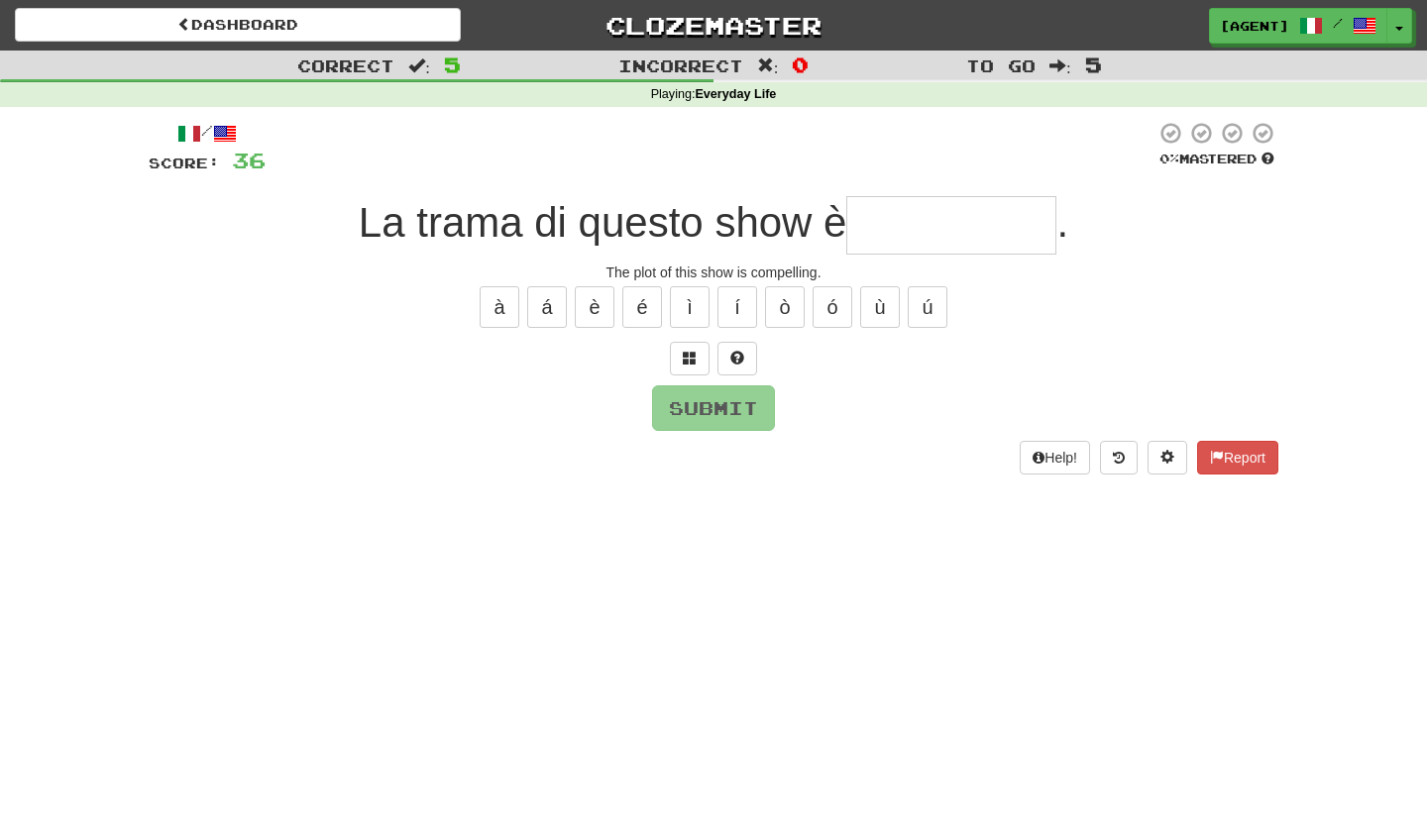 type on "*" 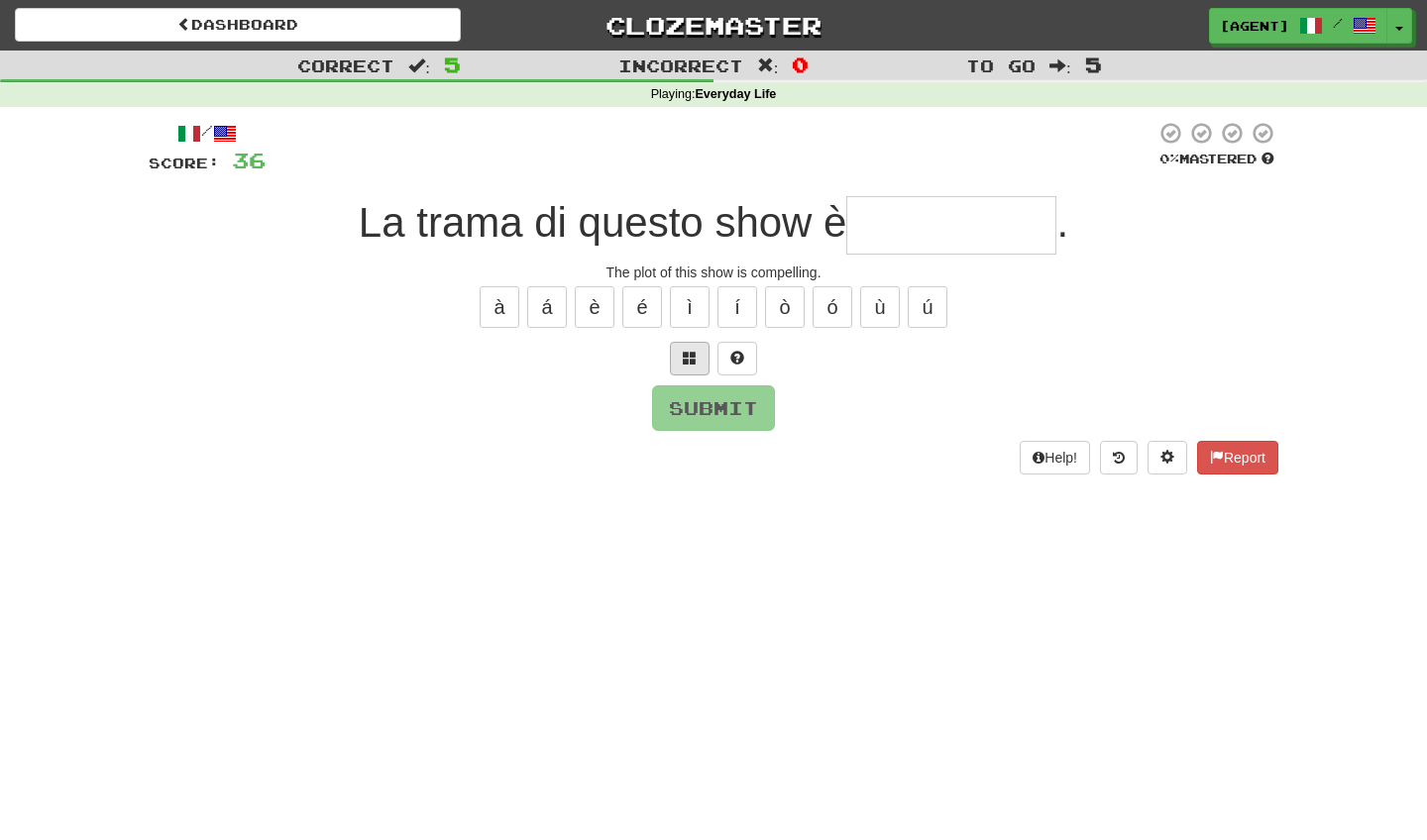 click at bounding box center [690, 358] 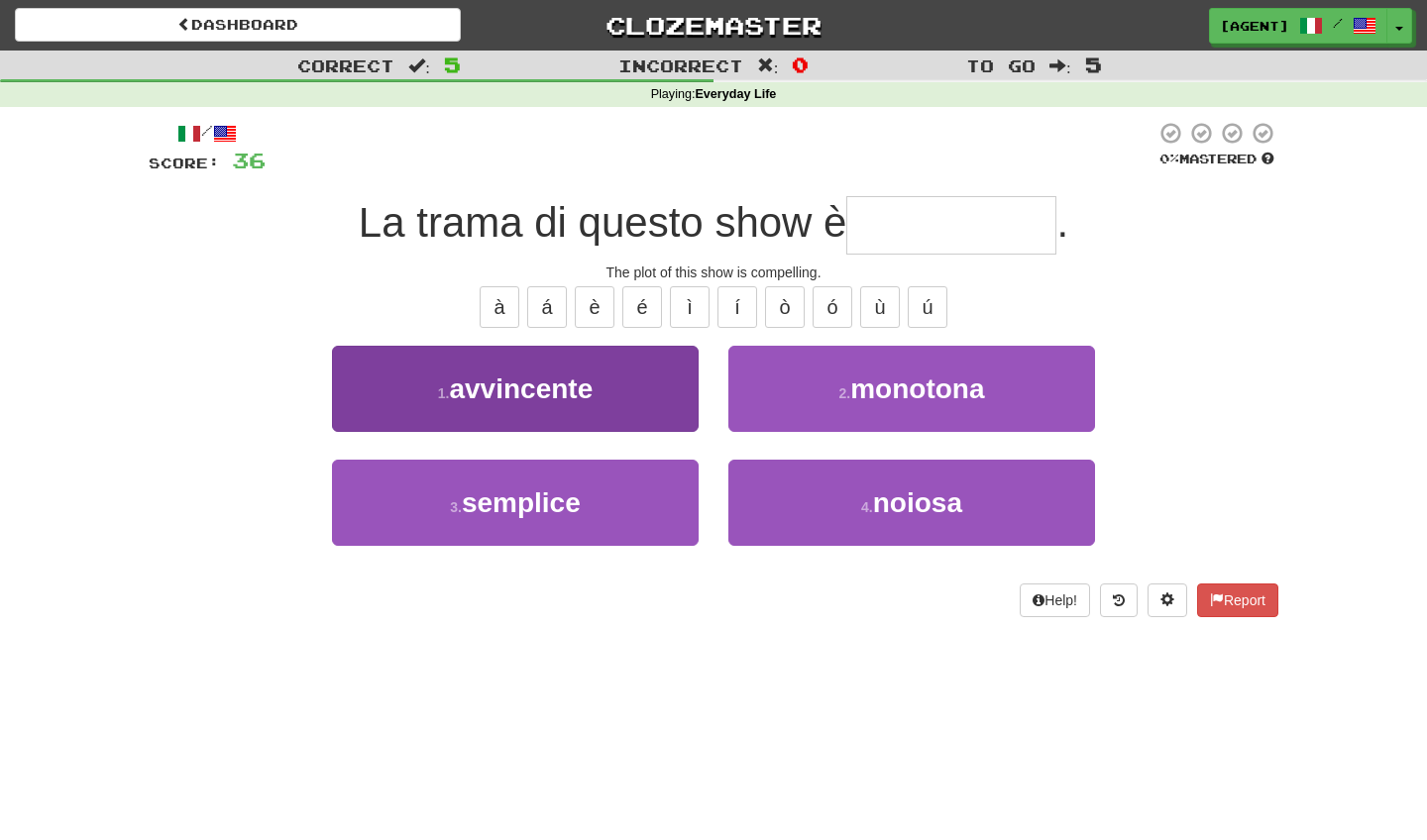 click on "1 .  avvincente" at bounding box center (515, 388) 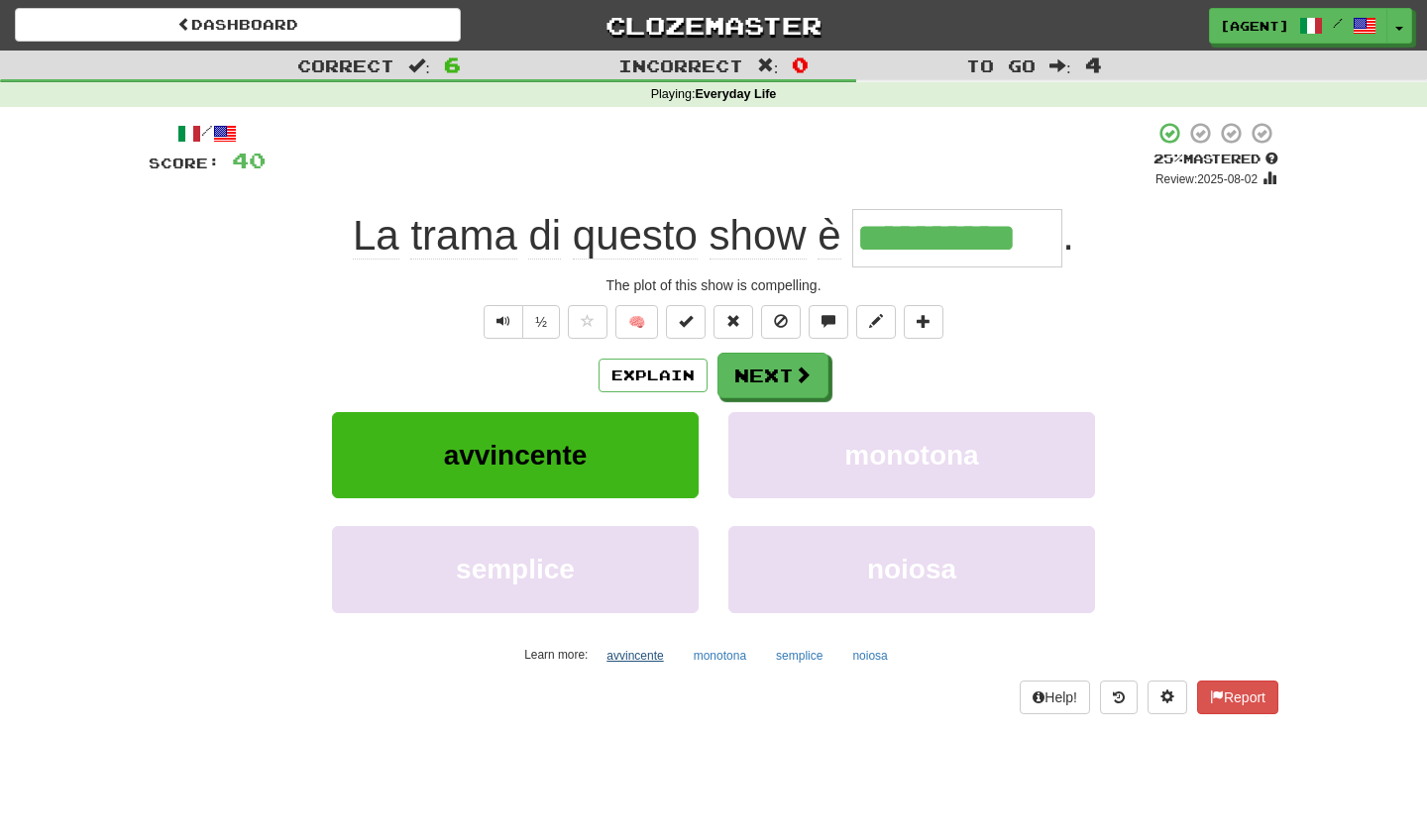 click on "avvincente" at bounding box center [634, 656] 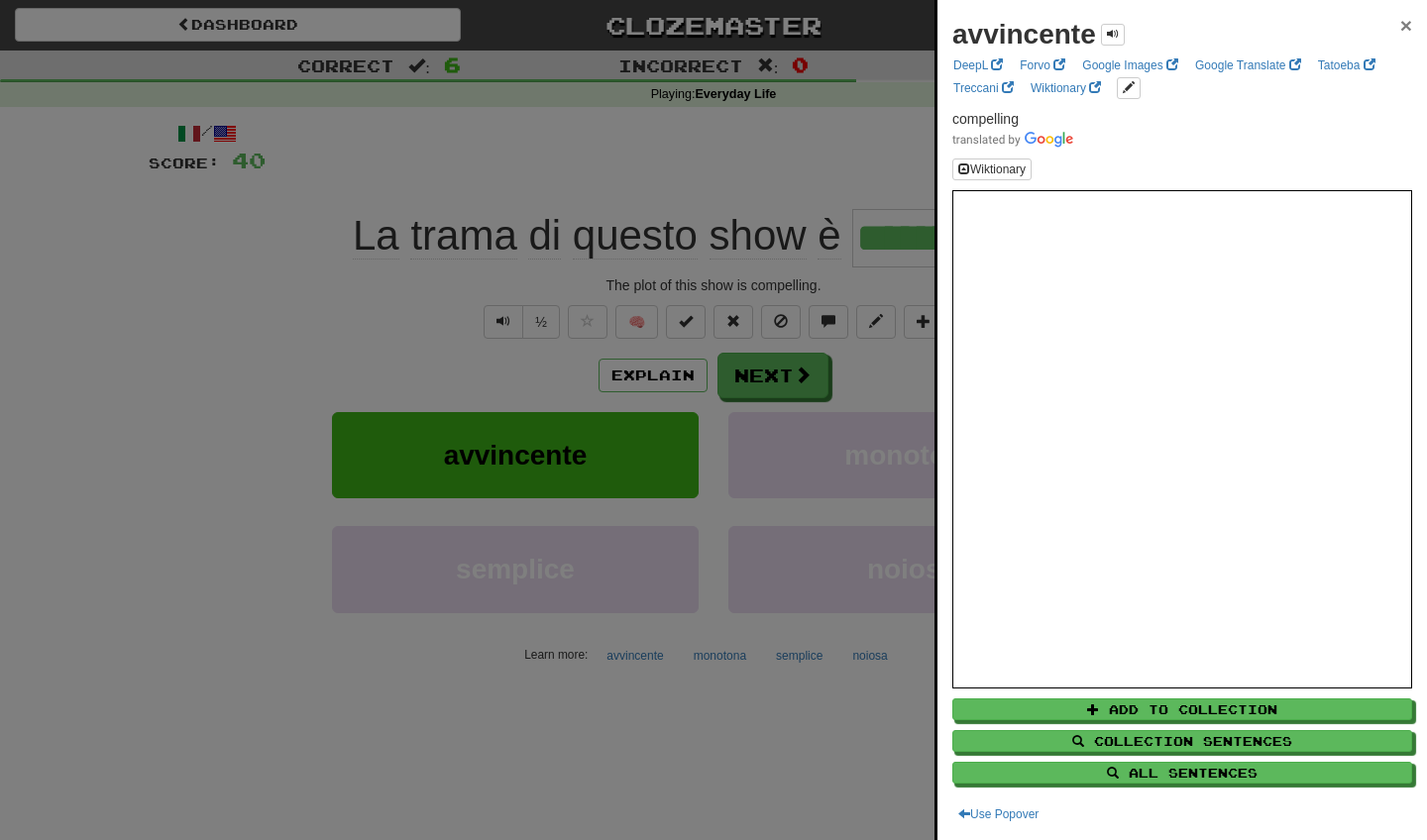 click on "×" at bounding box center (1406, 25) 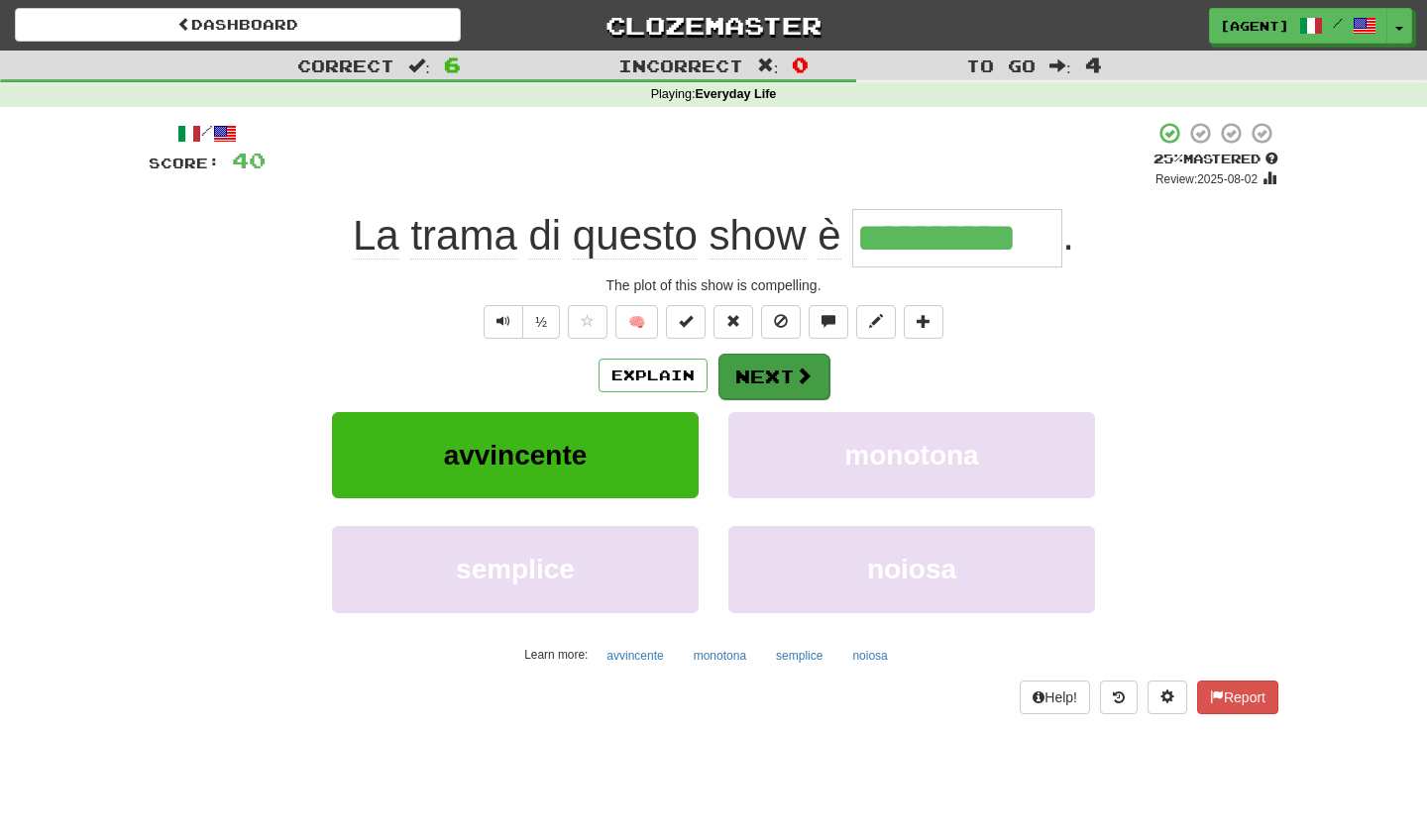 click at bounding box center [804, 375] 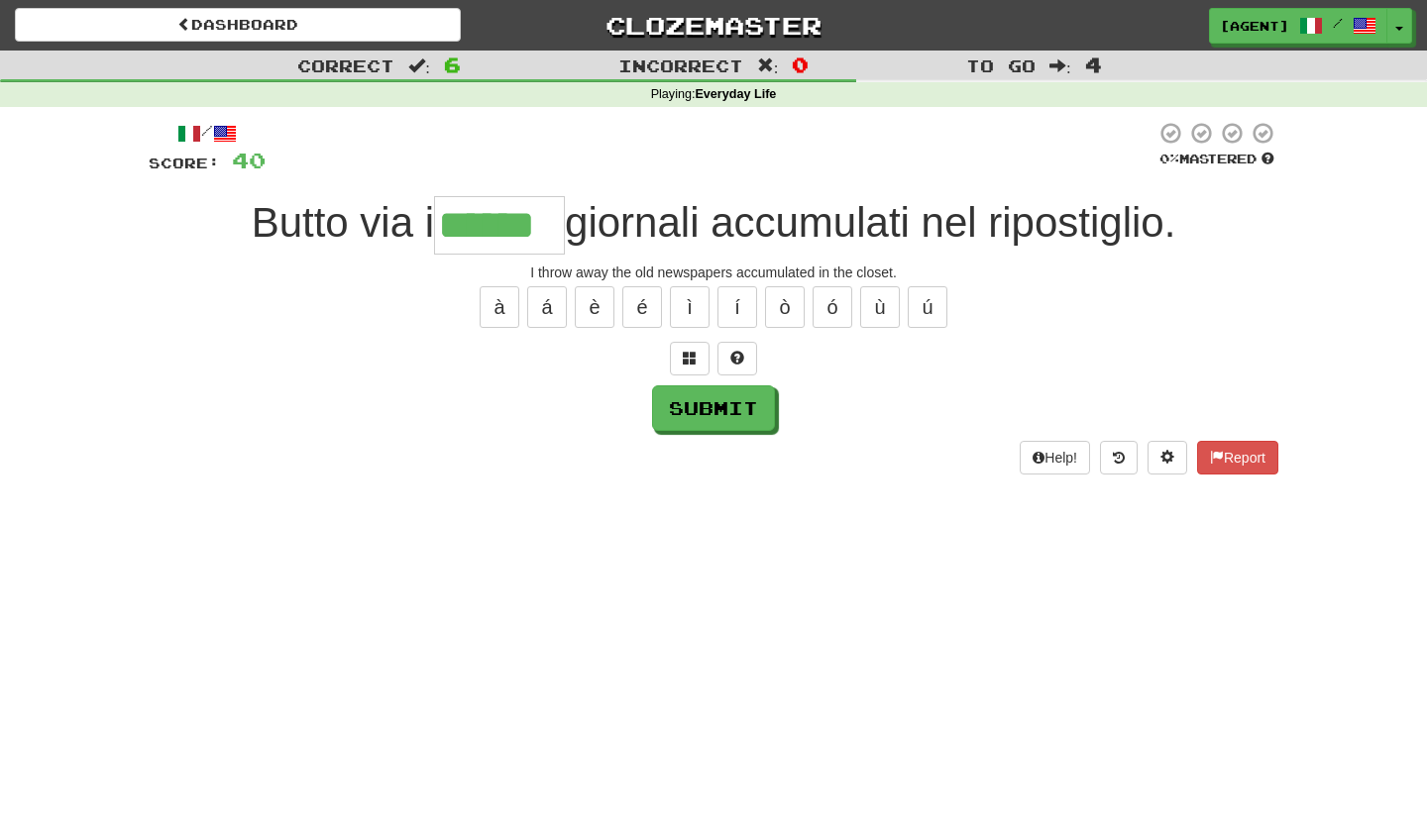 type on "******" 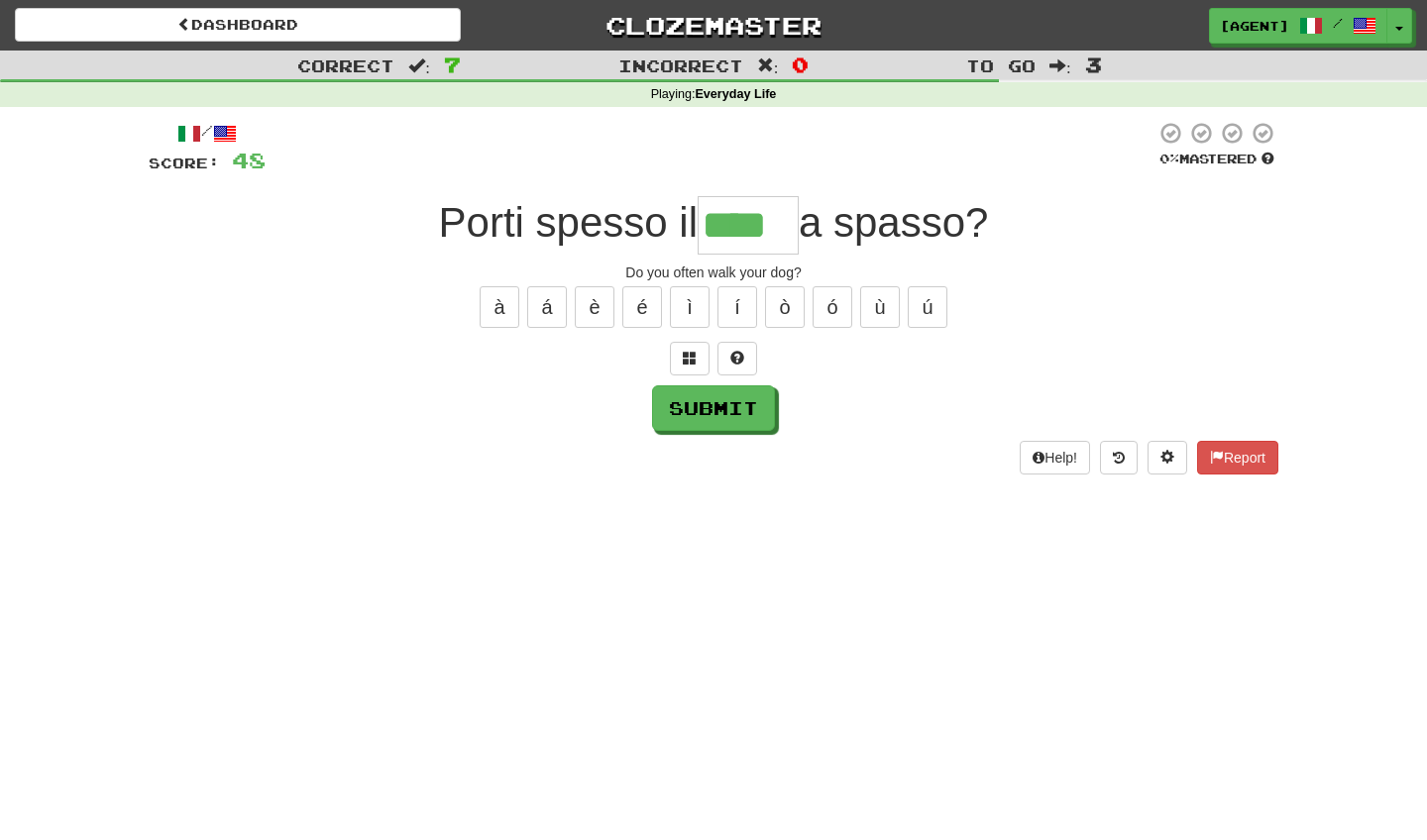 type on "****" 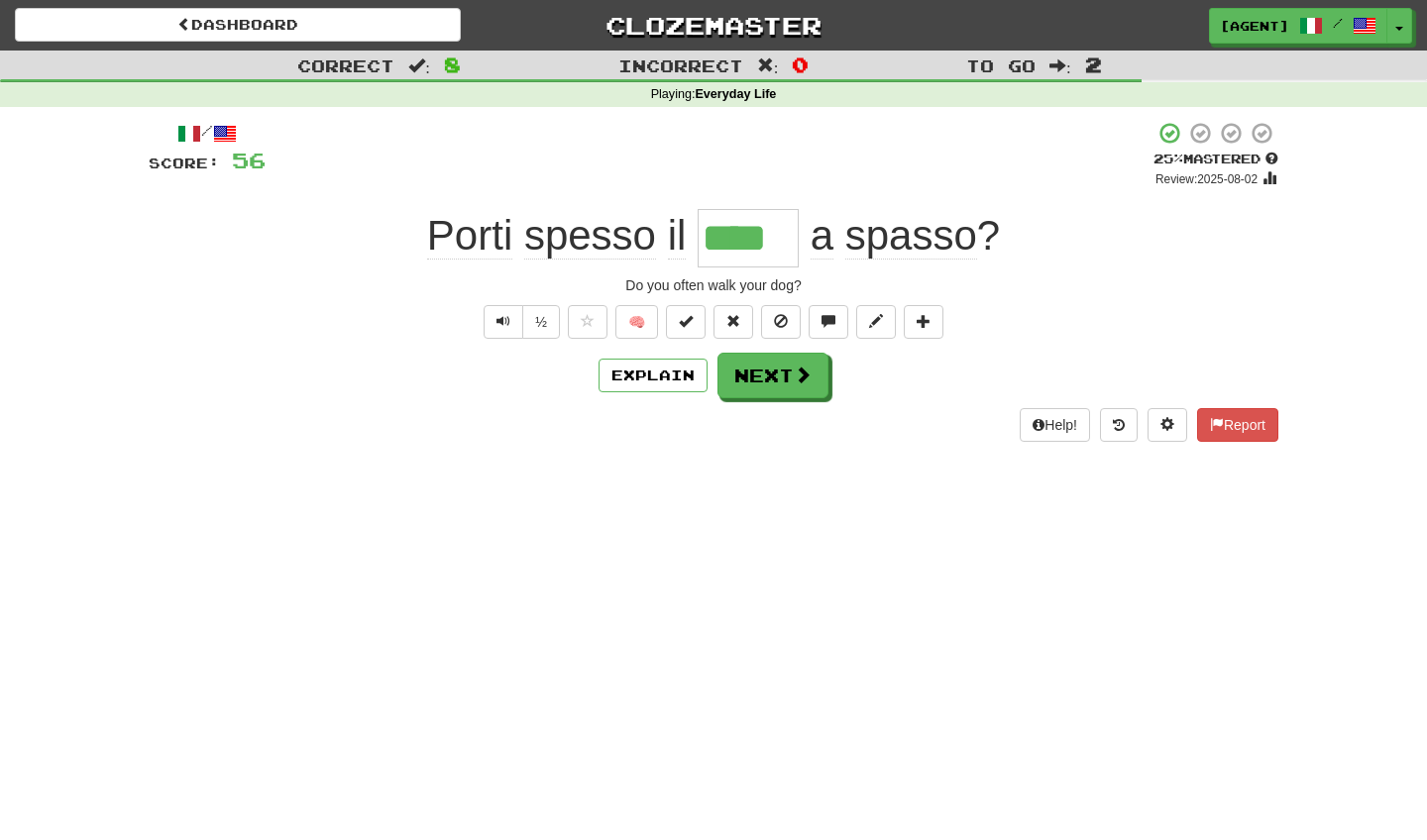 click on "spasso" at bounding box center [911, 236] 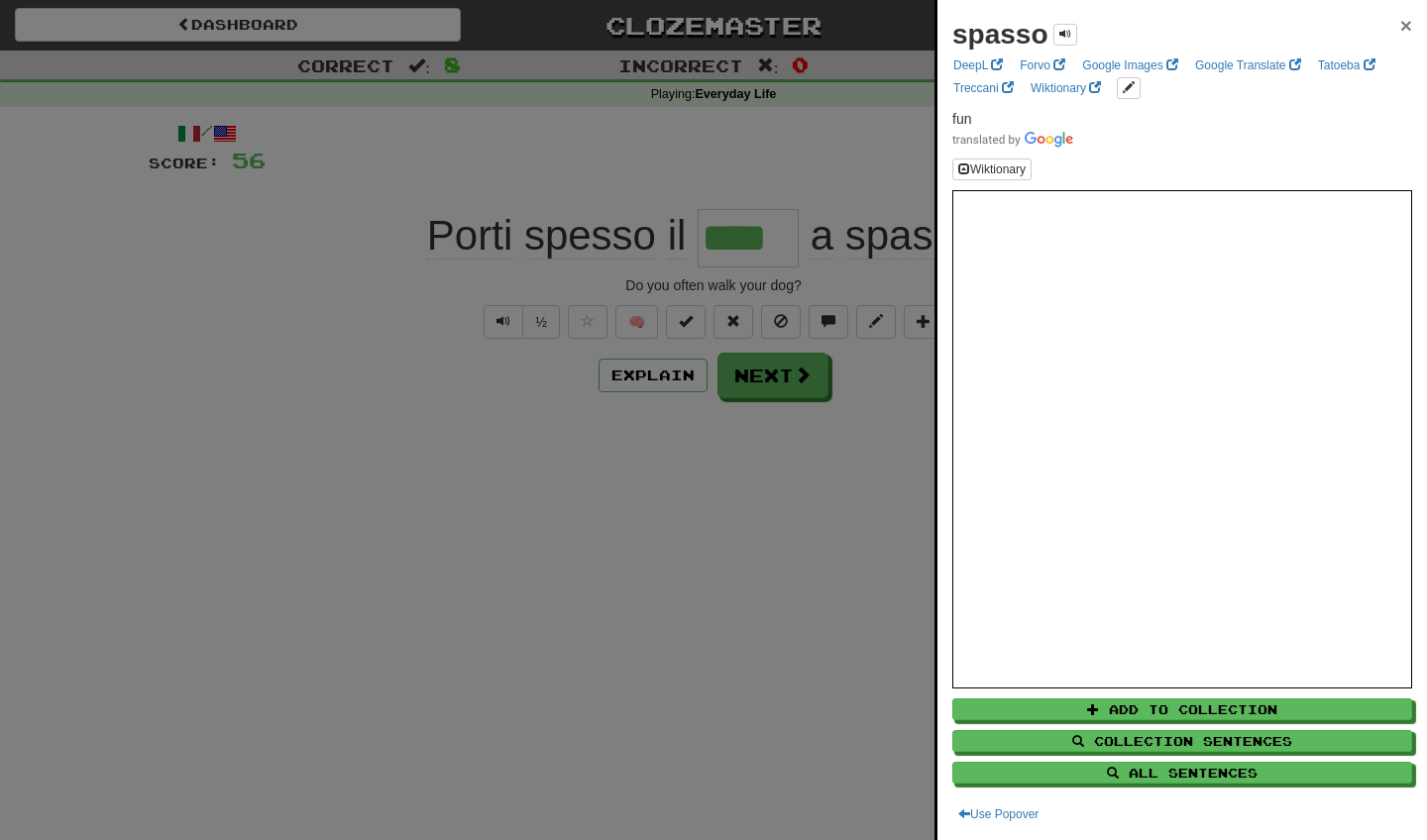 click on "×" at bounding box center (1406, 25) 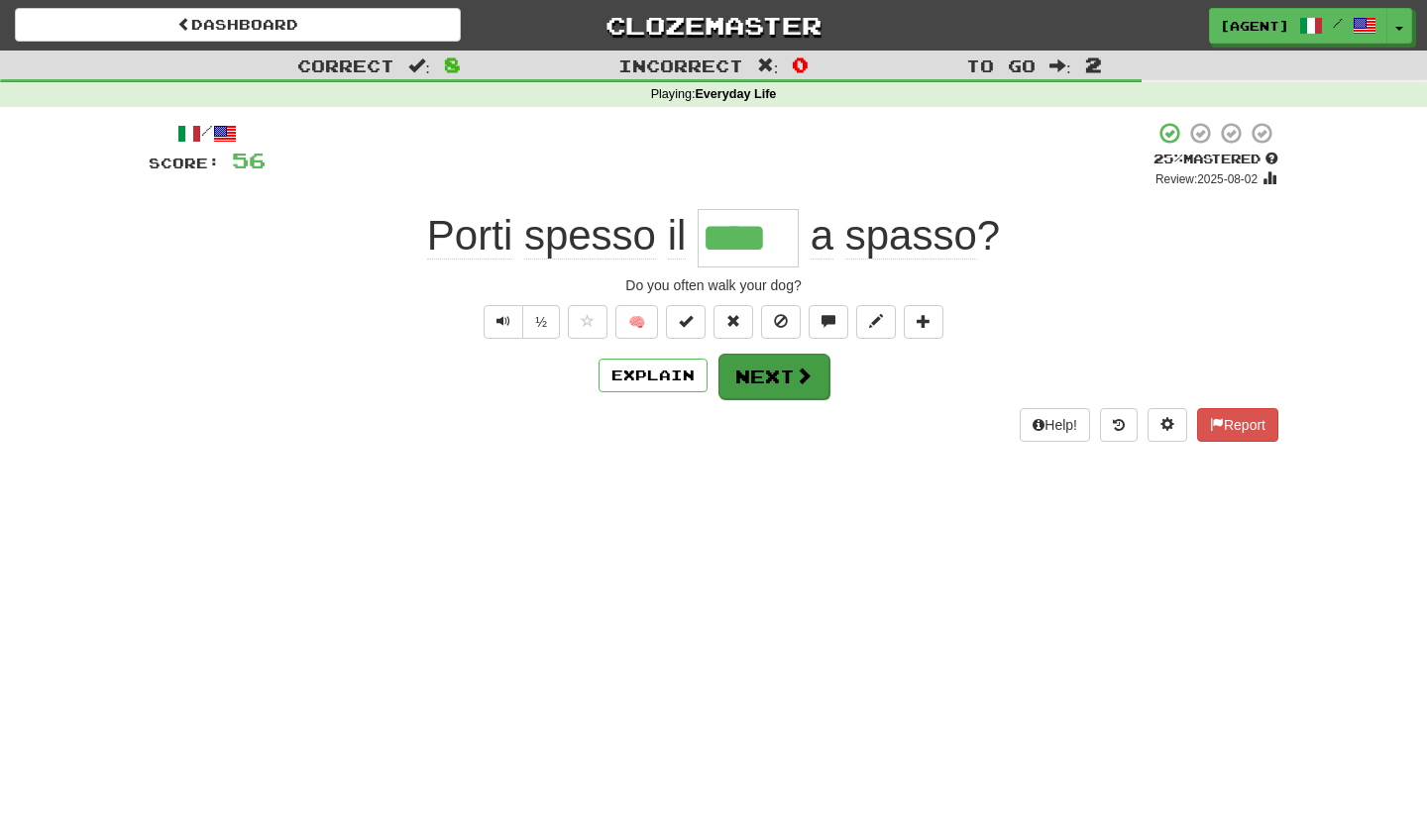 click on "Next" at bounding box center (774, 376) 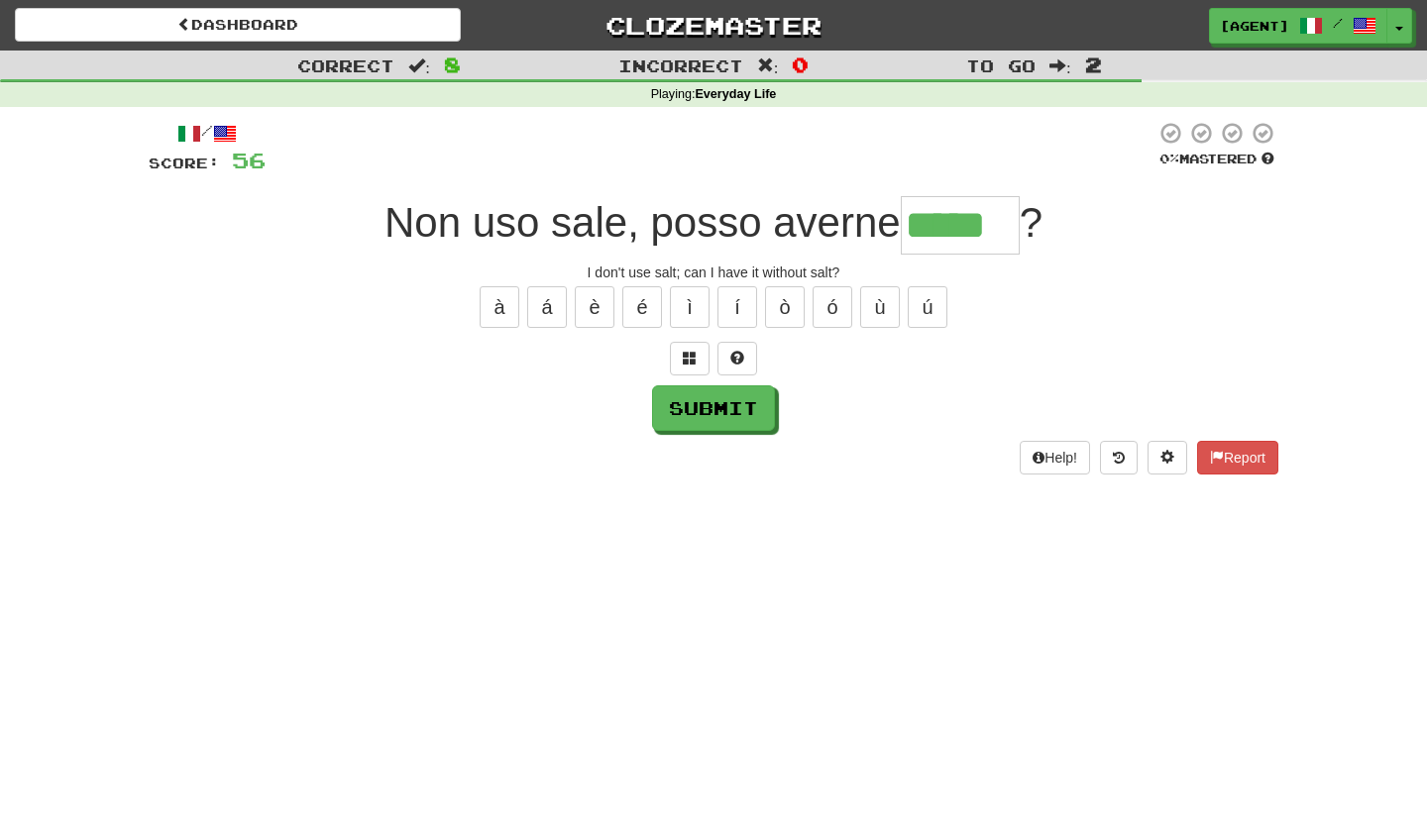 type on "*****" 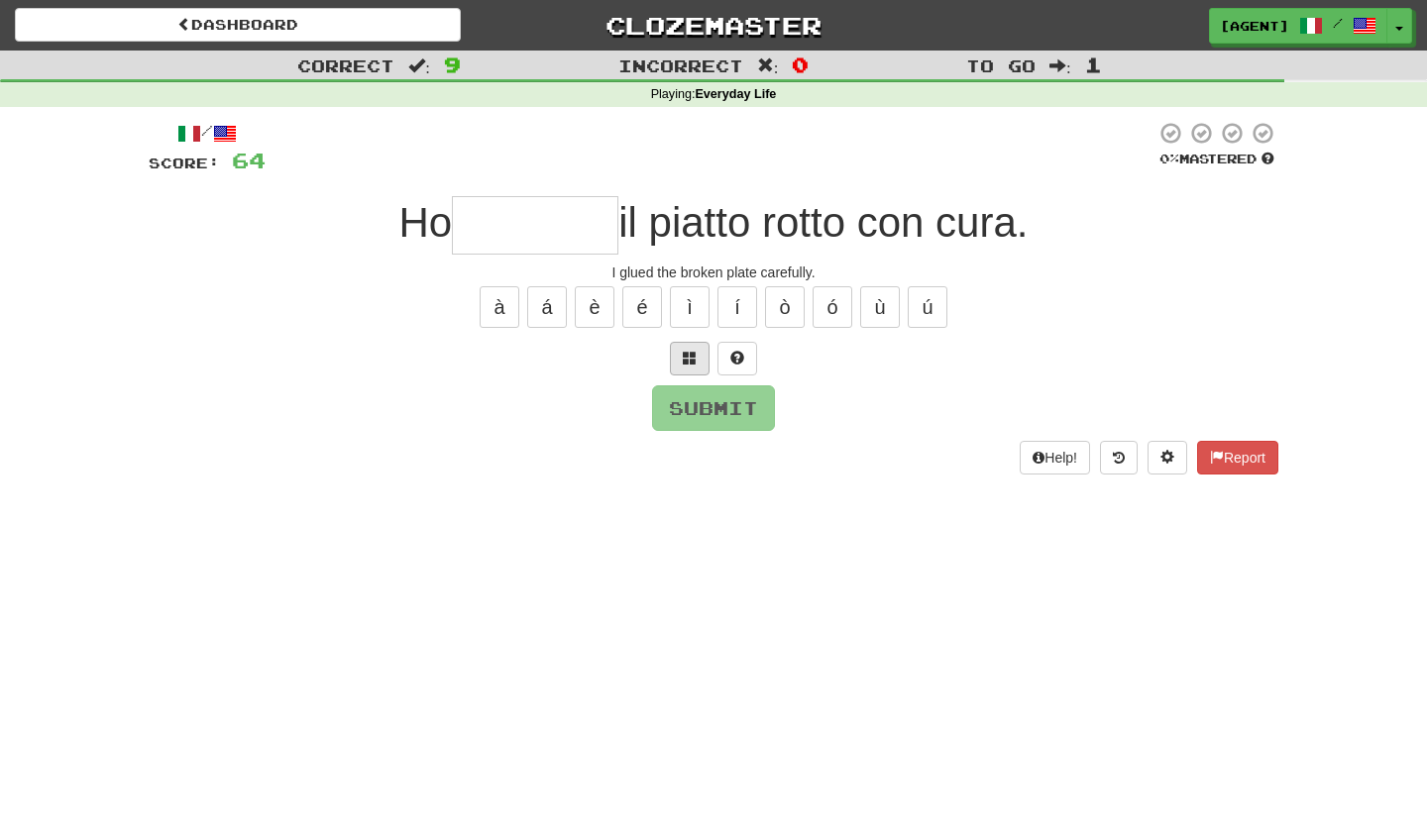 click at bounding box center (690, 358) 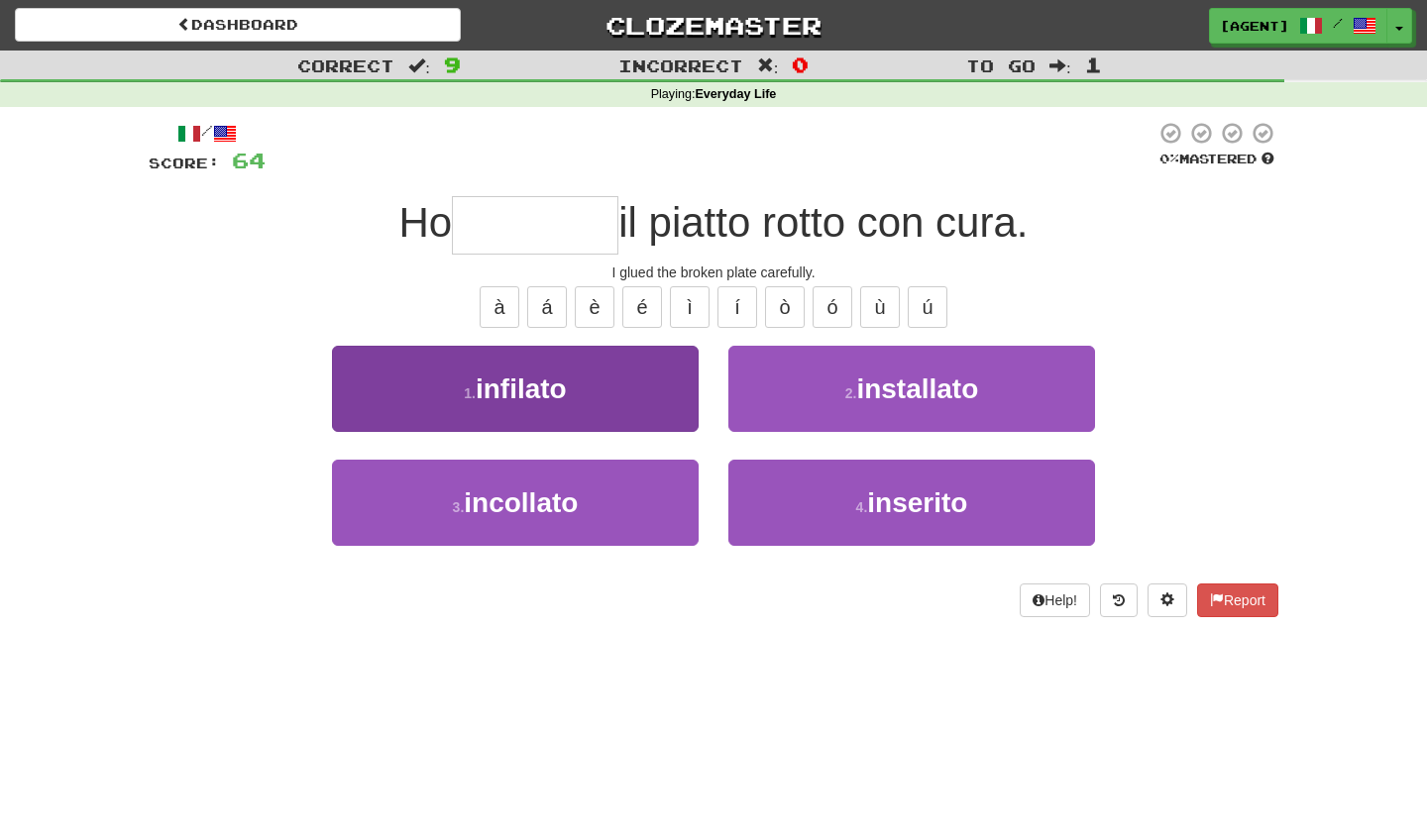 click on "1 .  infilato" at bounding box center (515, 388) 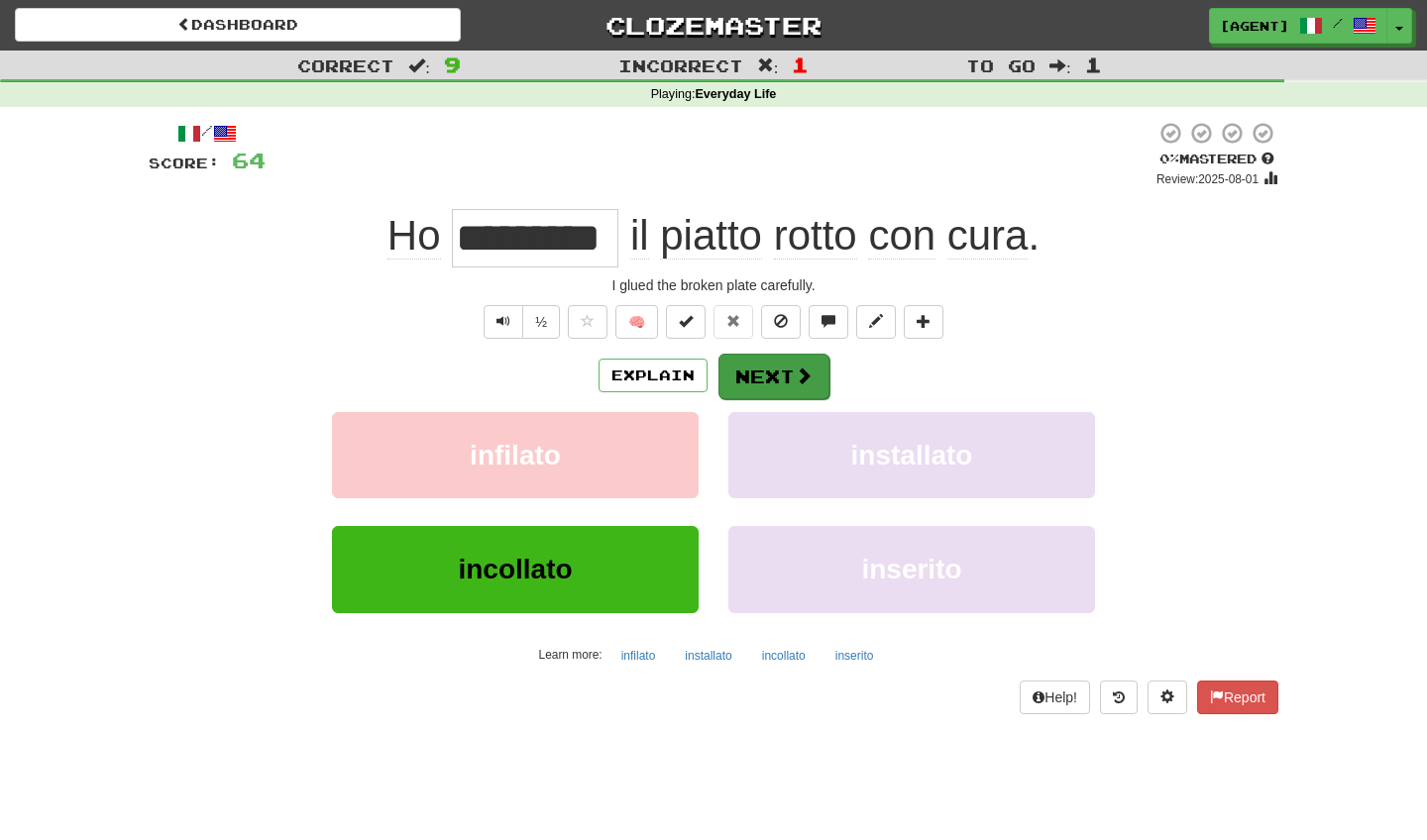 click on "Next" at bounding box center (774, 376) 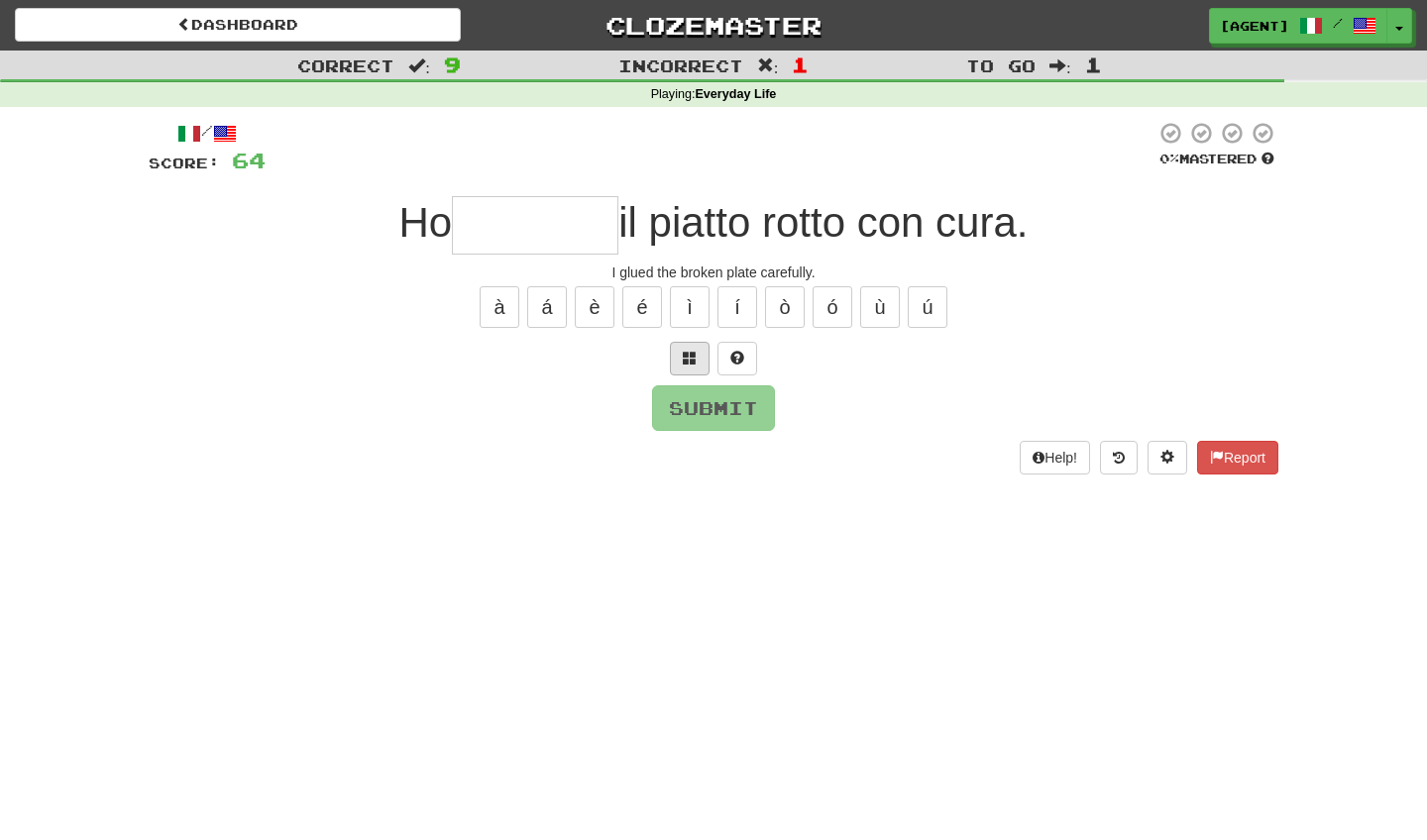 click at bounding box center (690, 359) 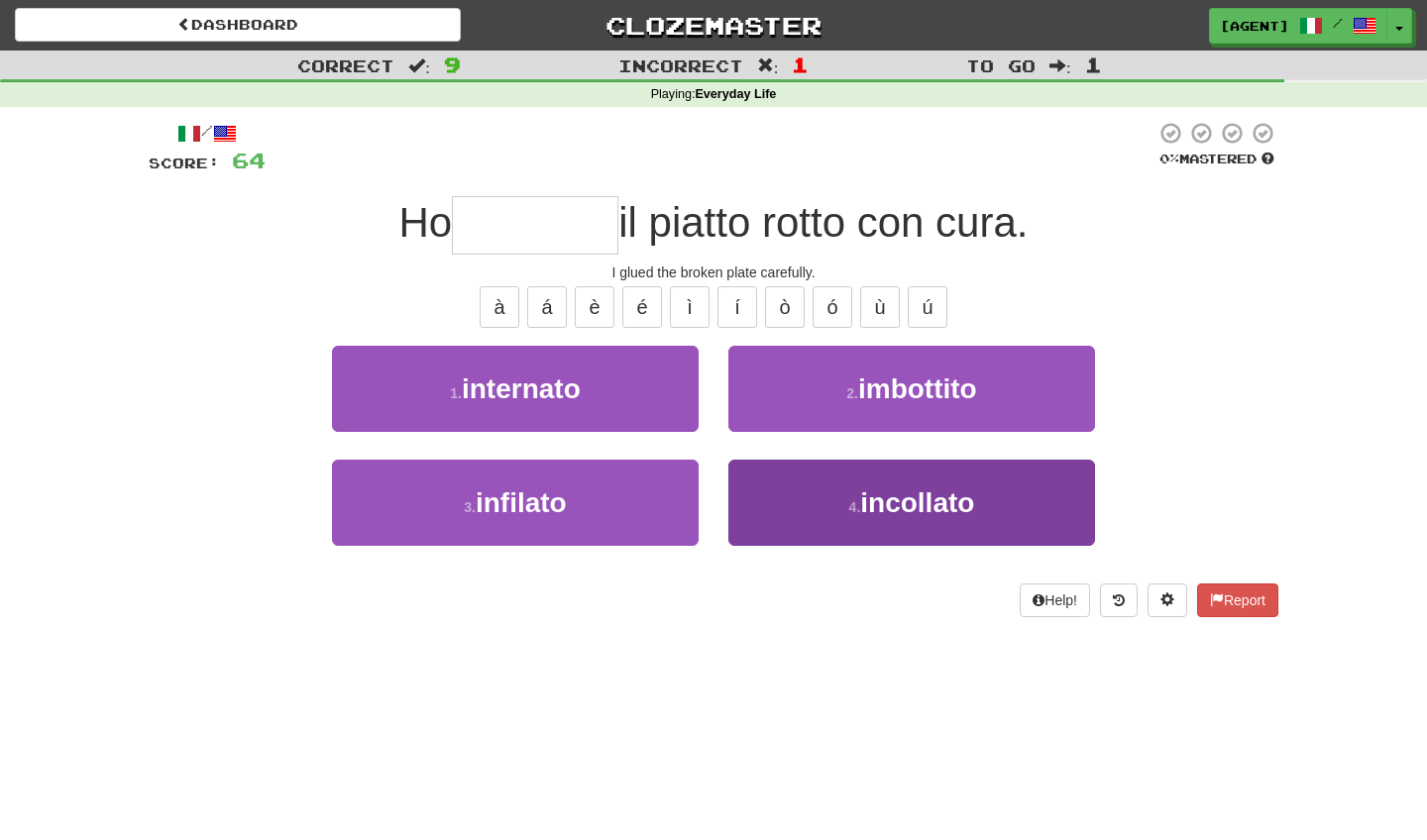 click on "4 .  incollato" at bounding box center (912, 502) 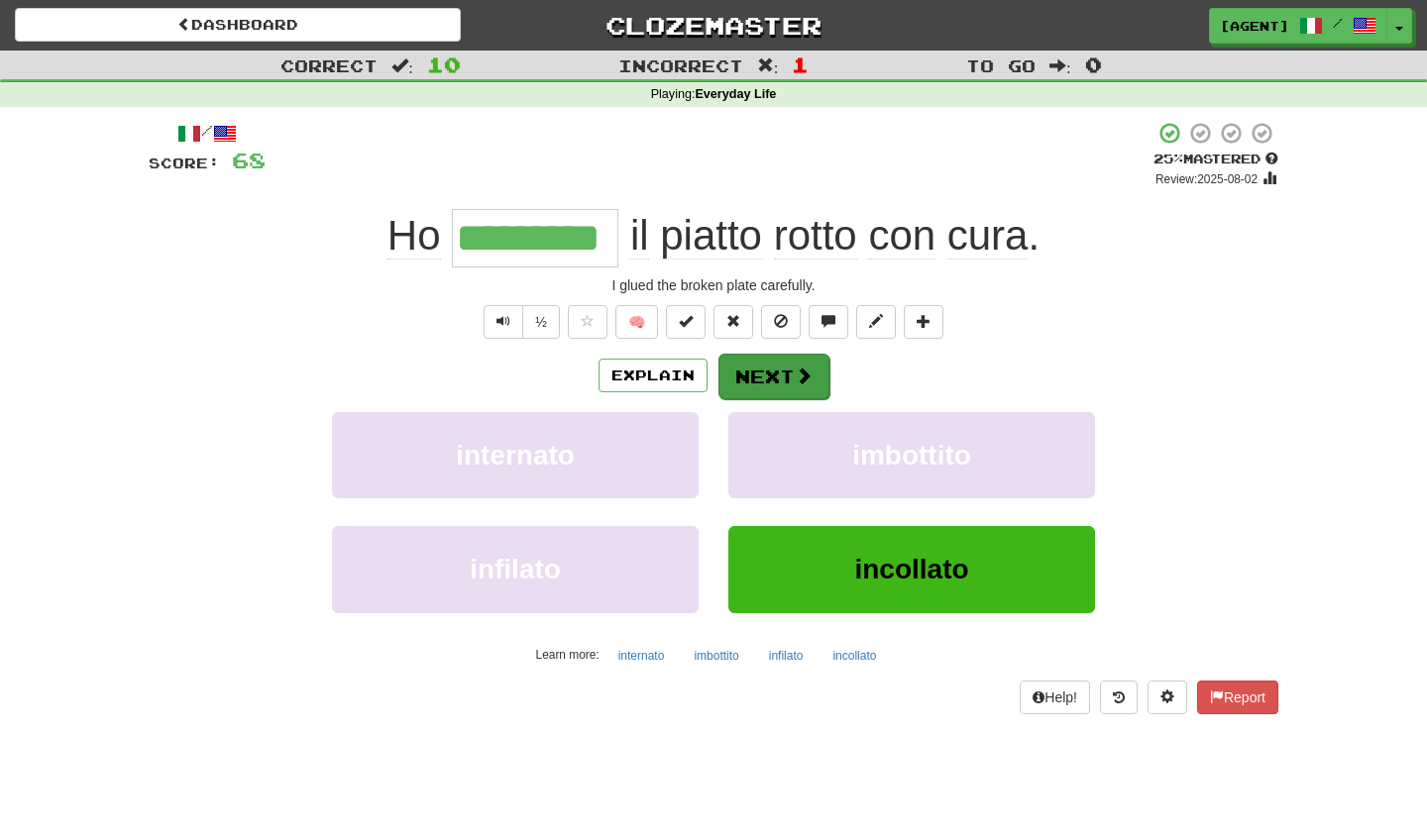 click on "Next" at bounding box center (774, 376) 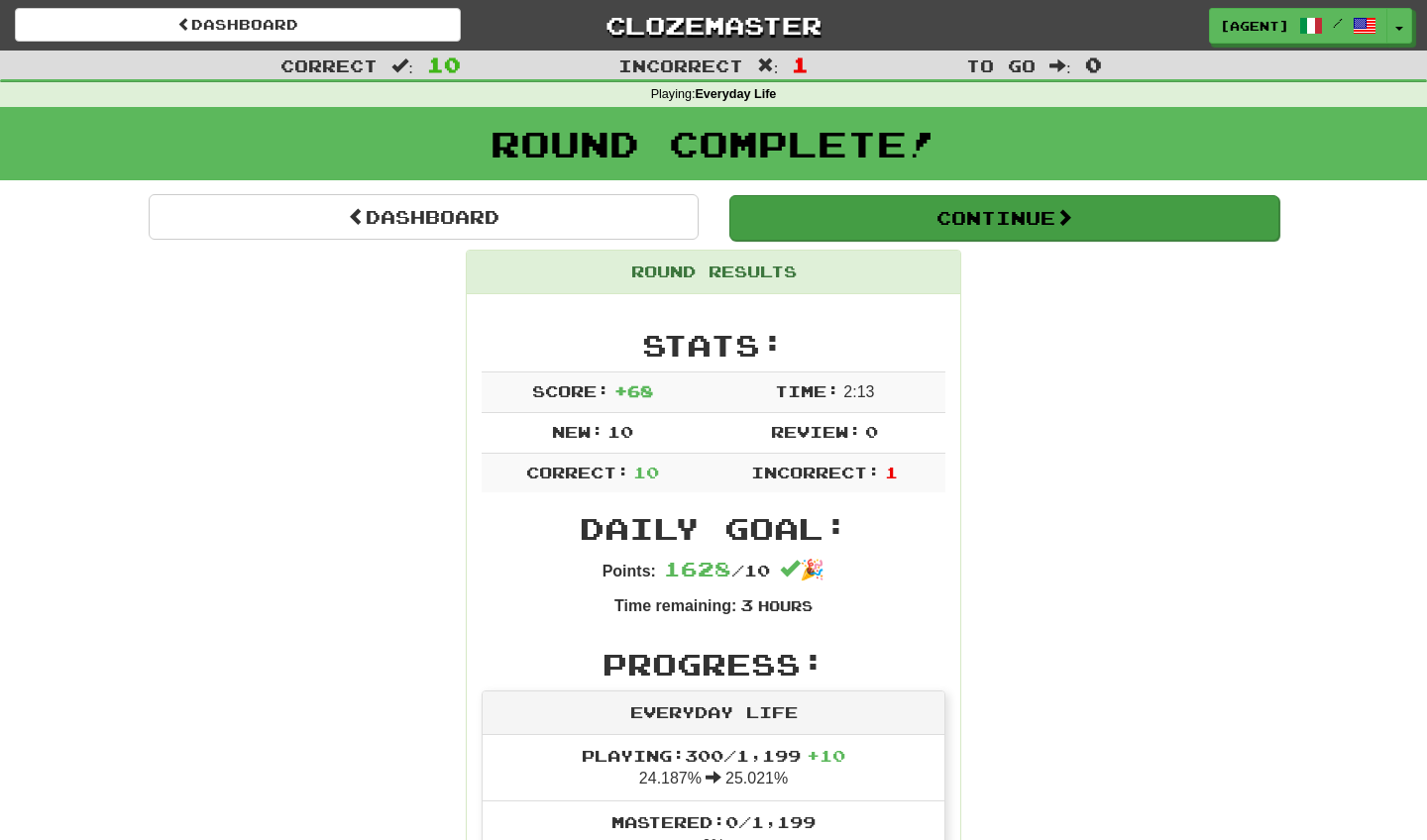 click on "Continue" at bounding box center (1004, 218) 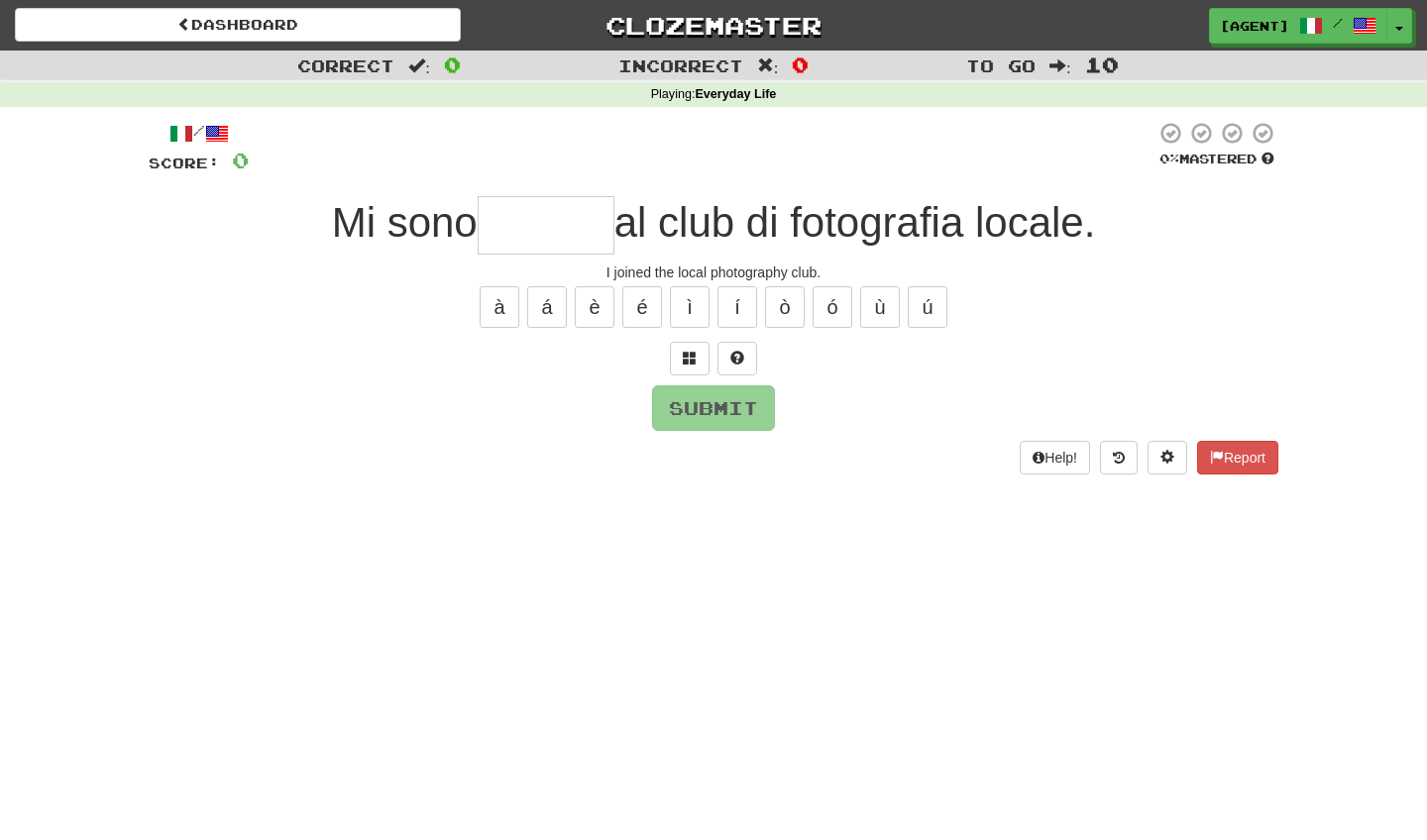 type on "*" 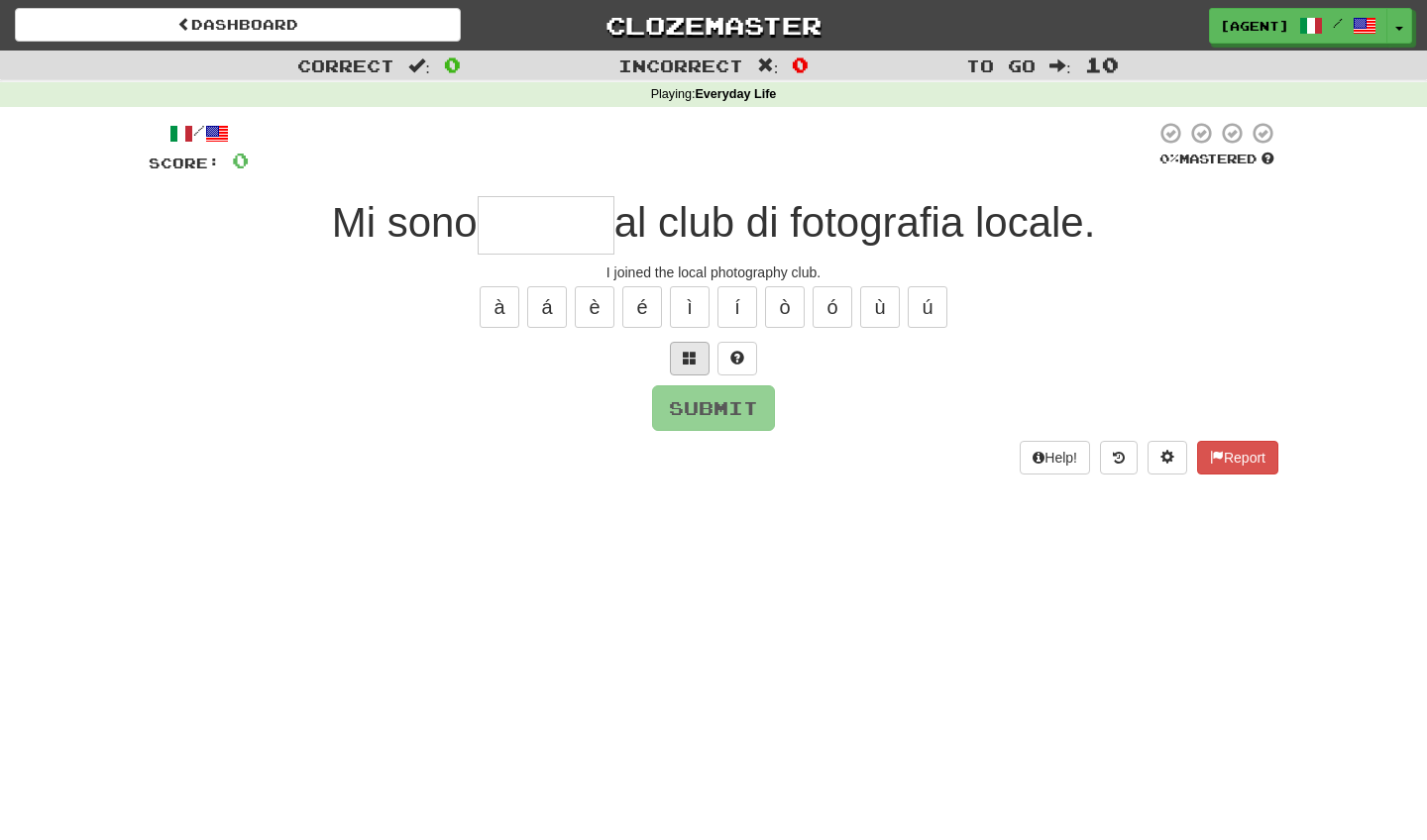 click at bounding box center (690, 358) 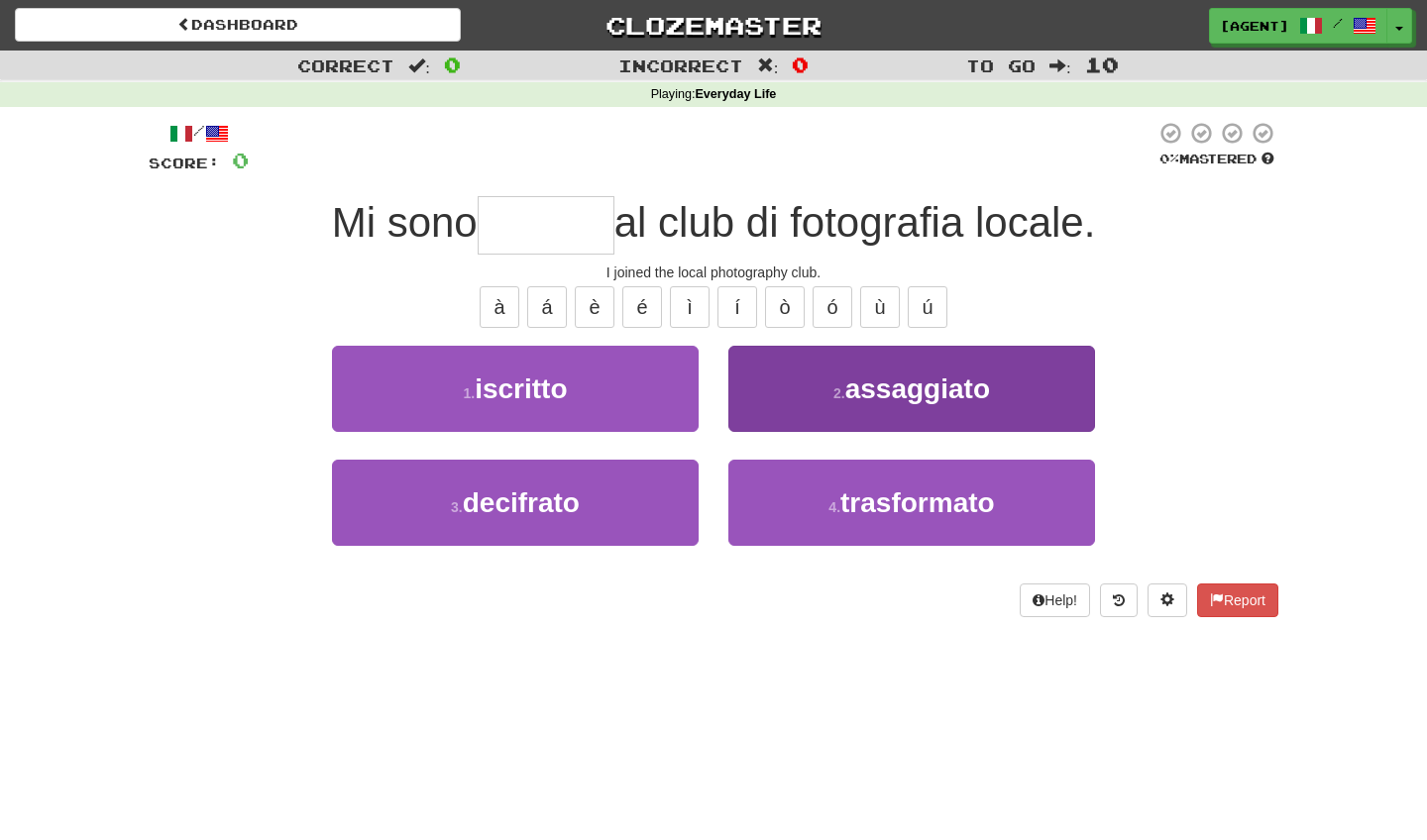 click on "assaggiato" at bounding box center [918, 388] 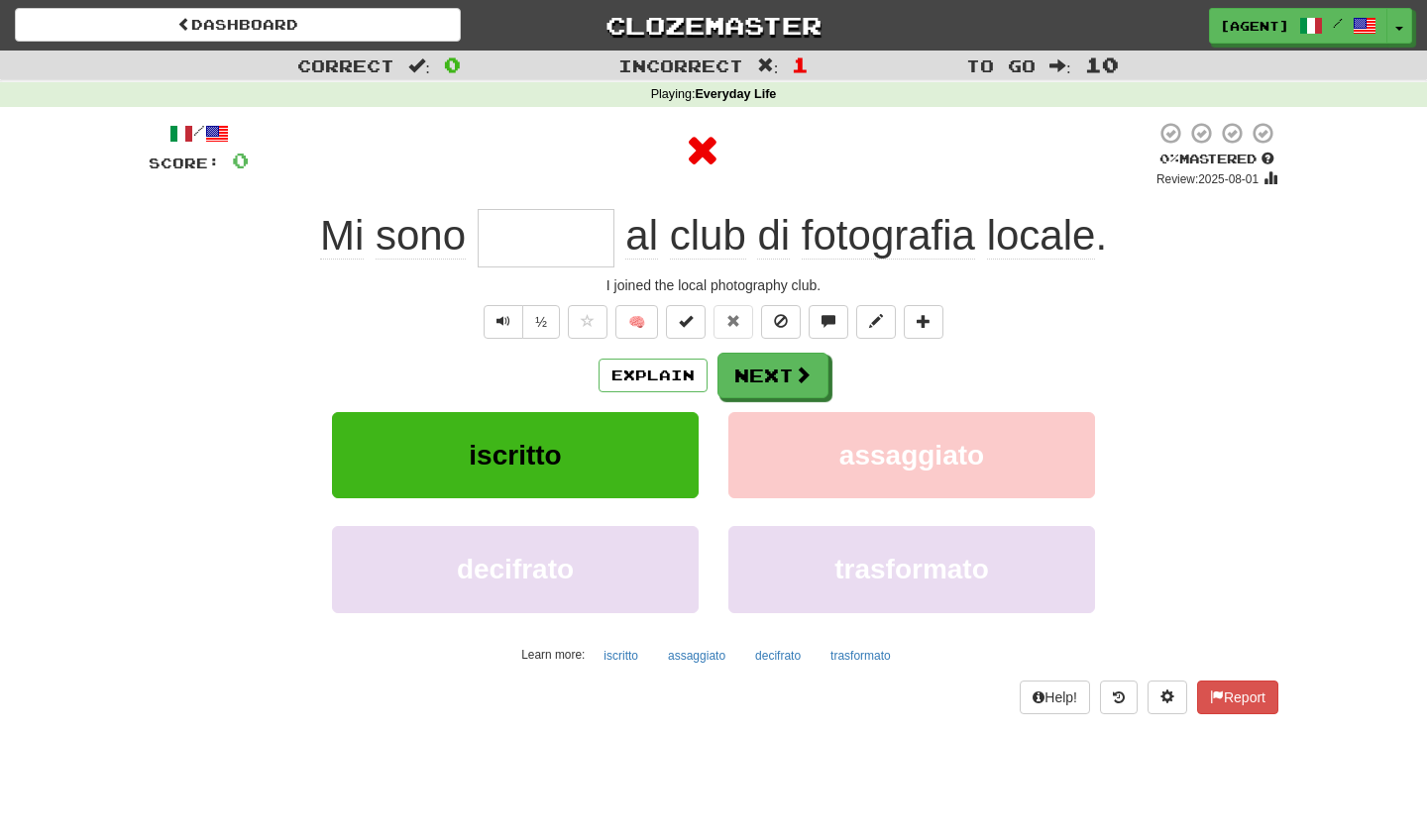 type on "********" 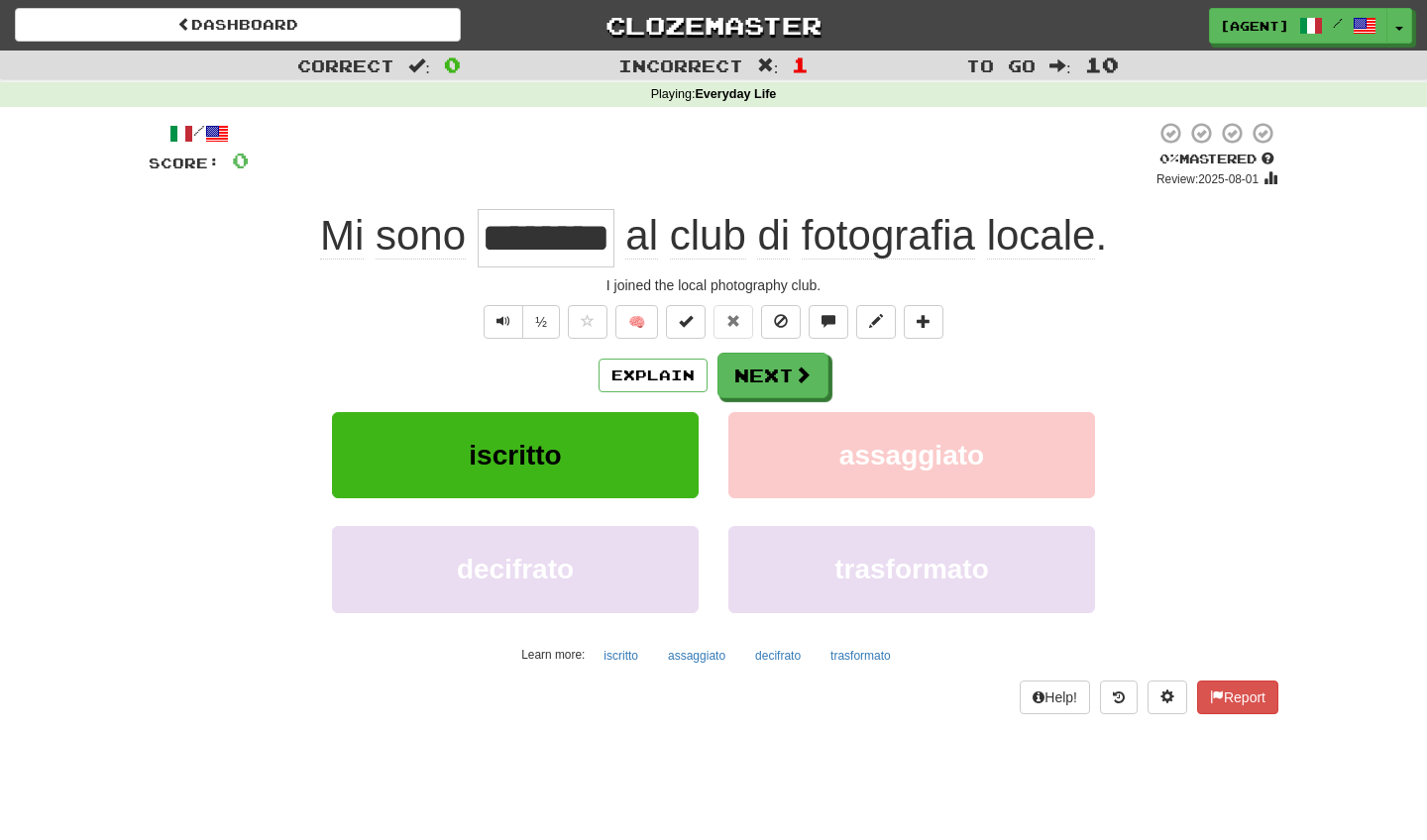 click on "iscritto" at bounding box center (514, 455) 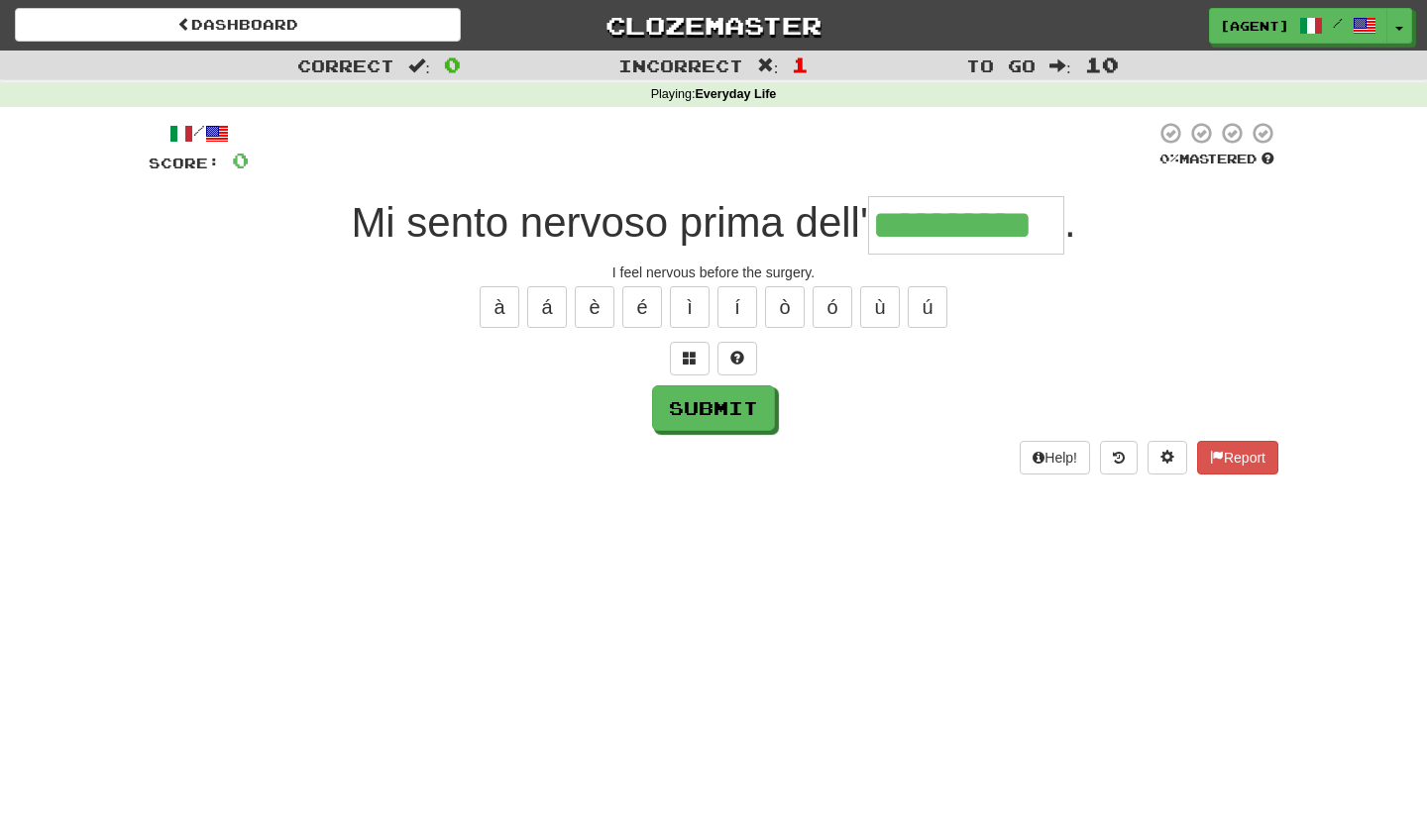 type on "**********" 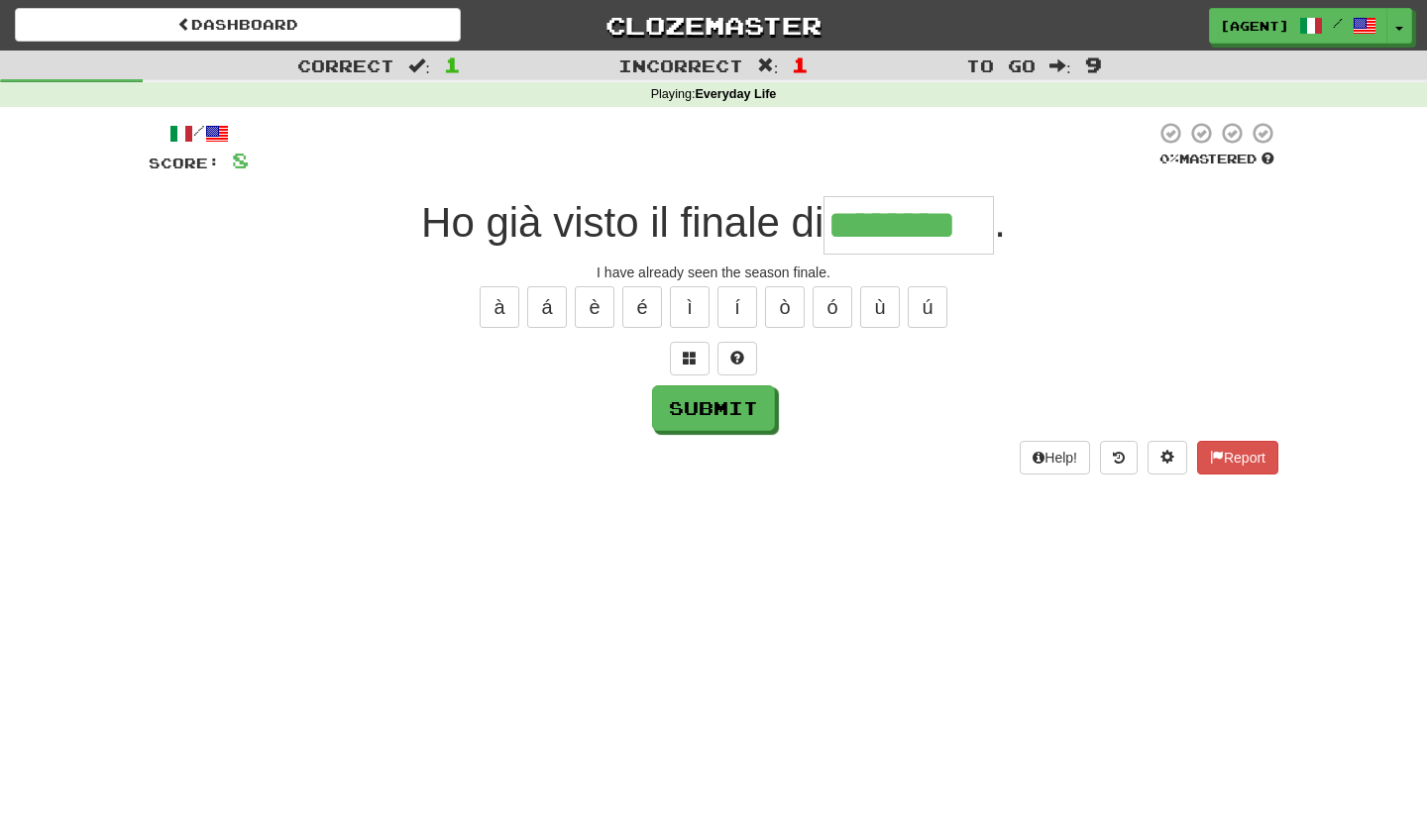 type on "********" 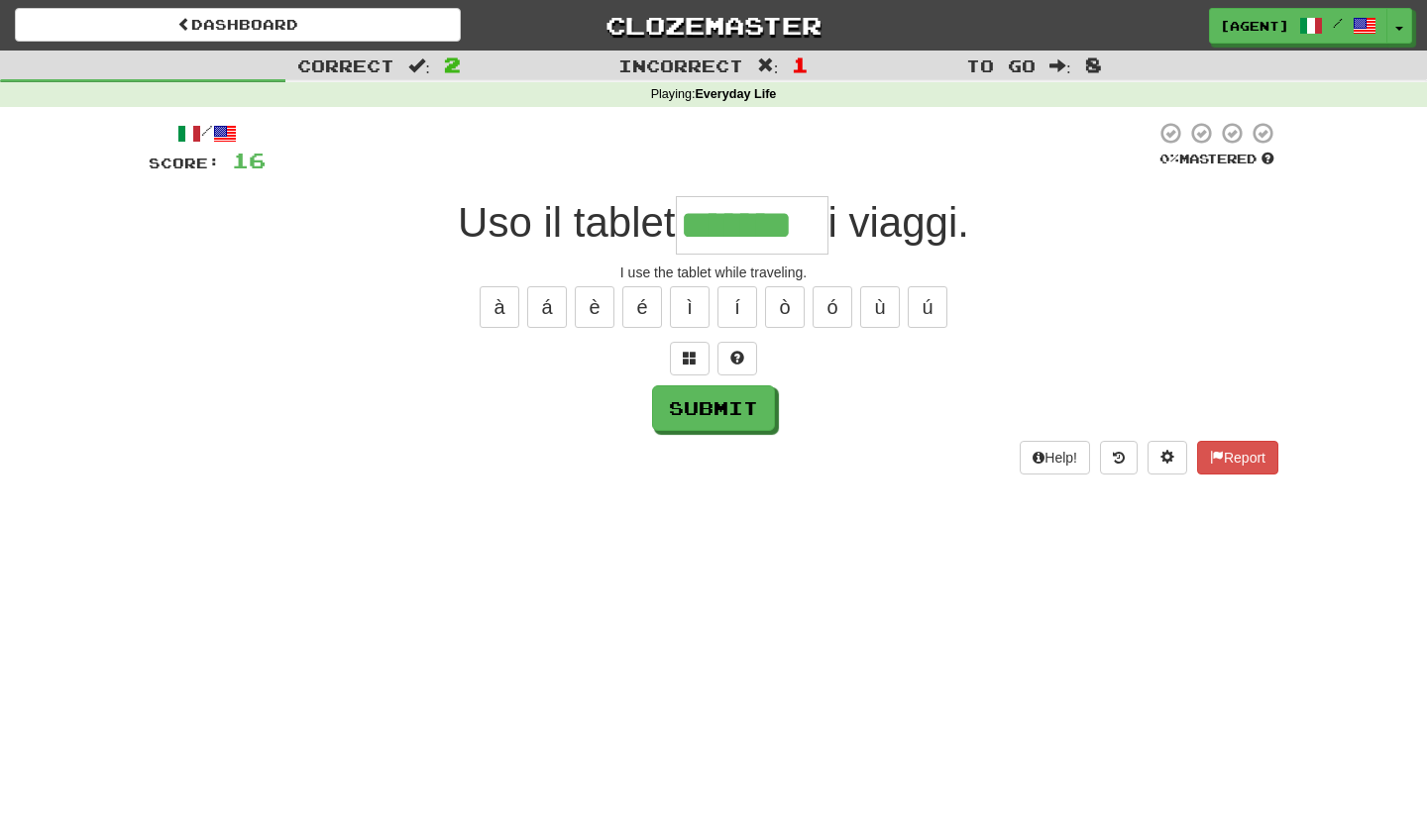 type on "*******" 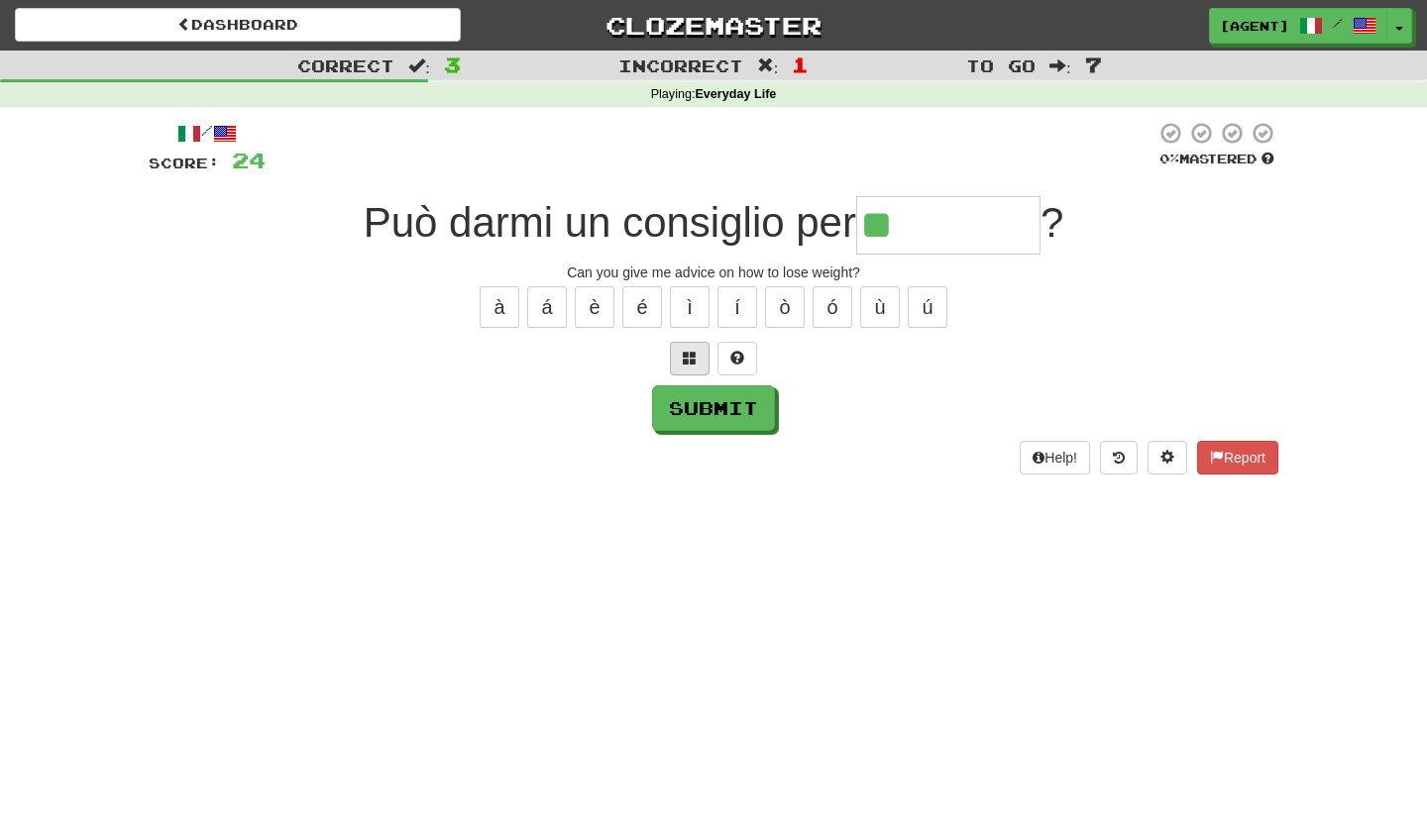 click at bounding box center [690, 359] 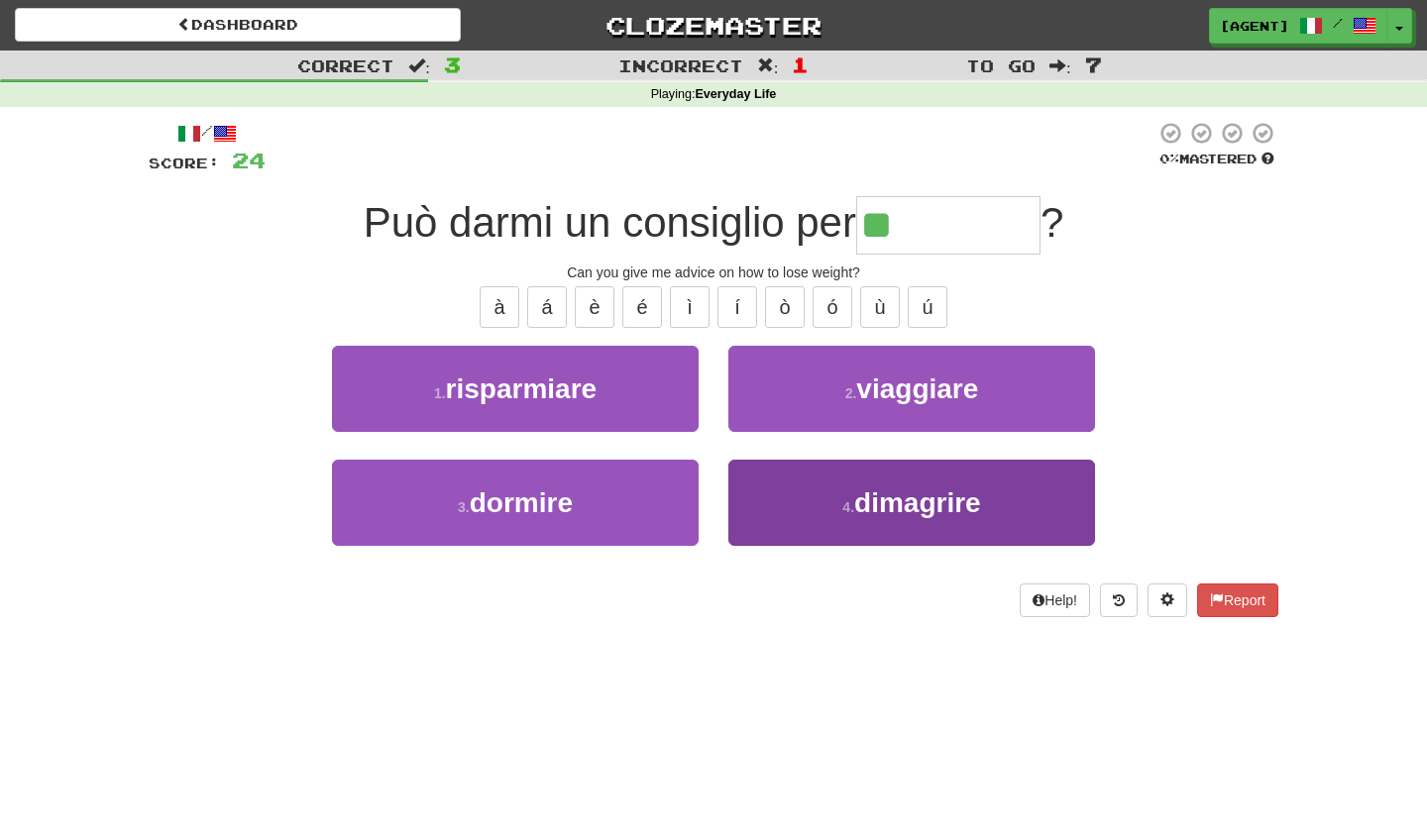 click on "4 .  dimagrire" at bounding box center [912, 502] 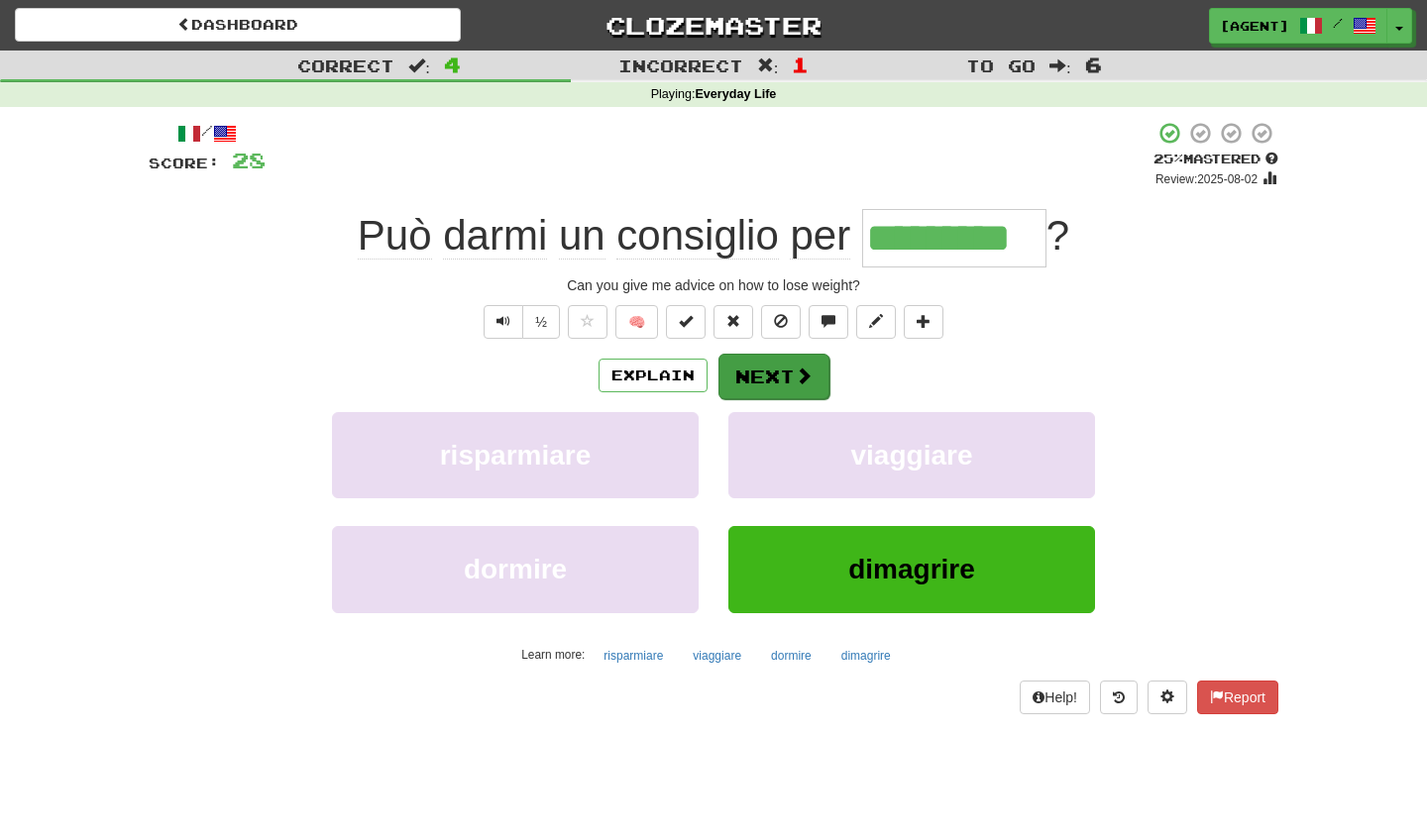 click on "Next" at bounding box center (774, 376) 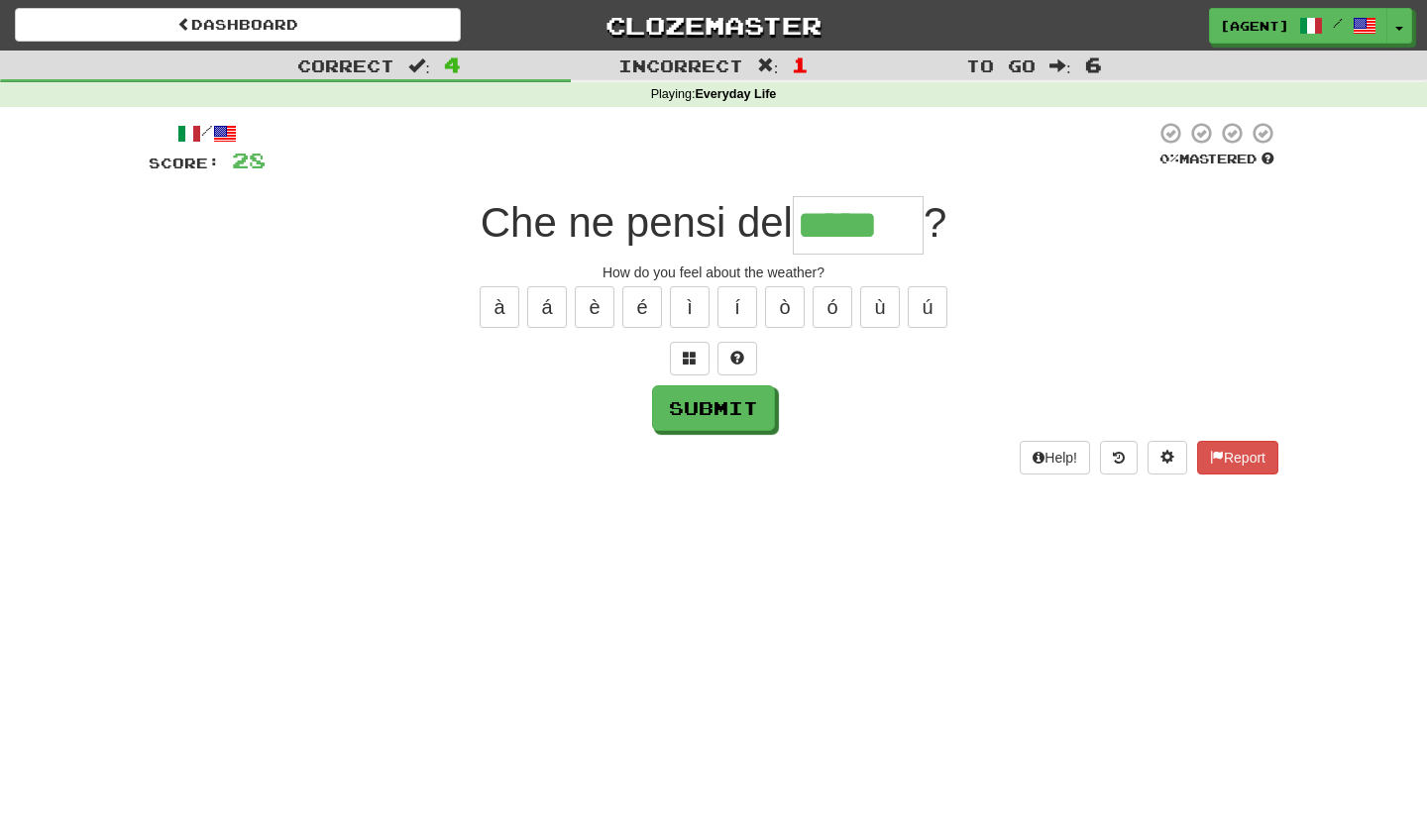 type on "*****" 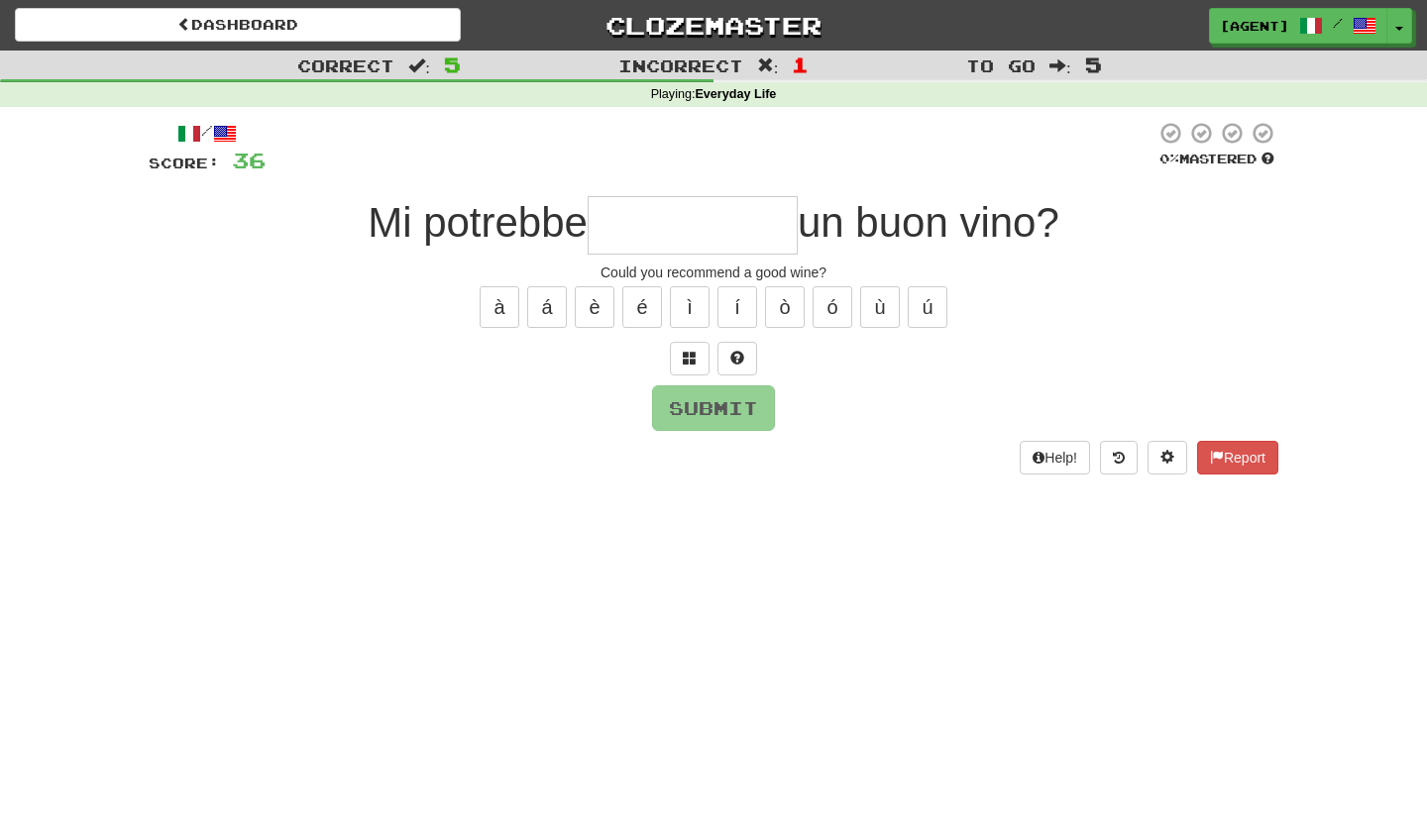 type on "*" 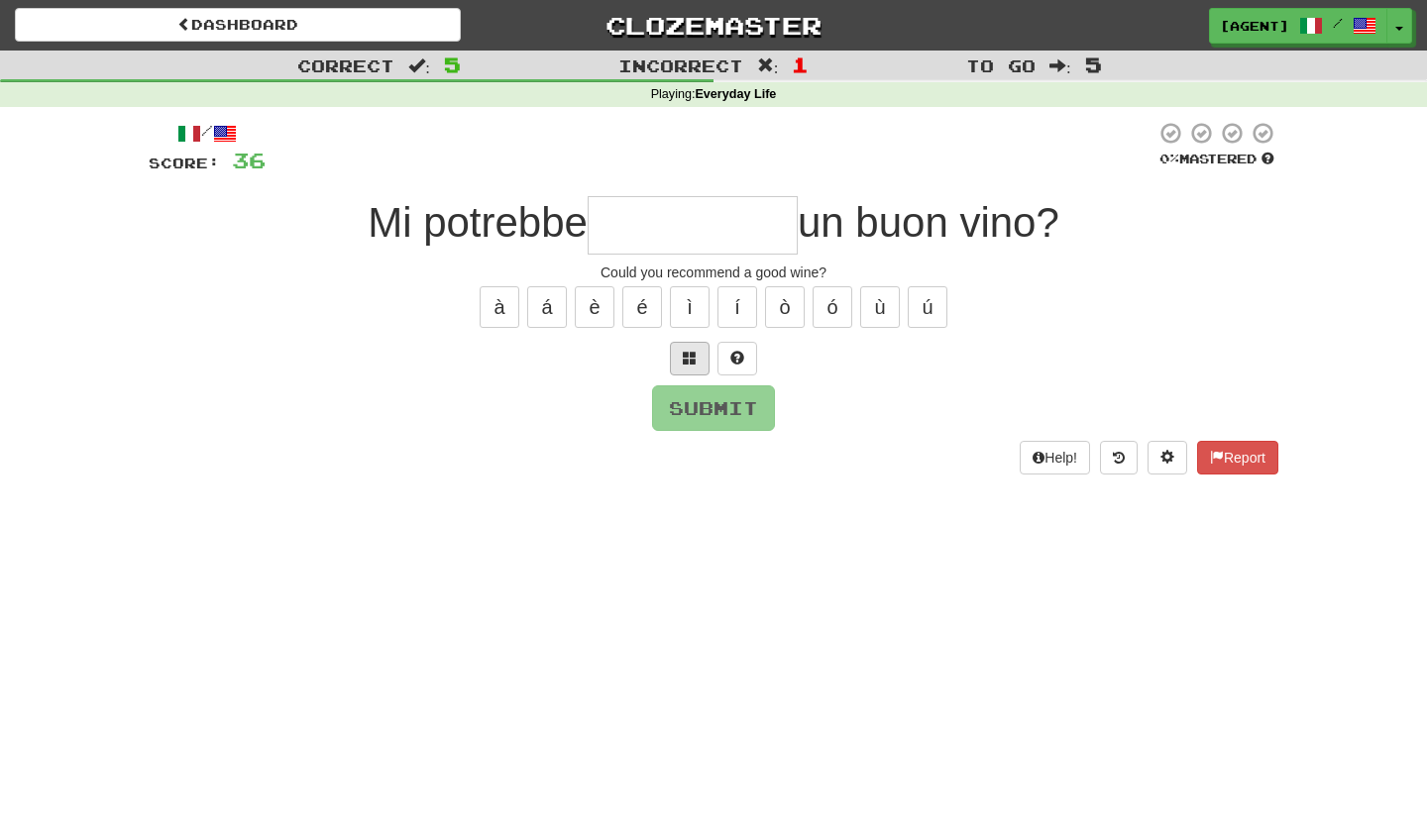 click at bounding box center (690, 358) 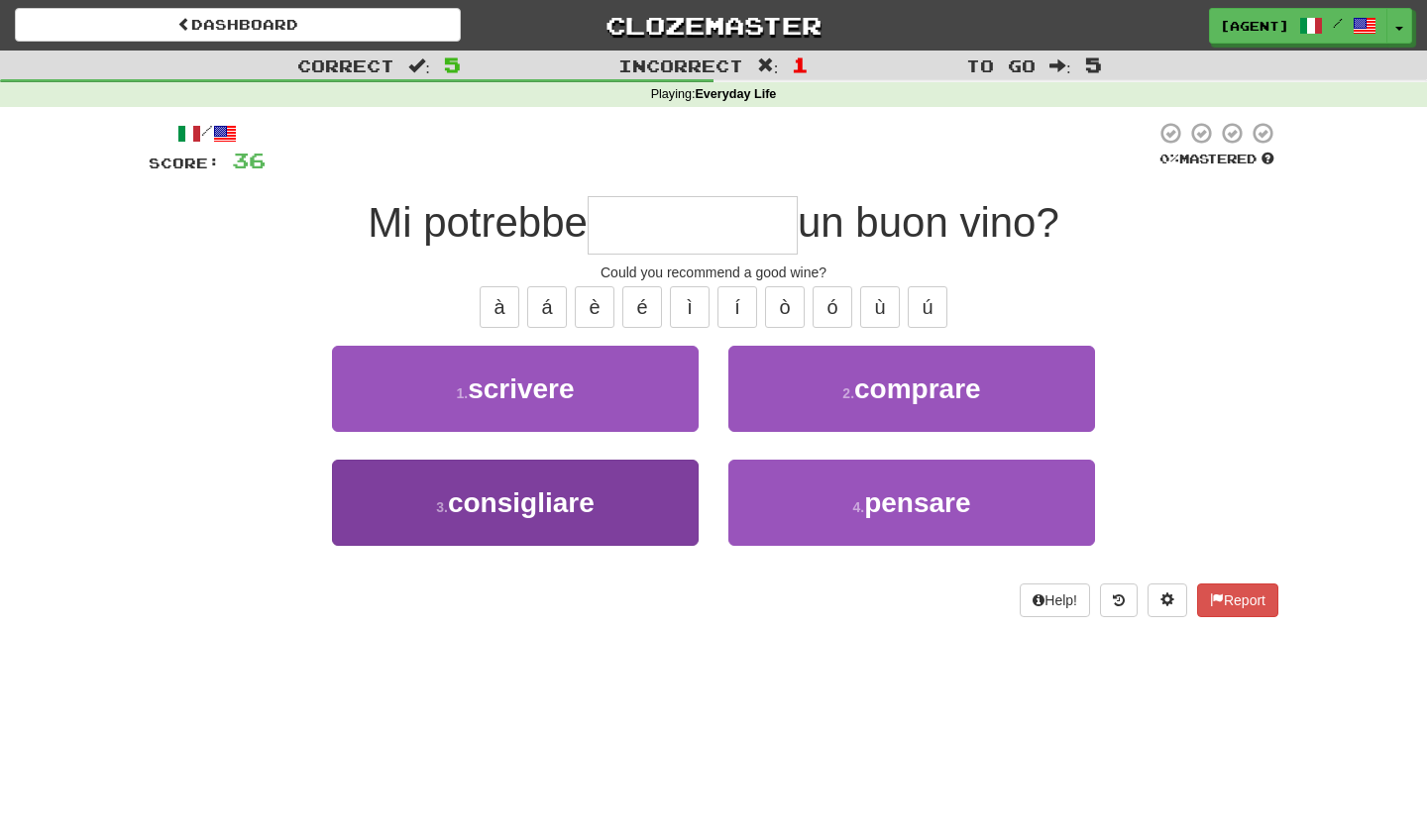 click on "consigliare" at bounding box center (521, 502) 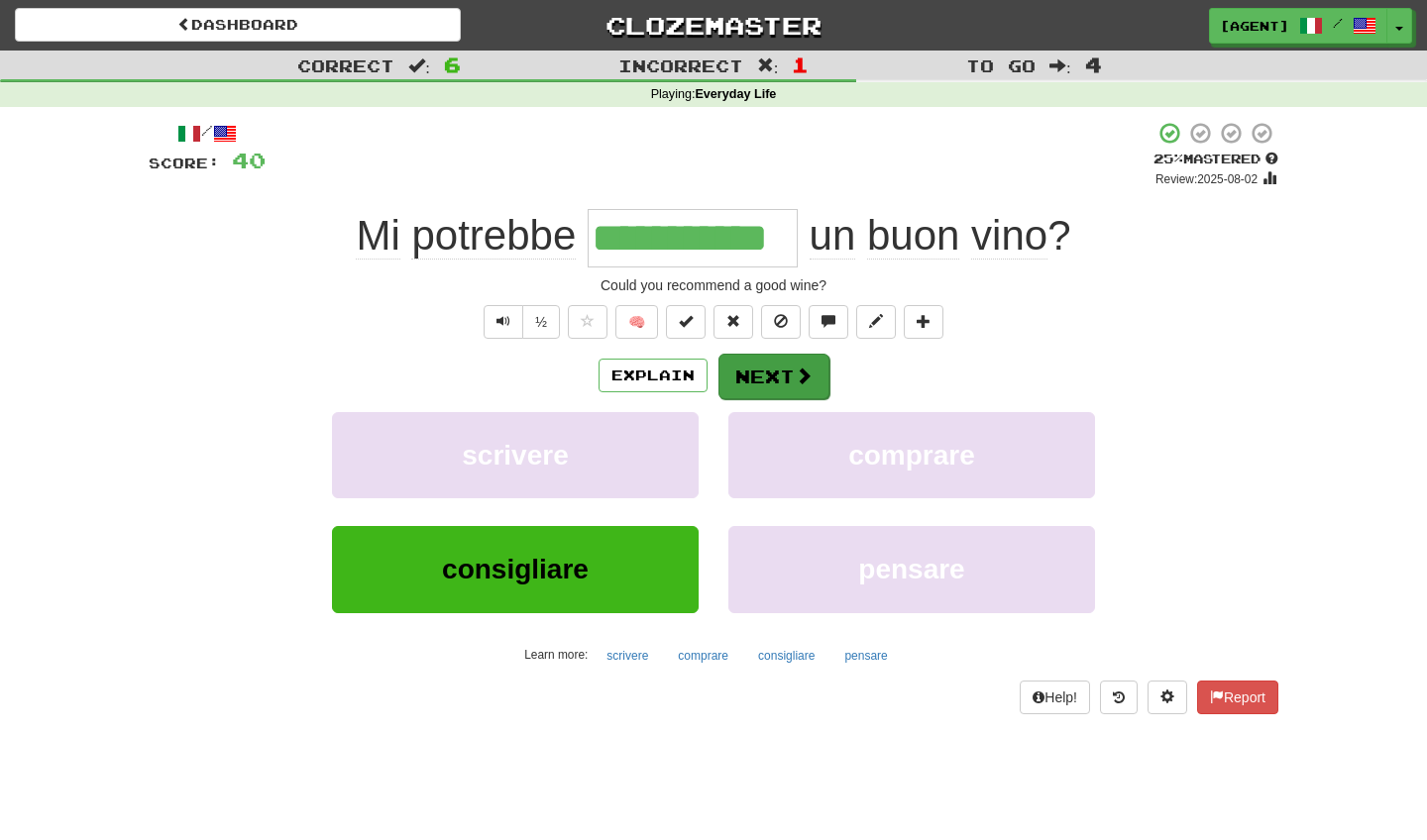 click on "Next" at bounding box center (774, 376) 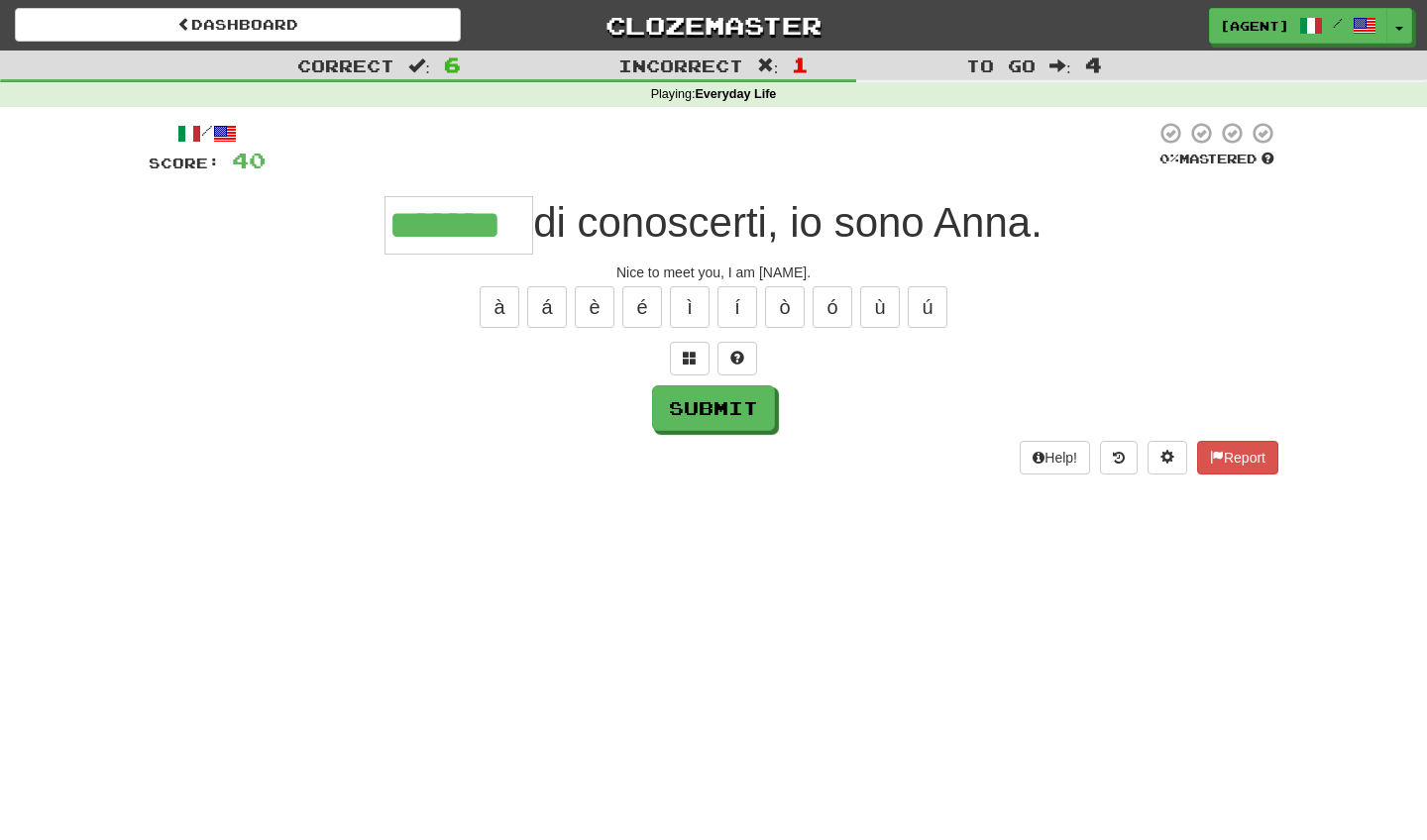 type on "*******" 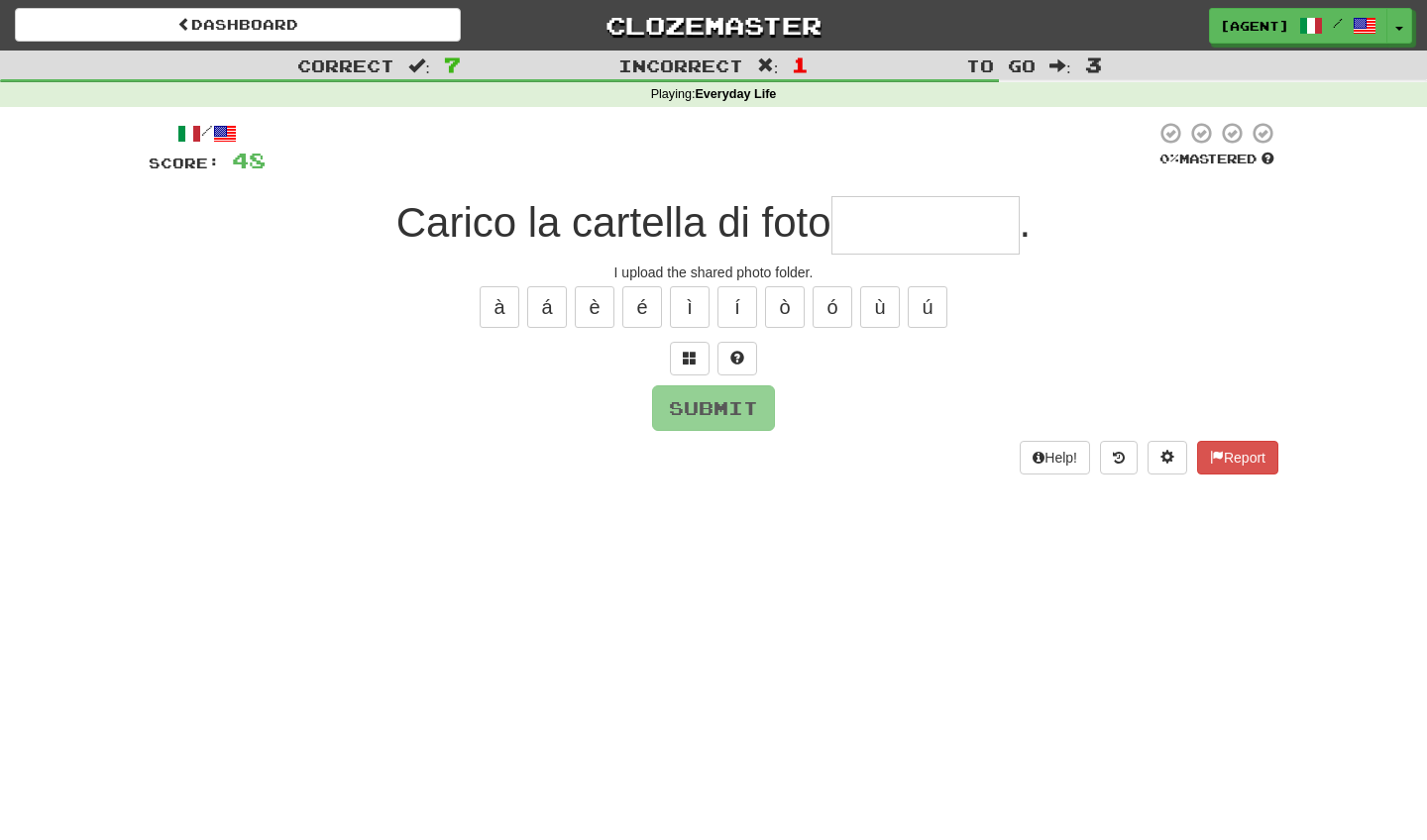 type on "*" 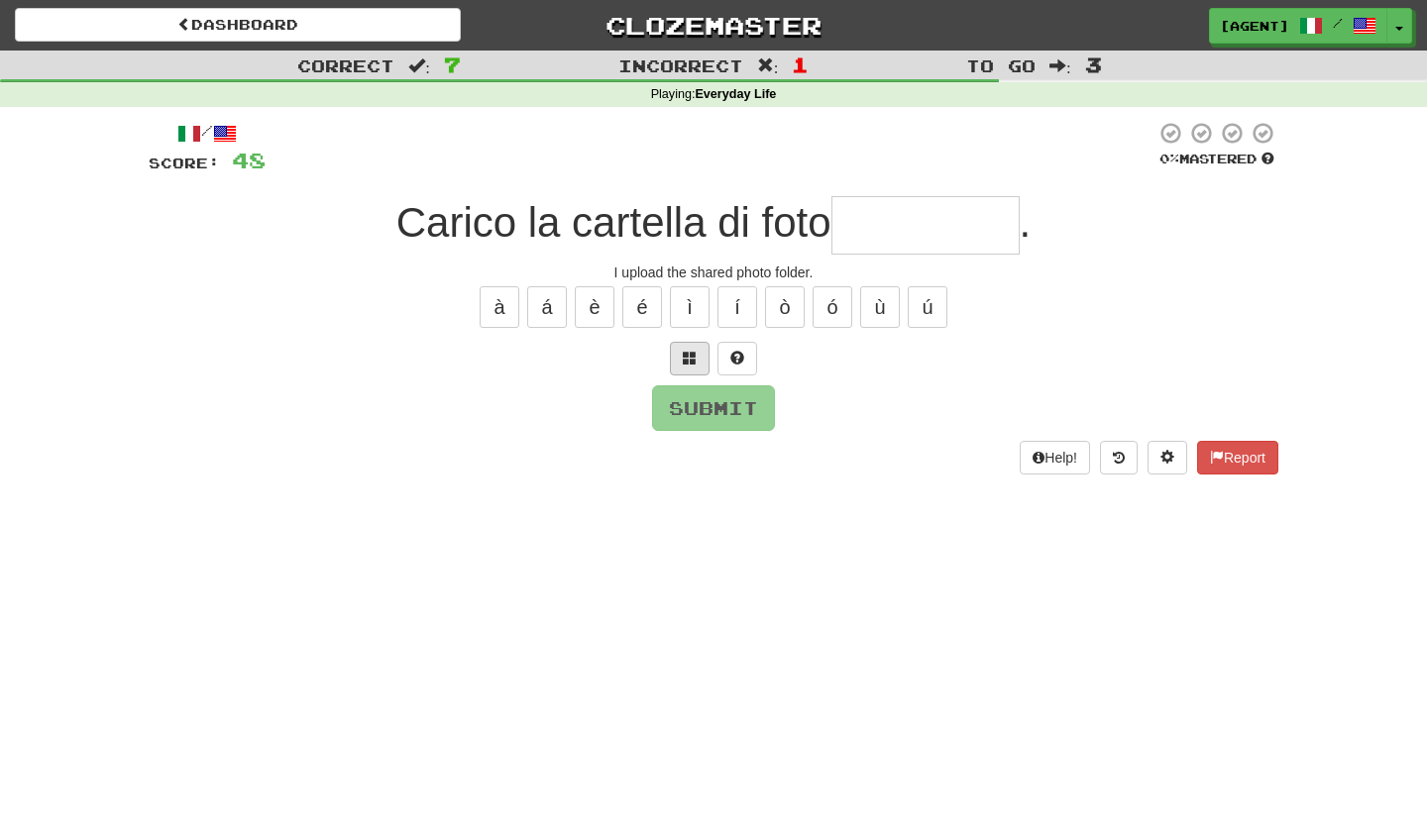 click at bounding box center [690, 358] 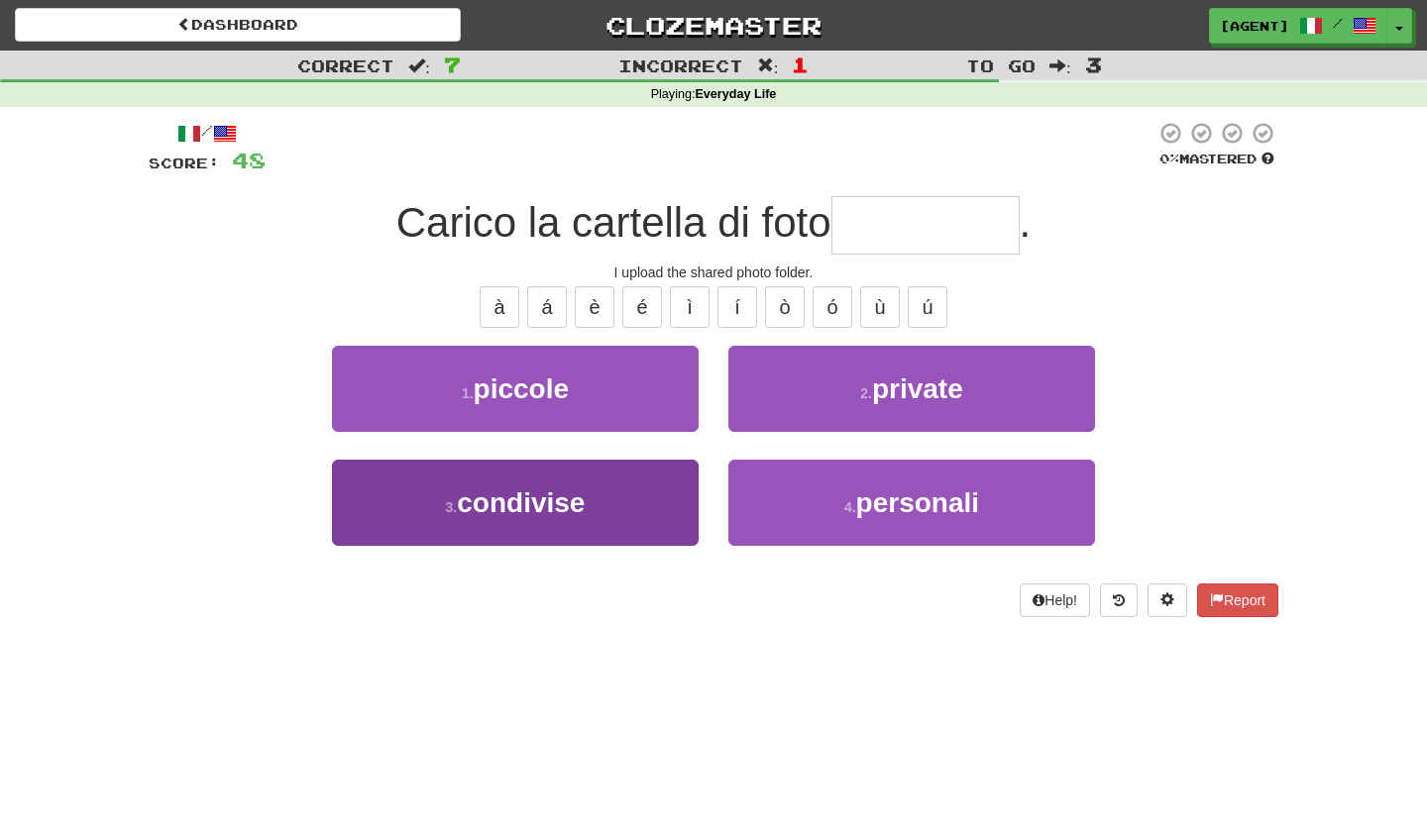 click on "3 .  condivise" at bounding box center (515, 502) 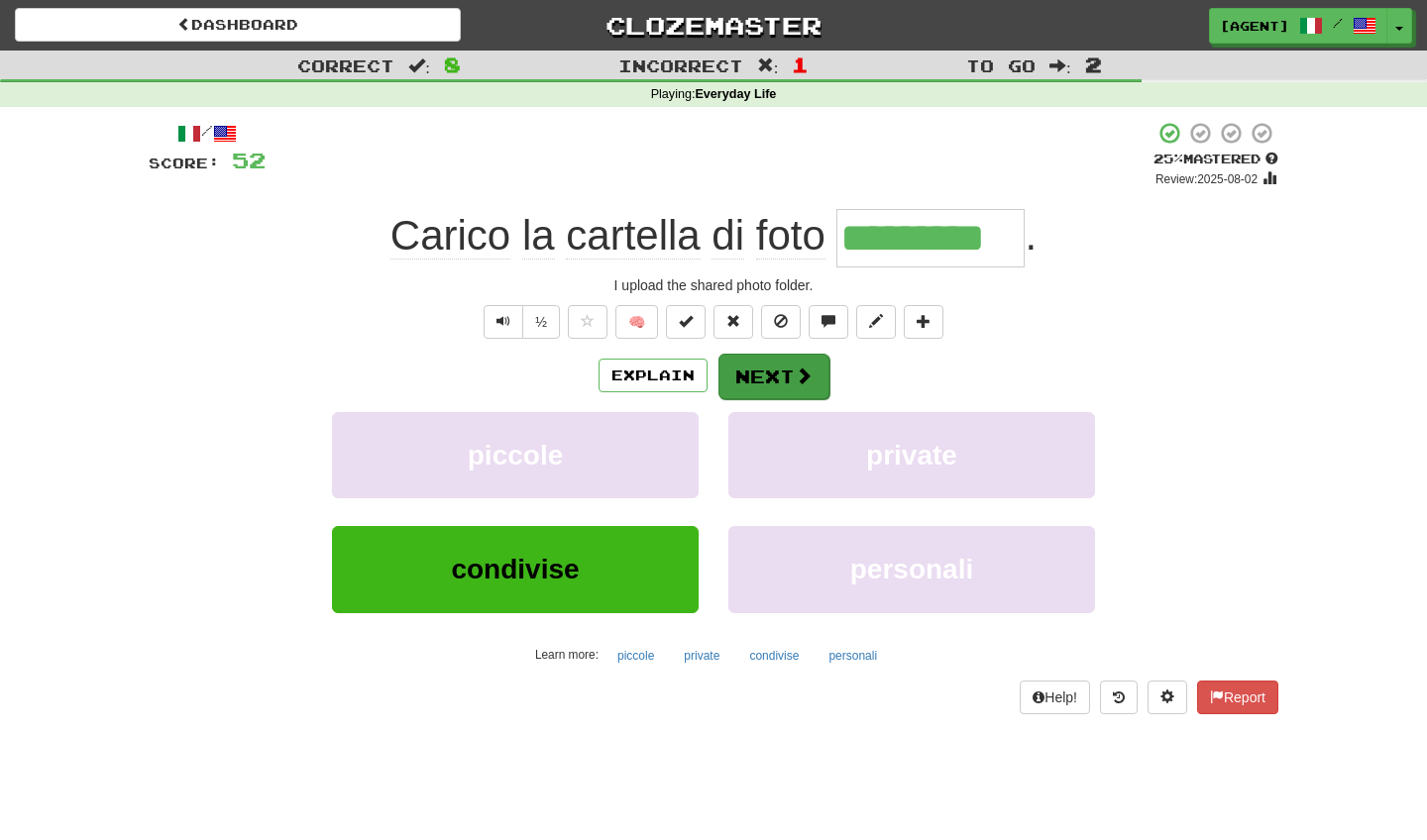 click on "Next" at bounding box center (774, 376) 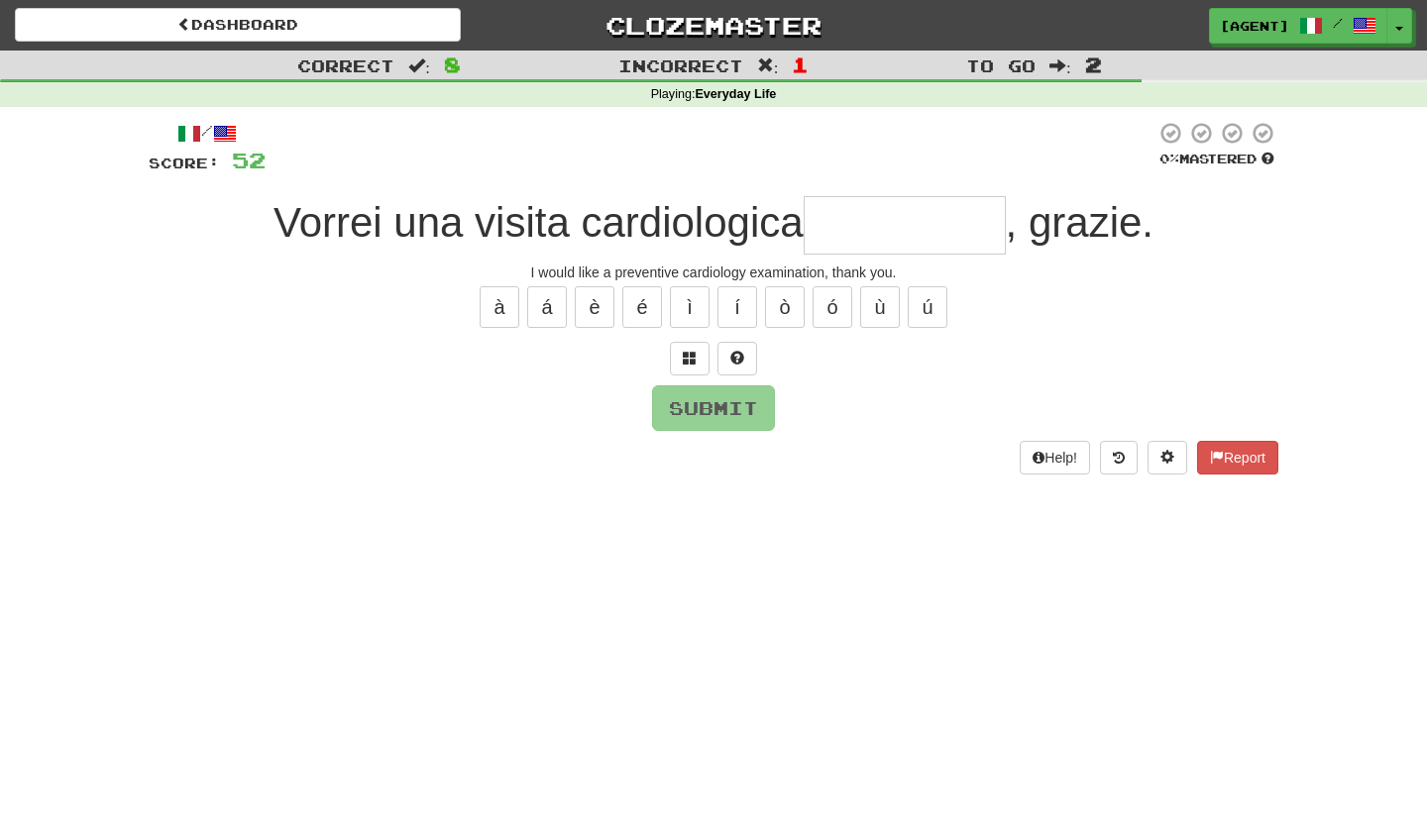 type on "*" 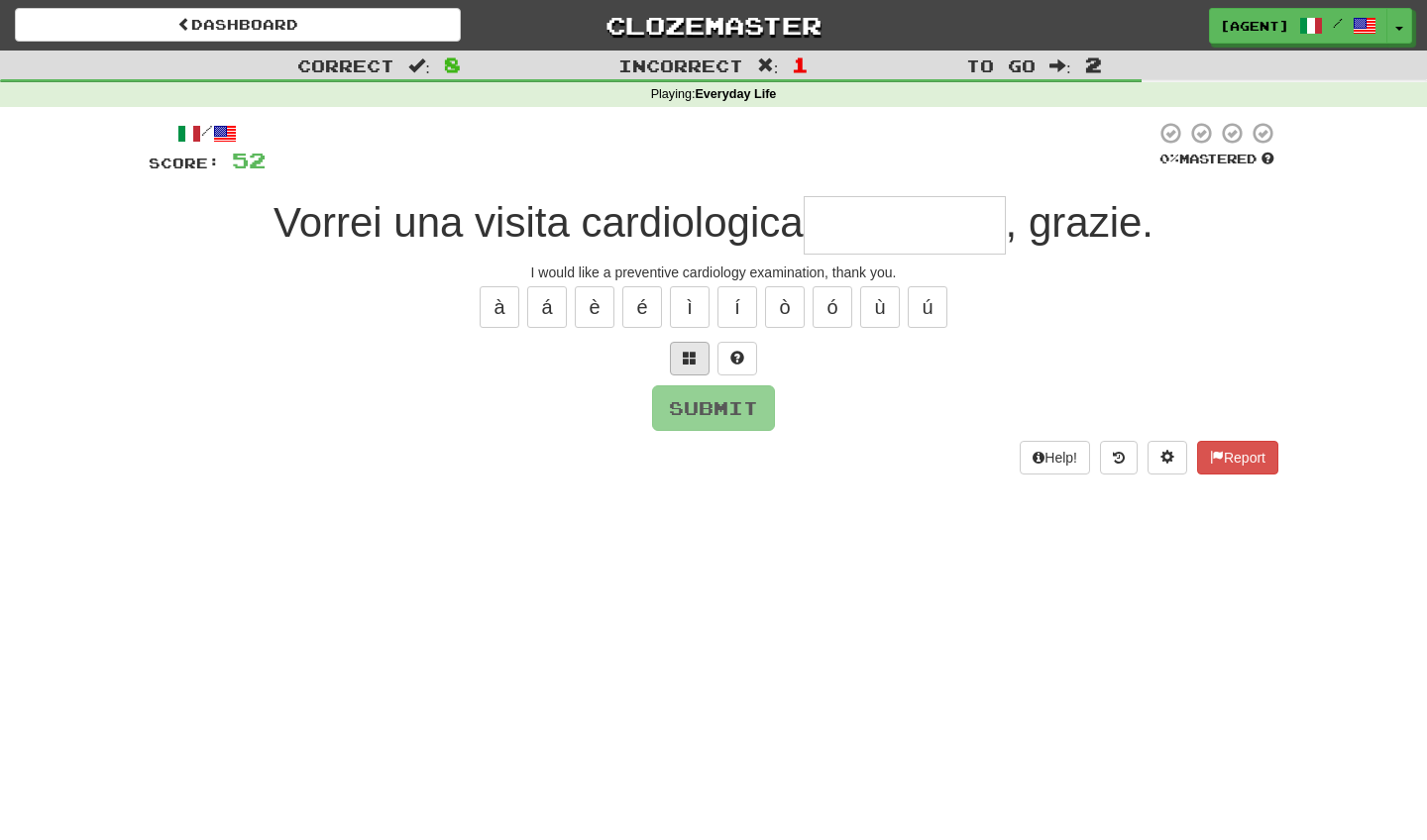 click at bounding box center (690, 358) 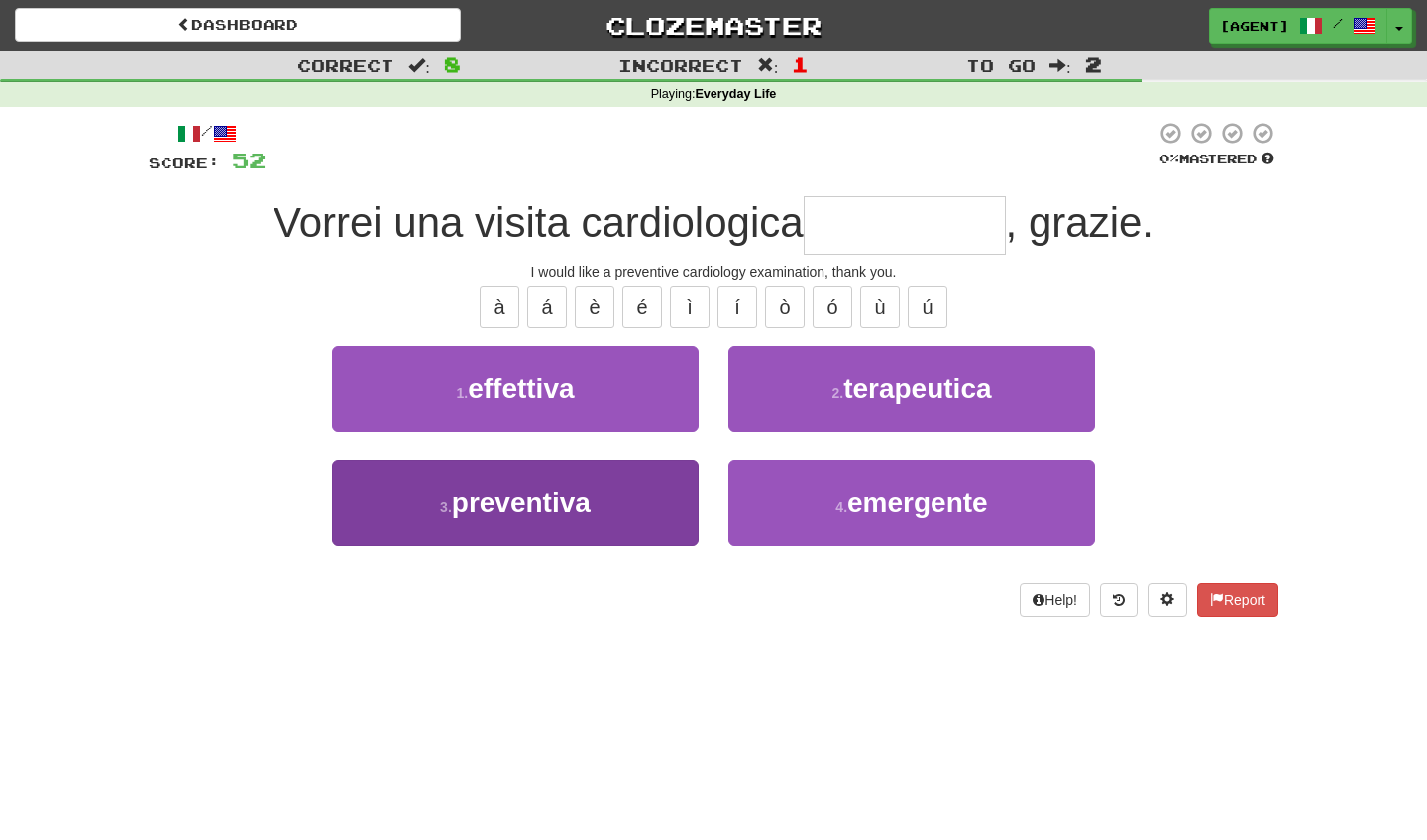 click on "3 .  preventiva" at bounding box center [515, 502] 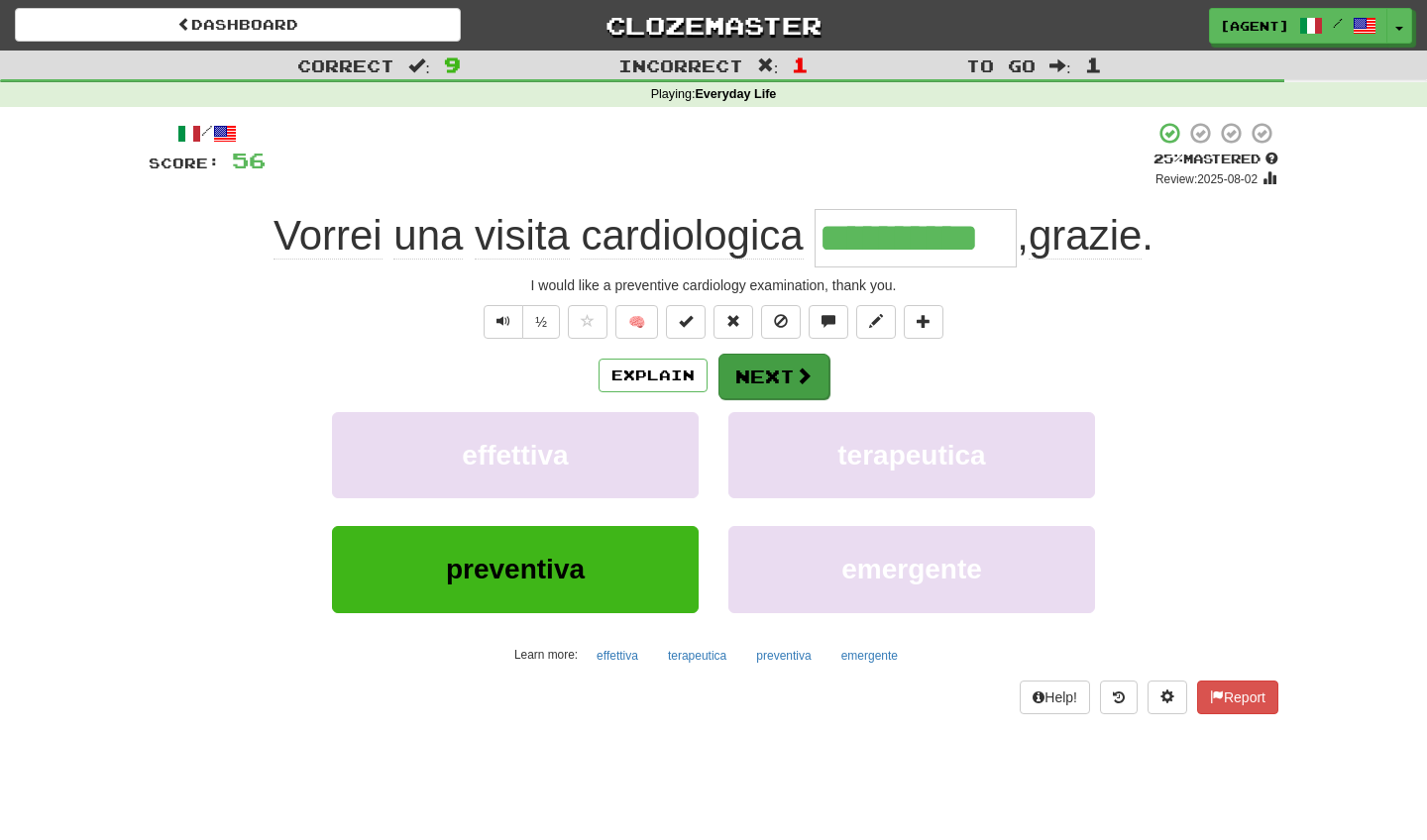 click on "Next" at bounding box center [774, 376] 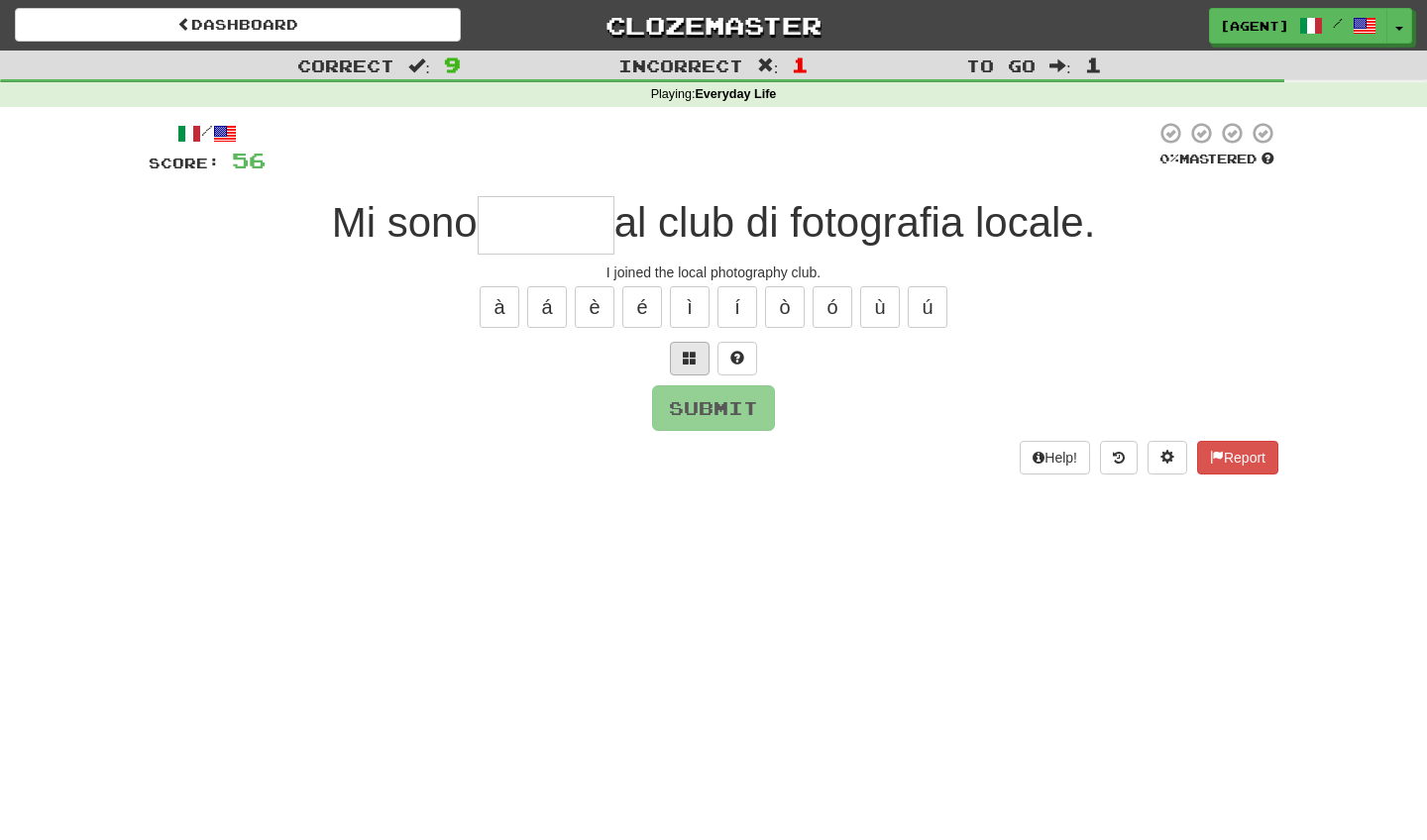 click at bounding box center [690, 359] 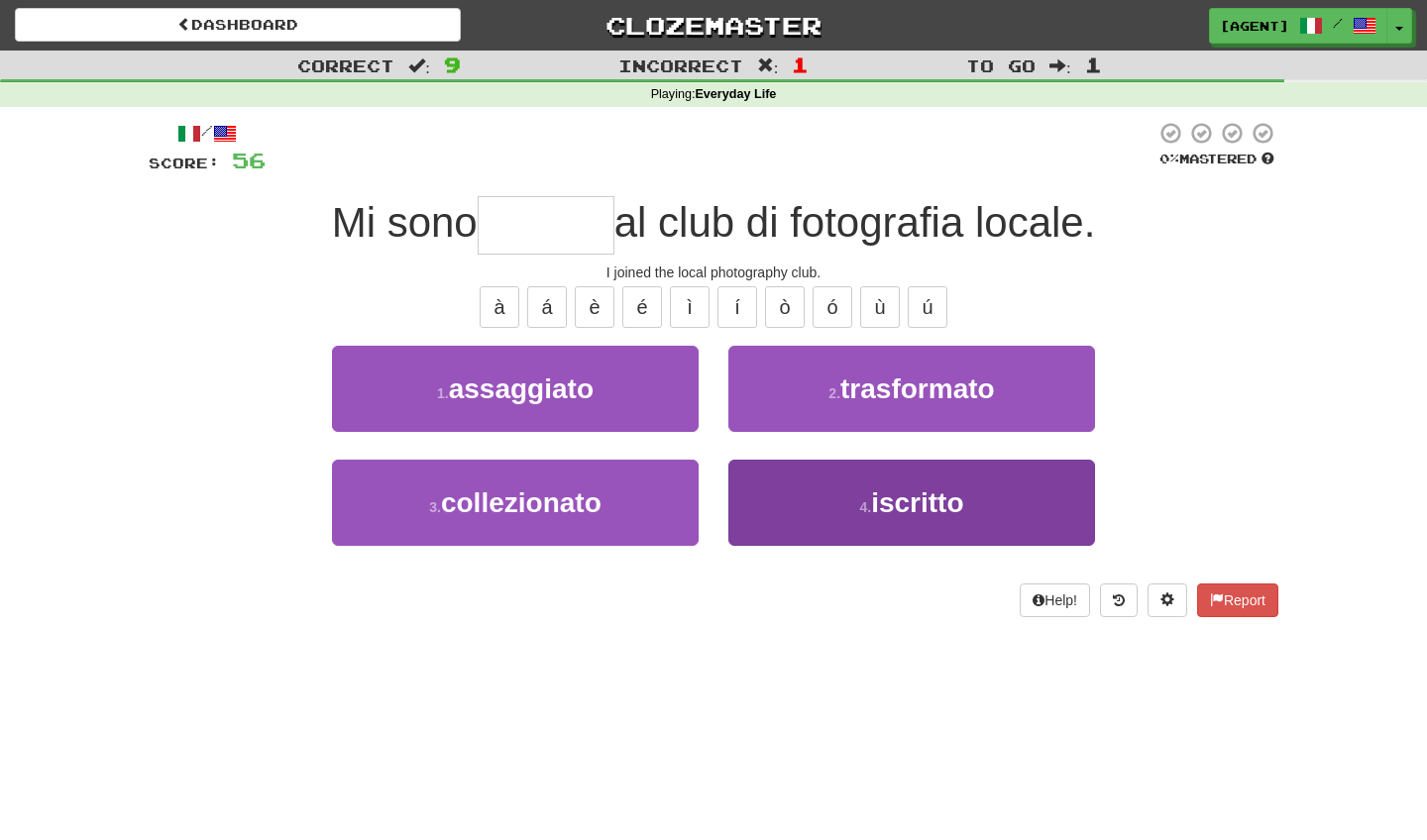 click on "iscritto" at bounding box center (917, 502) 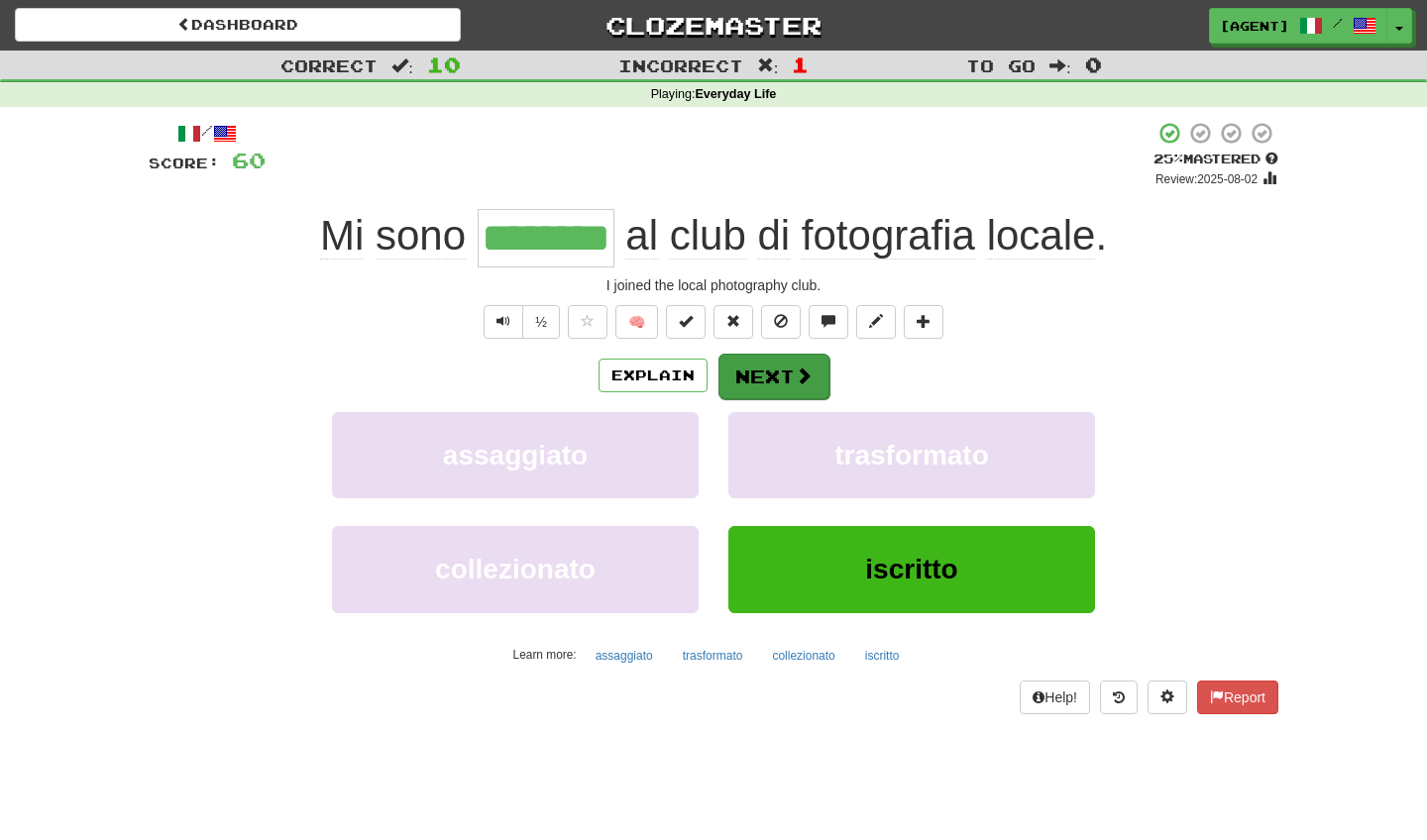 click on "Next" at bounding box center [774, 376] 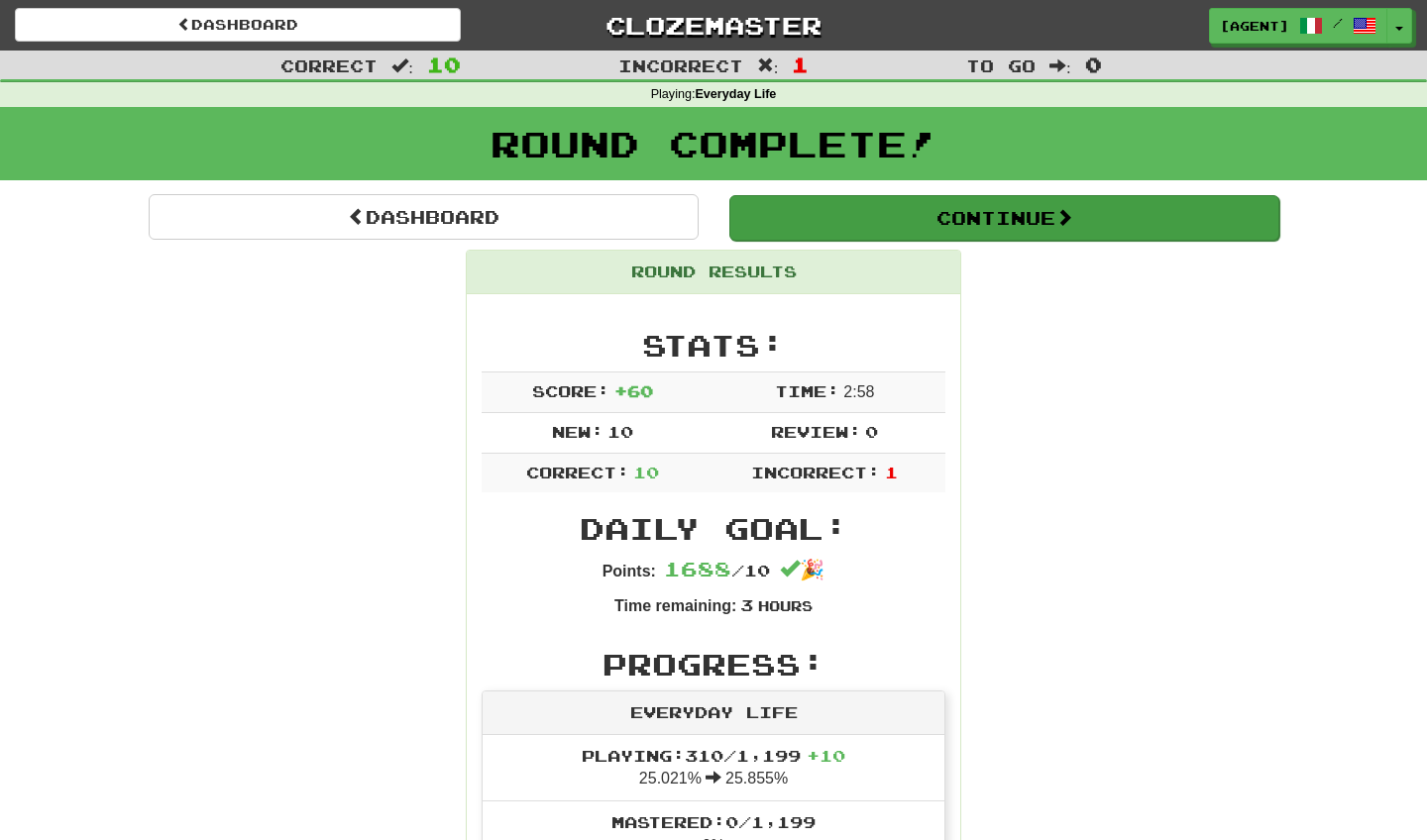 click on "Continue" at bounding box center [1004, 218] 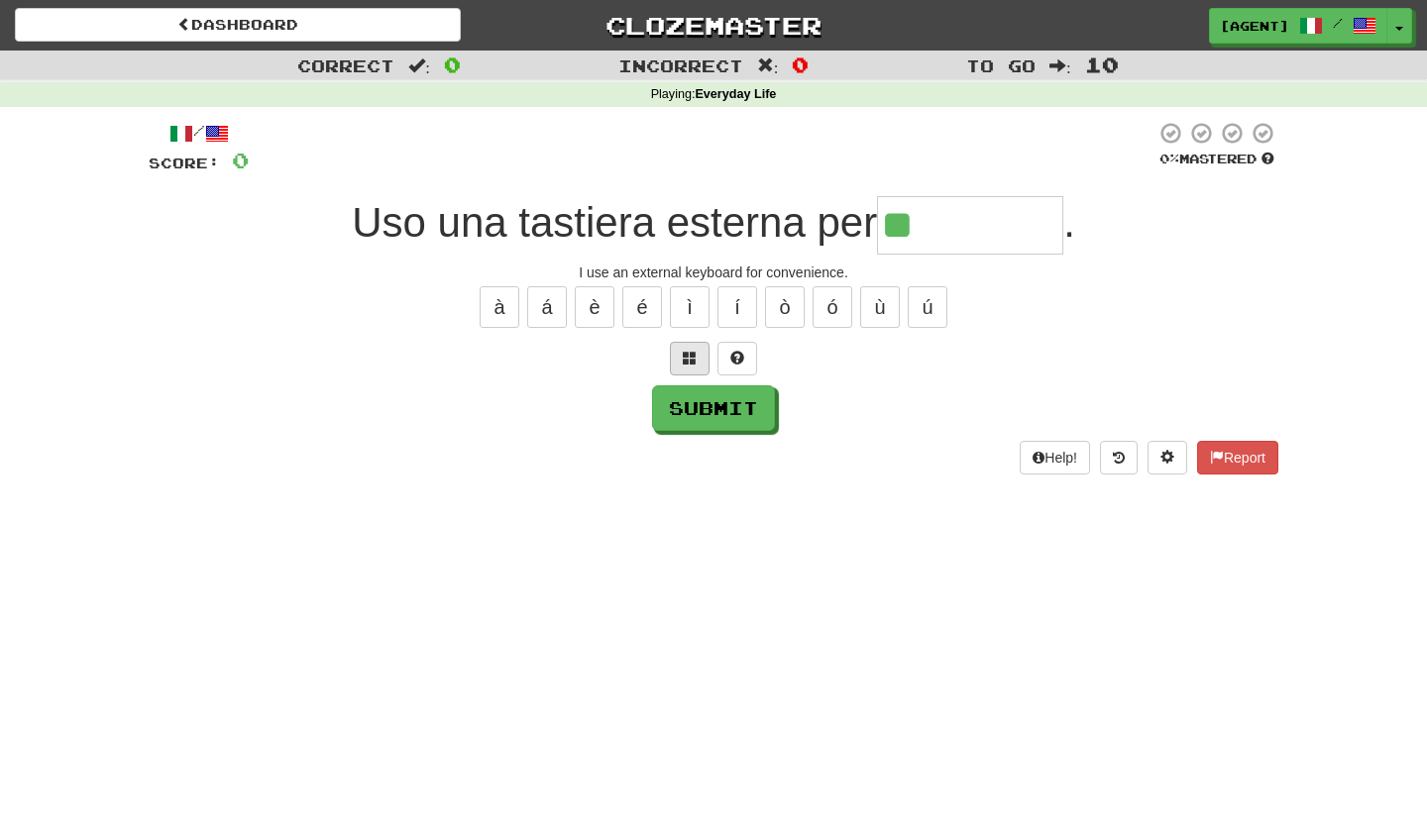 click at bounding box center (690, 358) 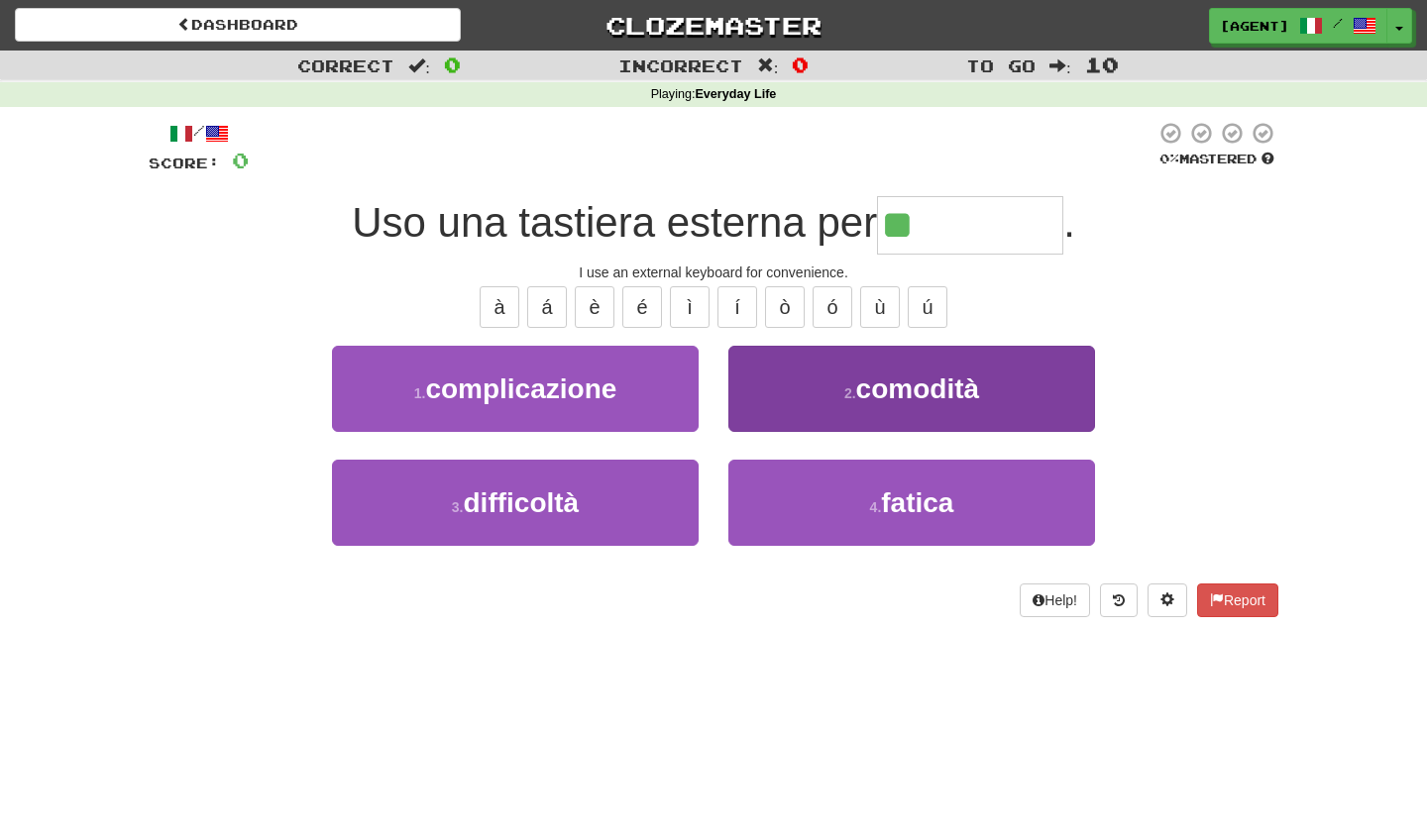click on "2 .  comodità" at bounding box center (912, 388) 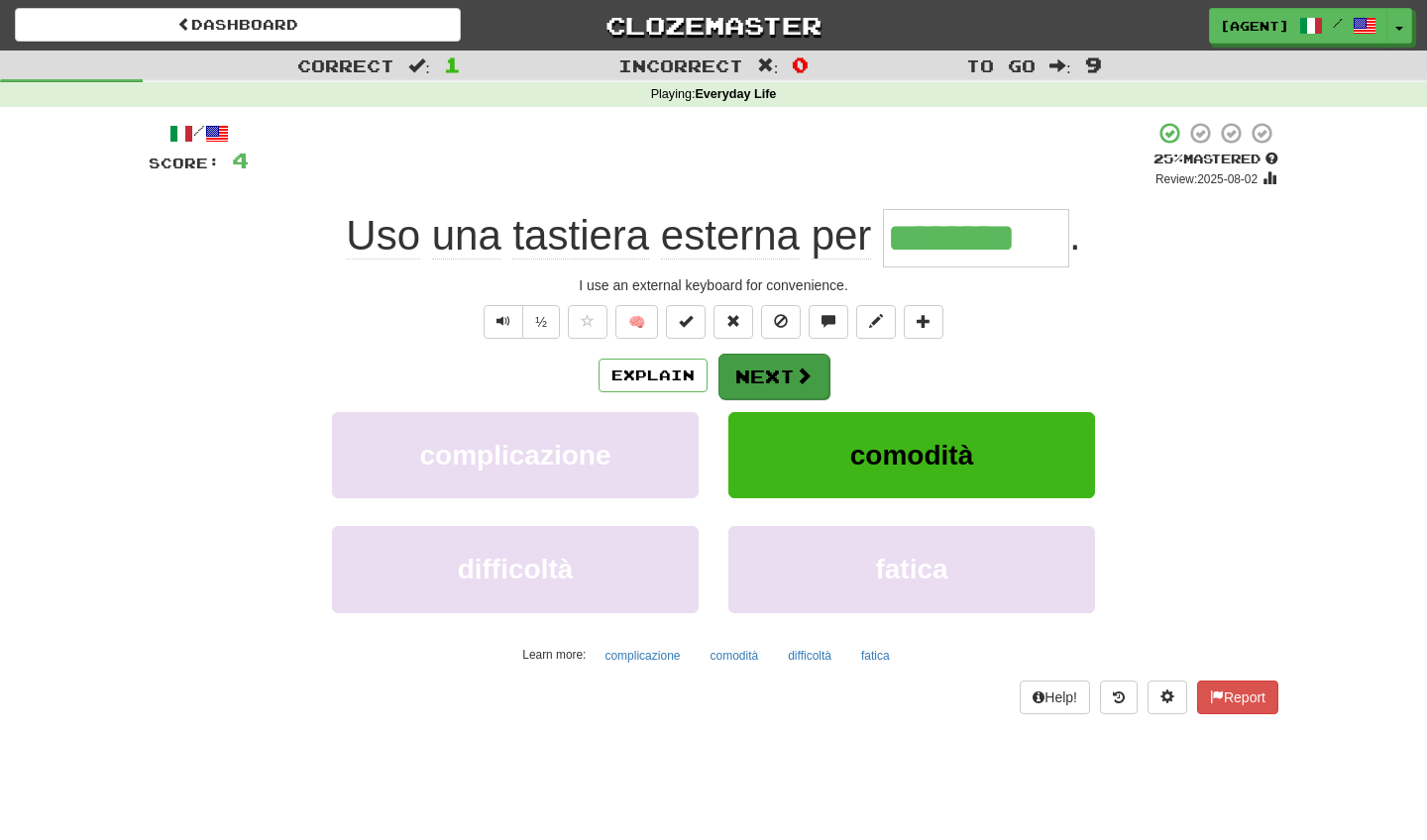 click on "Next" at bounding box center [774, 376] 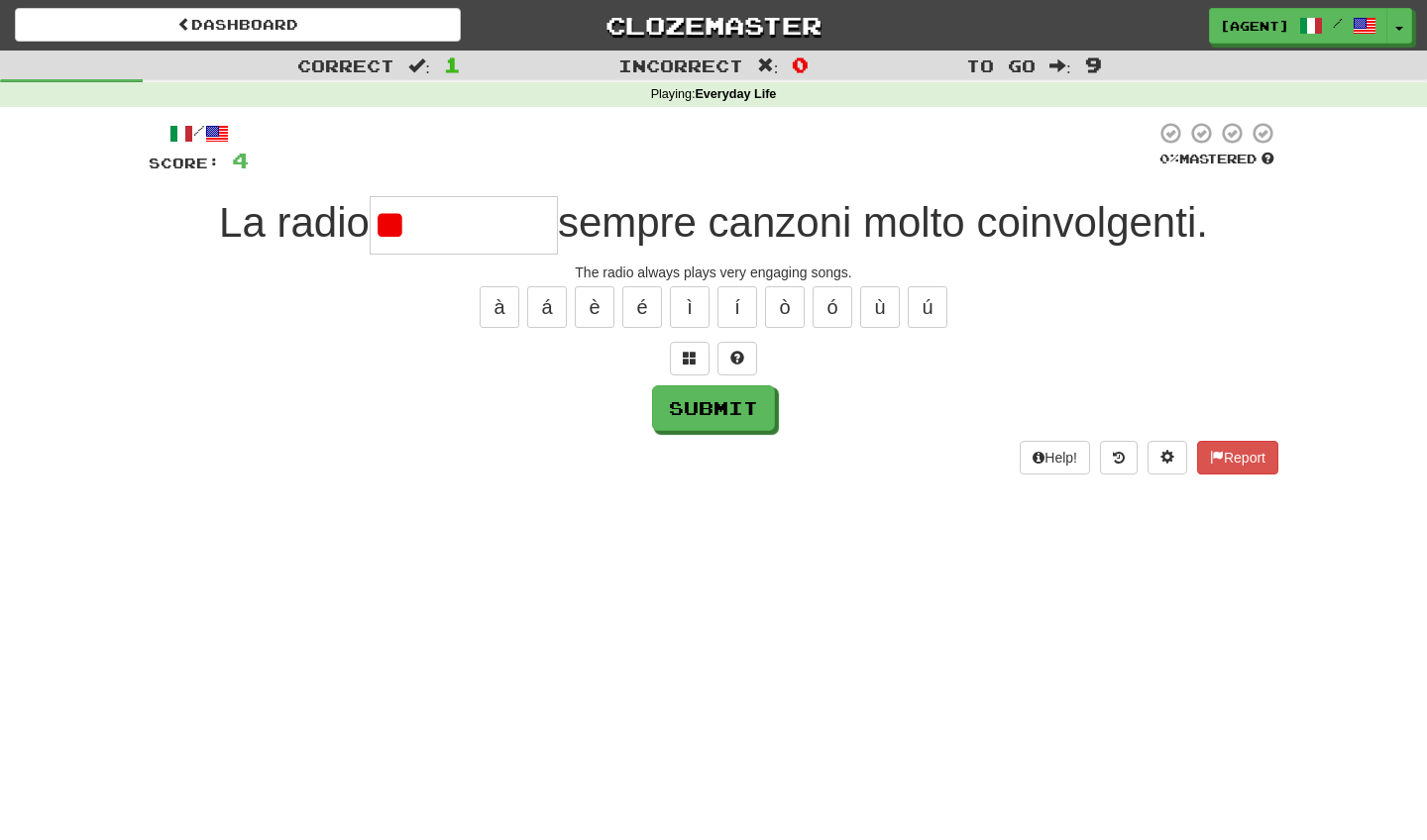 type on "*" 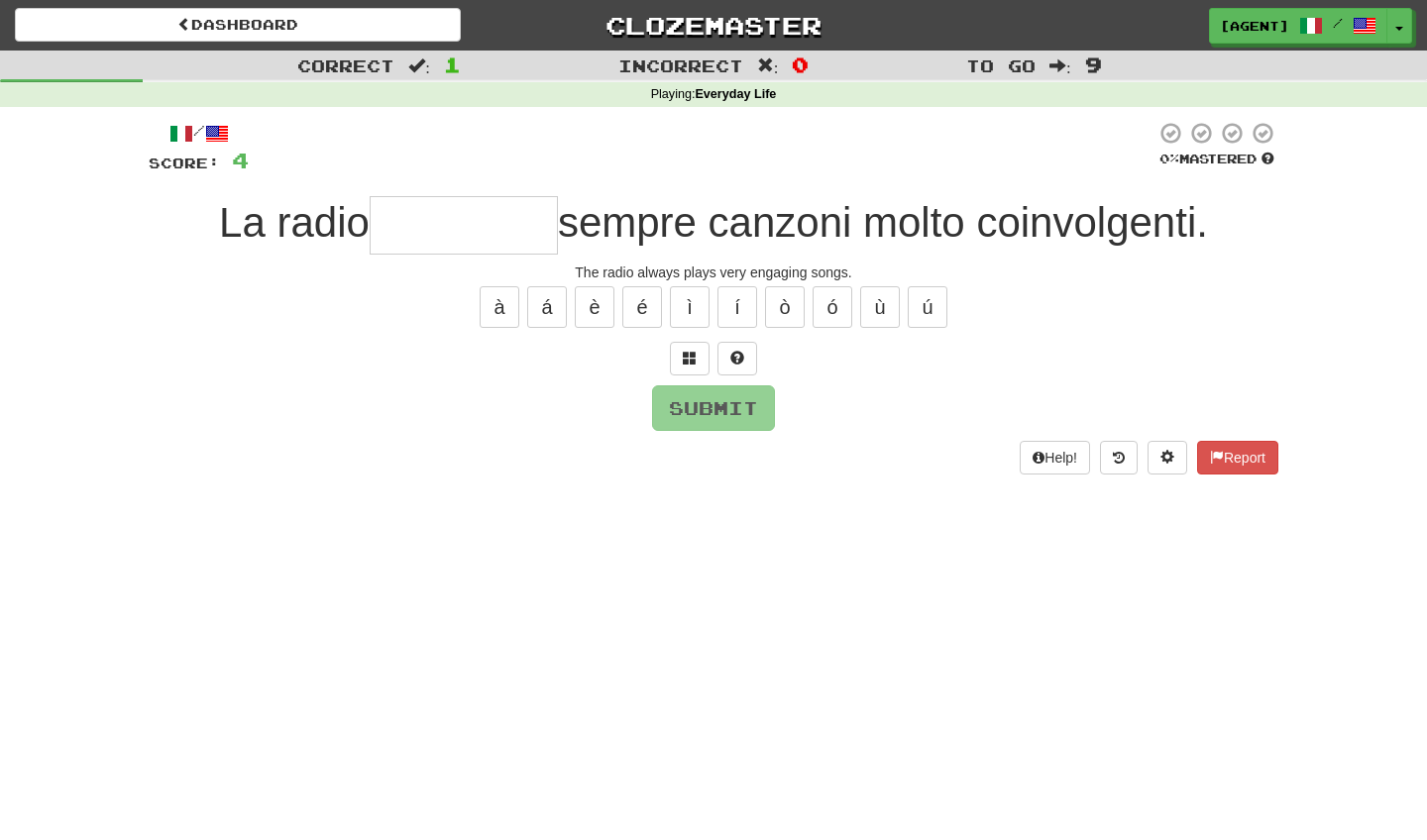 type on "*" 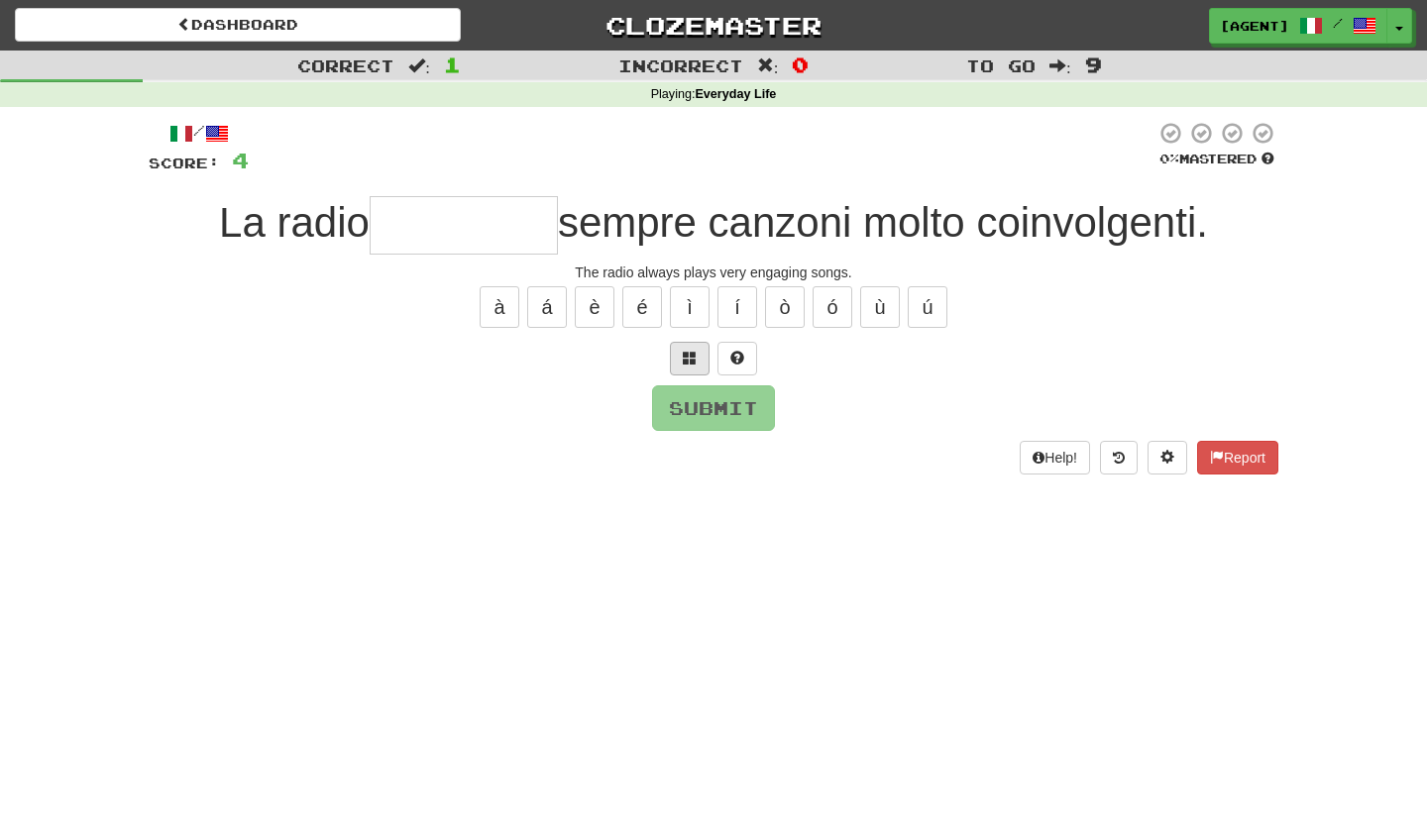 click at bounding box center (690, 358) 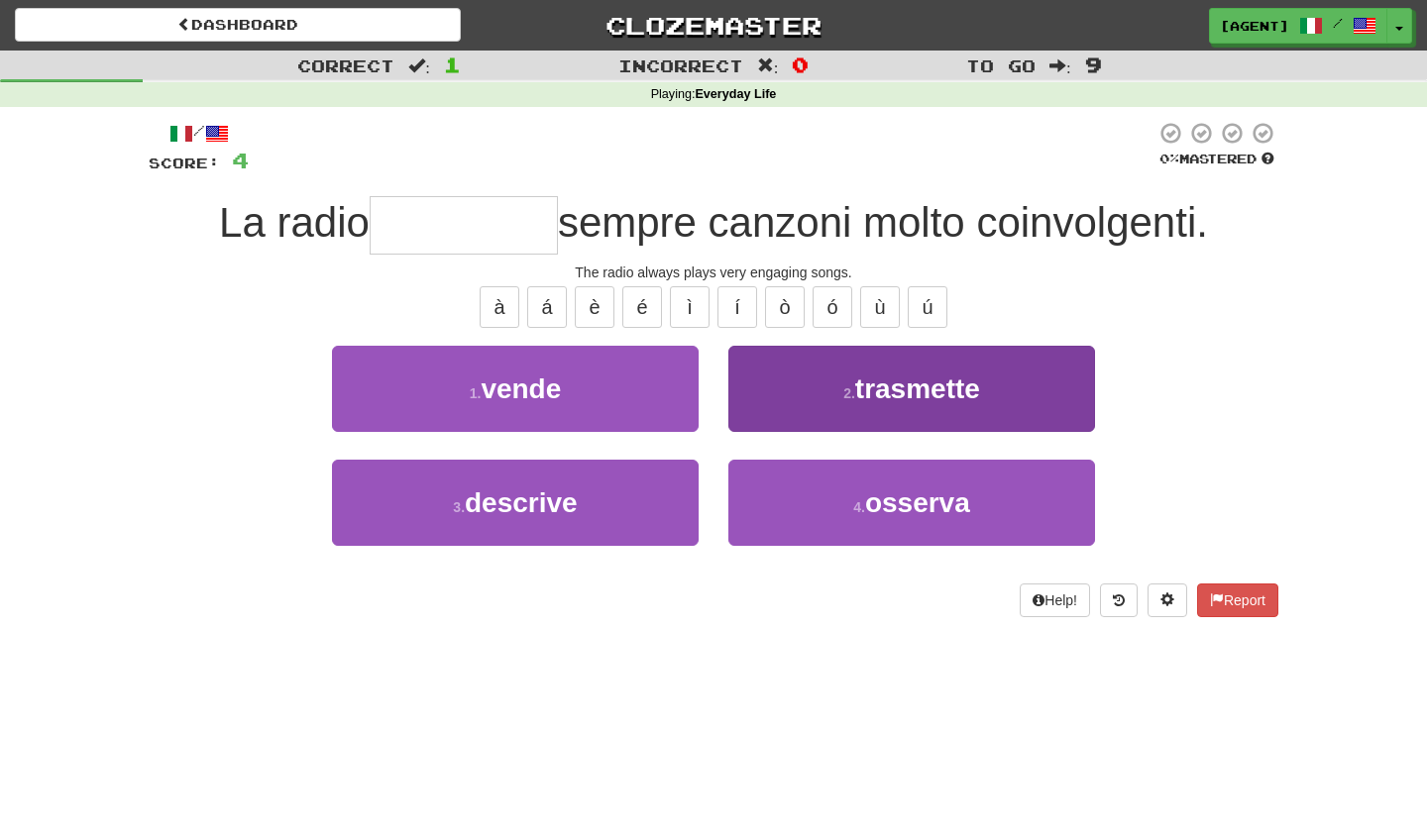 click on "trasmette" at bounding box center [918, 388] 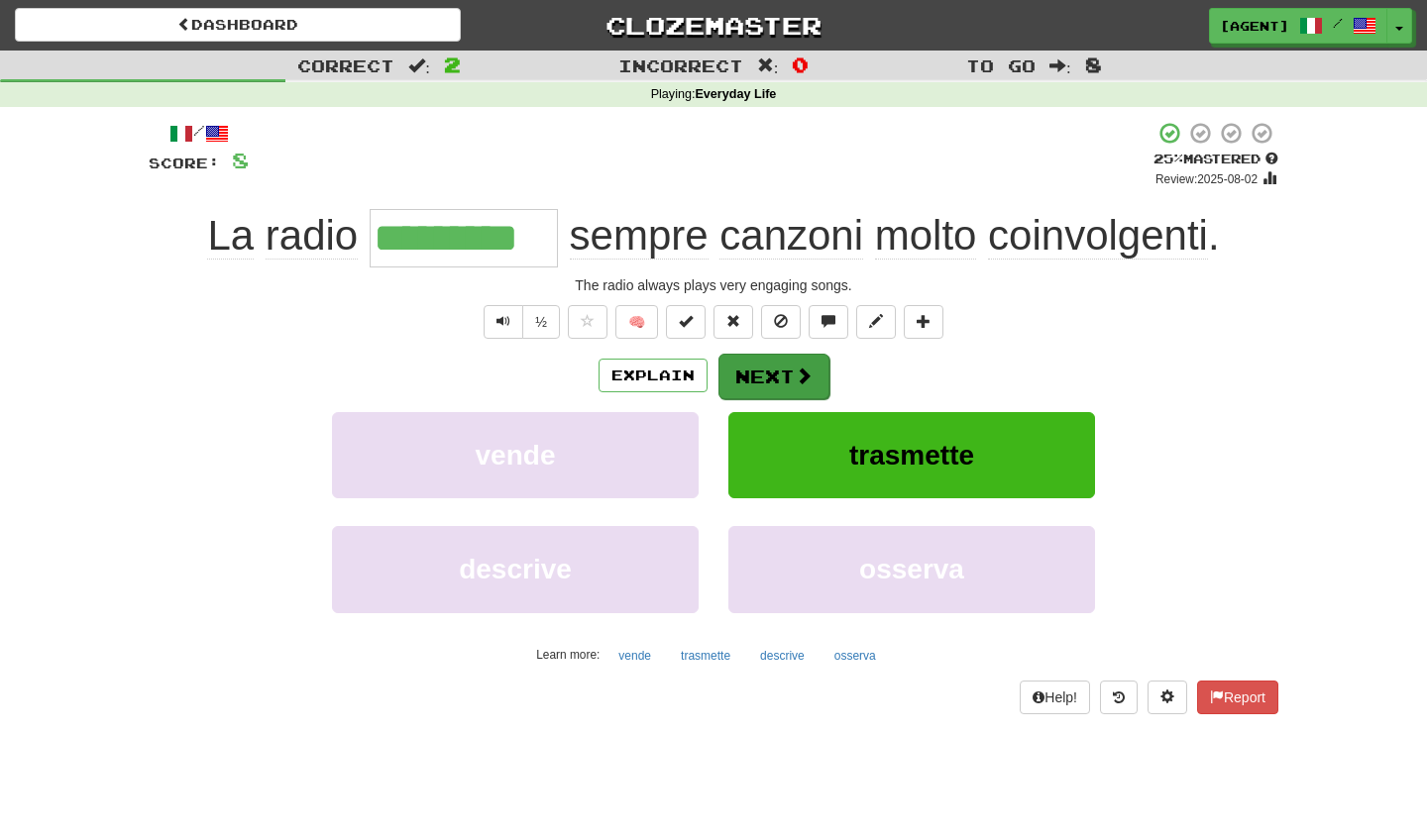 click on "Next" at bounding box center (774, 376) 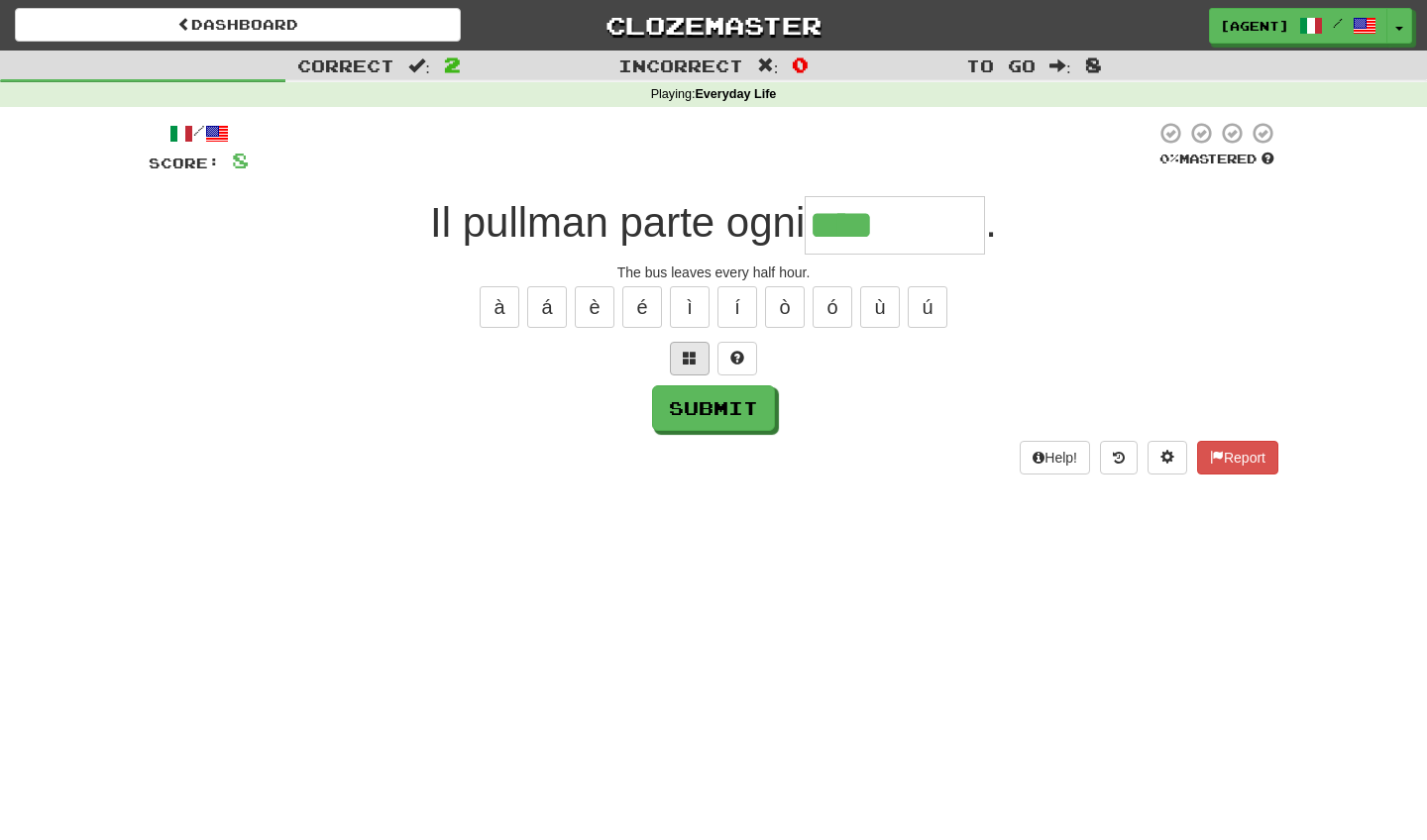 click at bounding box center (690, 358) 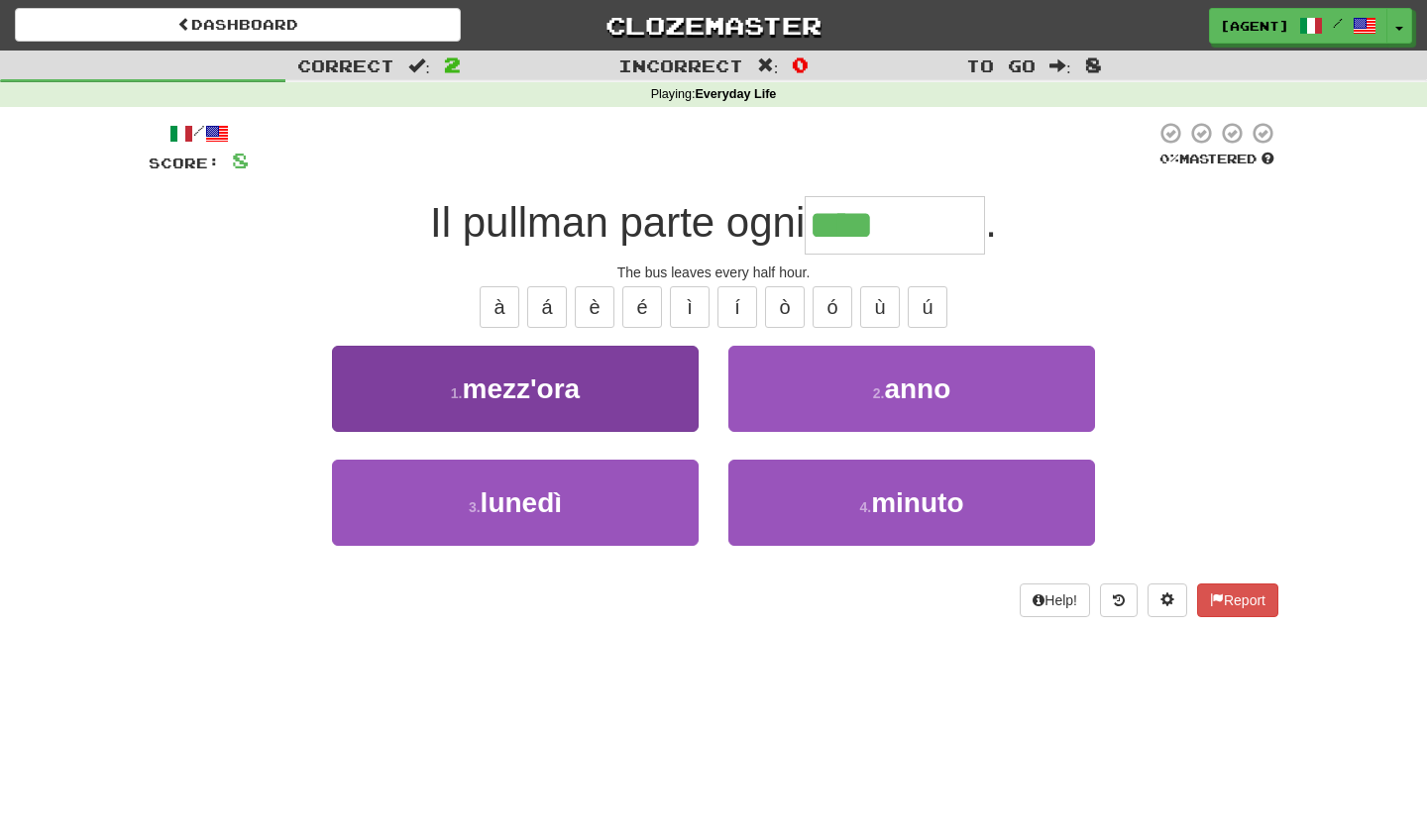click on "1 .  mezz'ora" at bounding box center (515, 388) 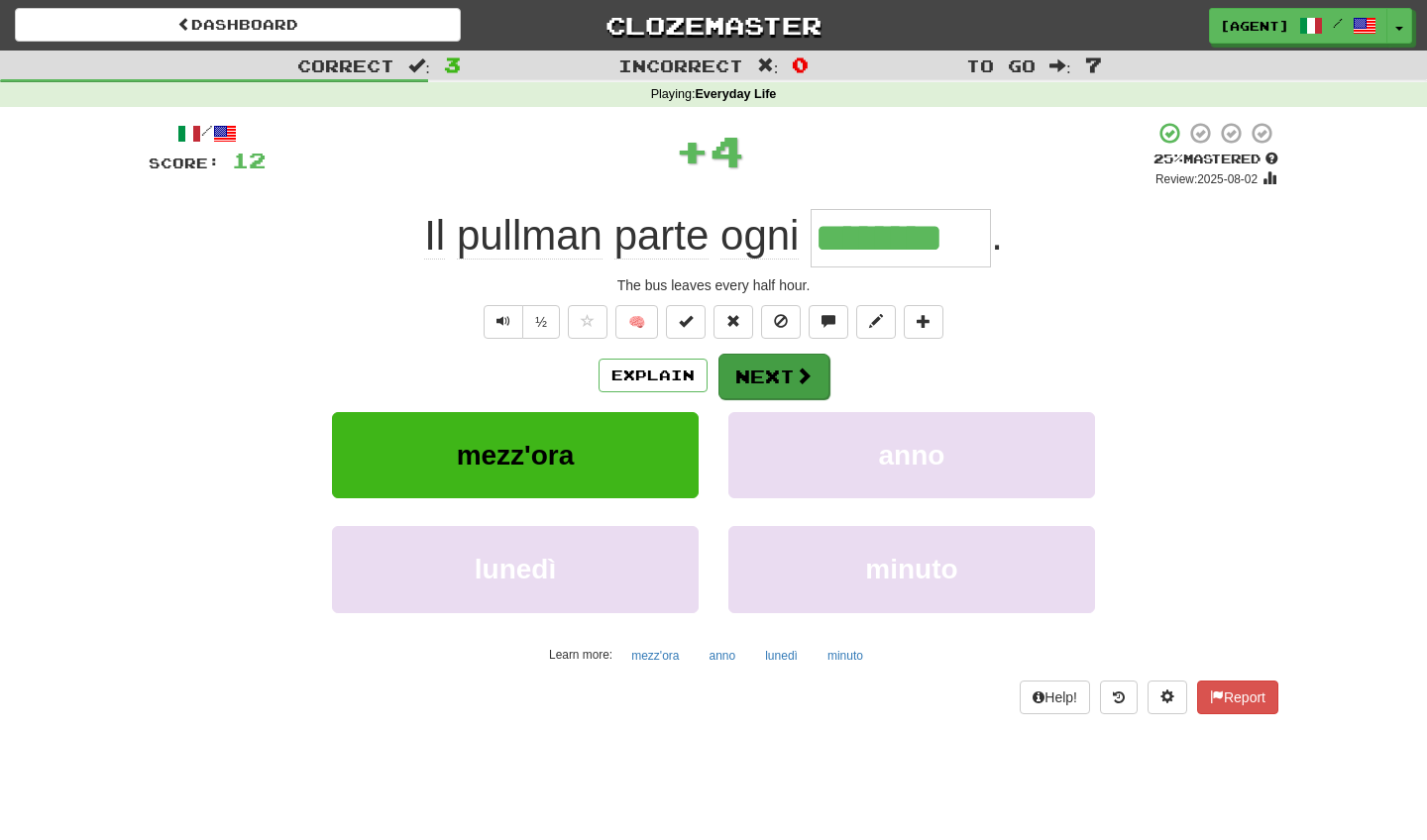 click on "Next" at bounding box center (774, 376) 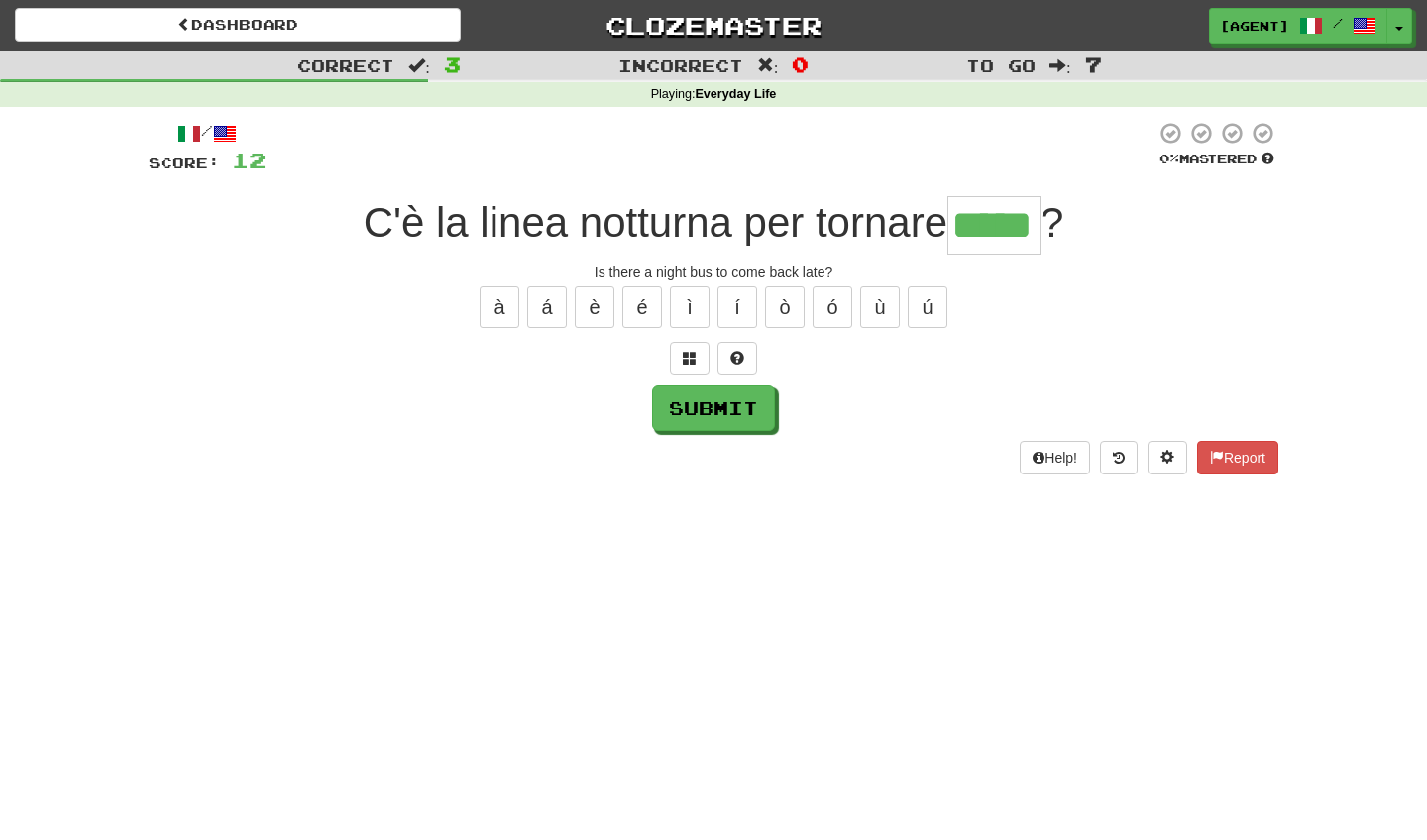 type on "*****" 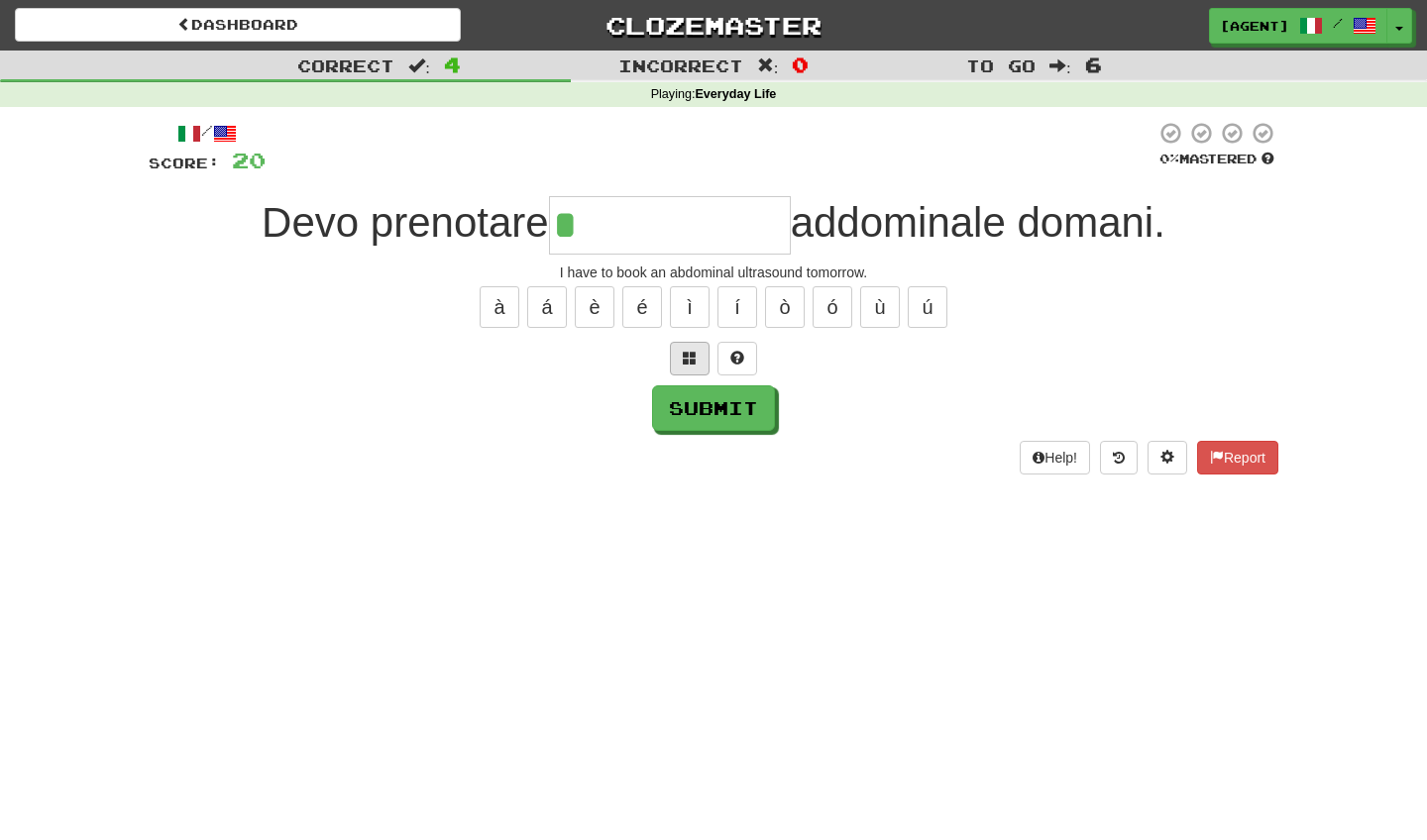 click at bounding box center (690, 358) 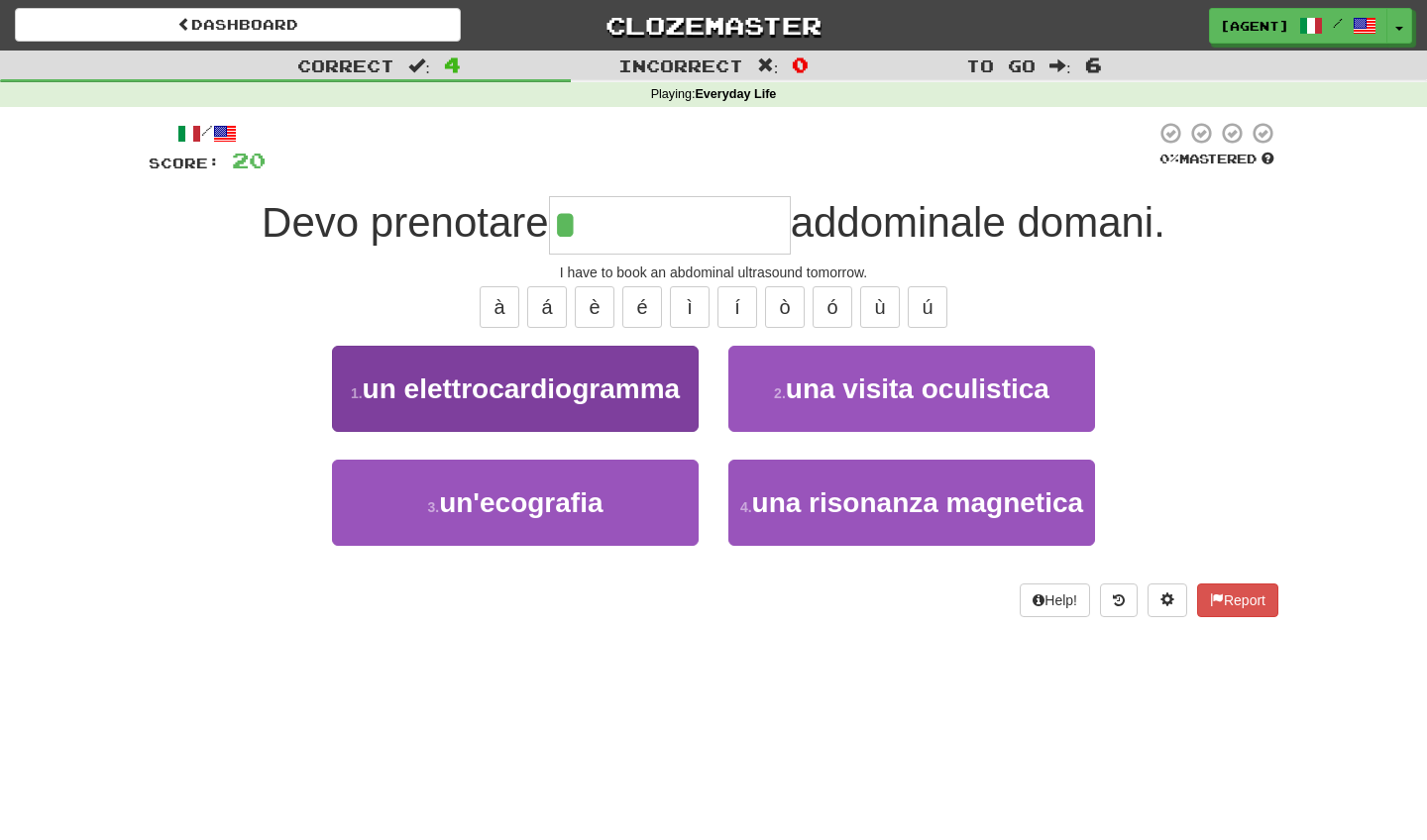click on "un elettrocardiogramma" at bounding box center [521, 388] 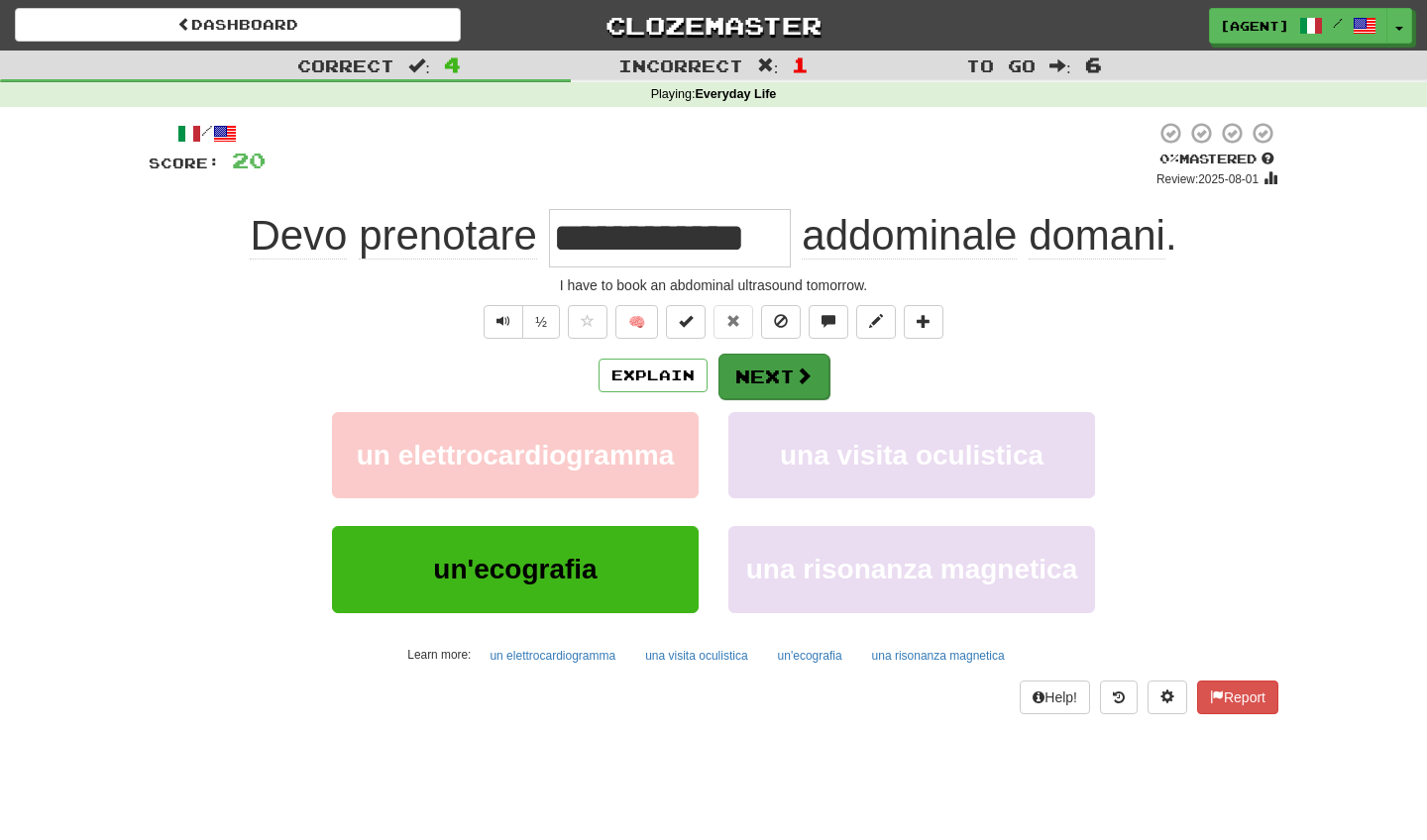 click at bounding box center [804, 375] 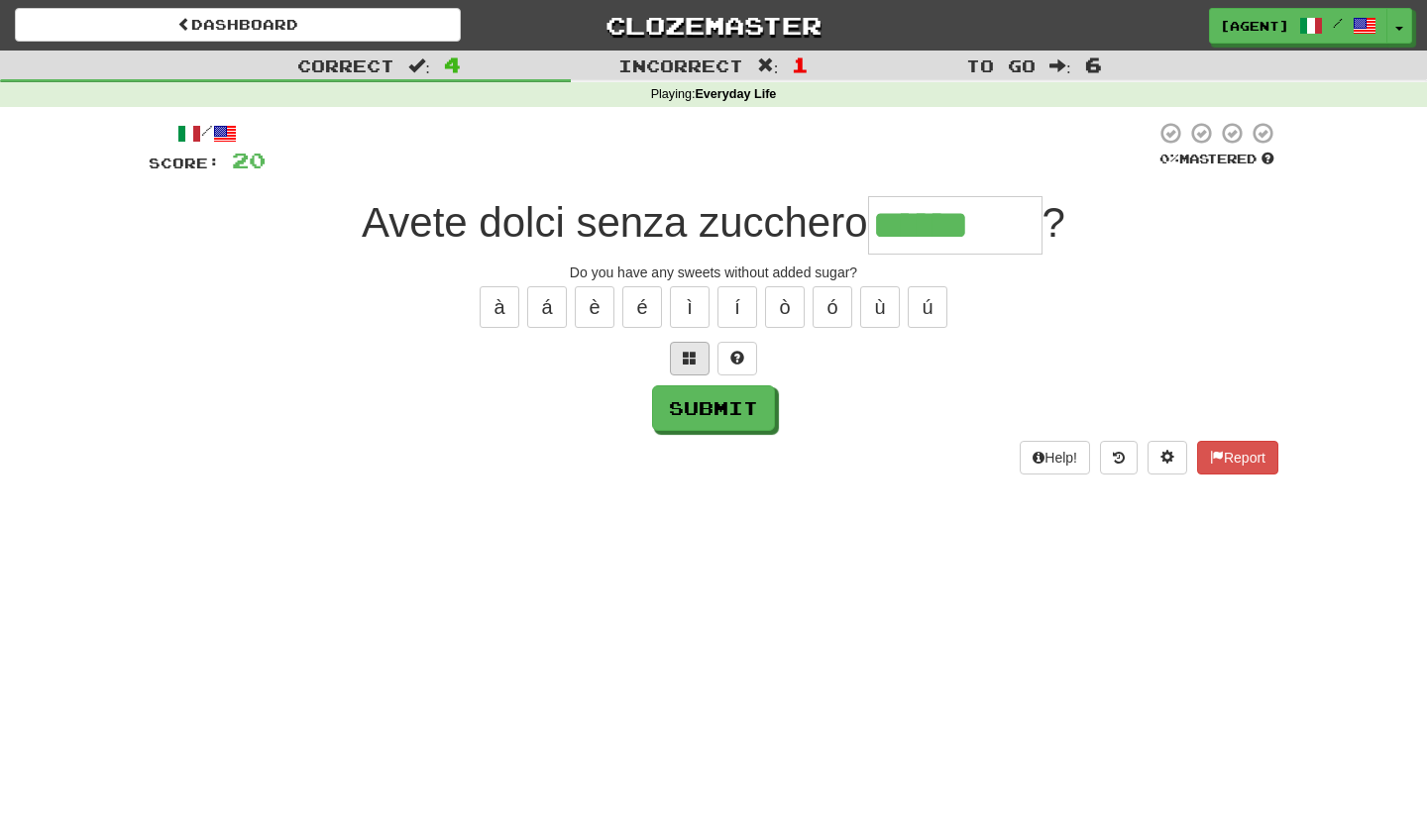 click at bounding box center [690, 358] 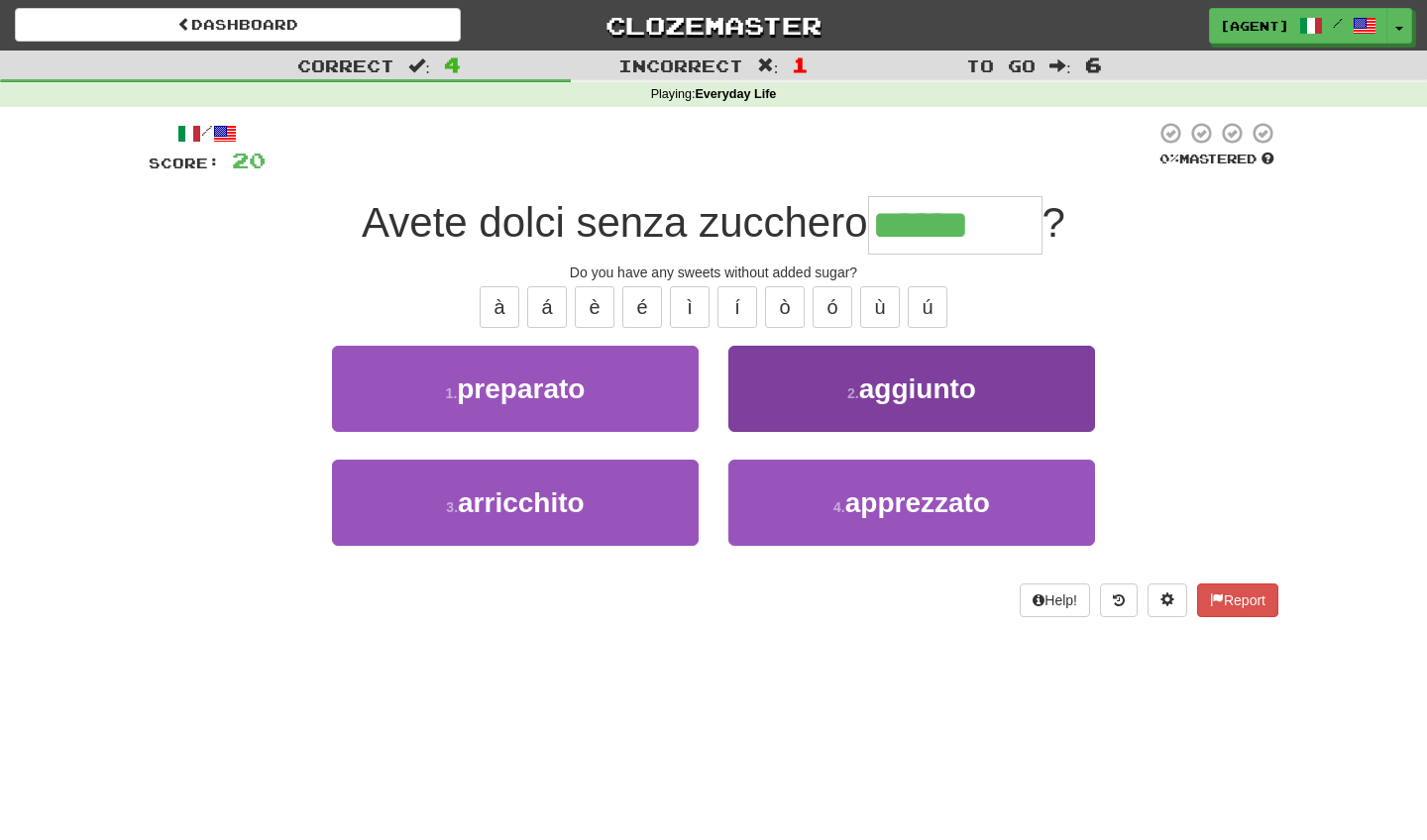 click on "aggiunto" at bounding box center [918, 388] 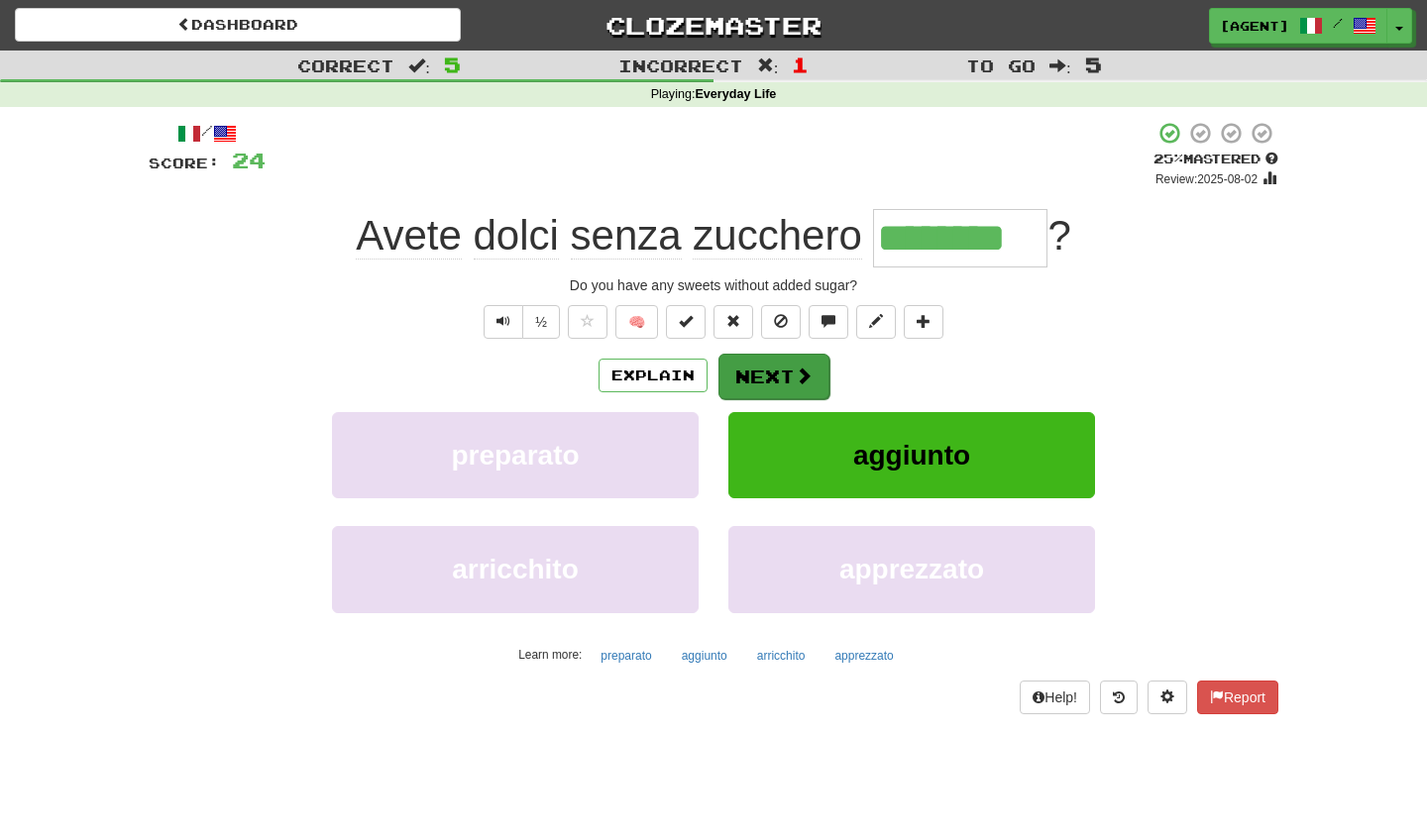 click on "Next" at bounding box center (774, 376) 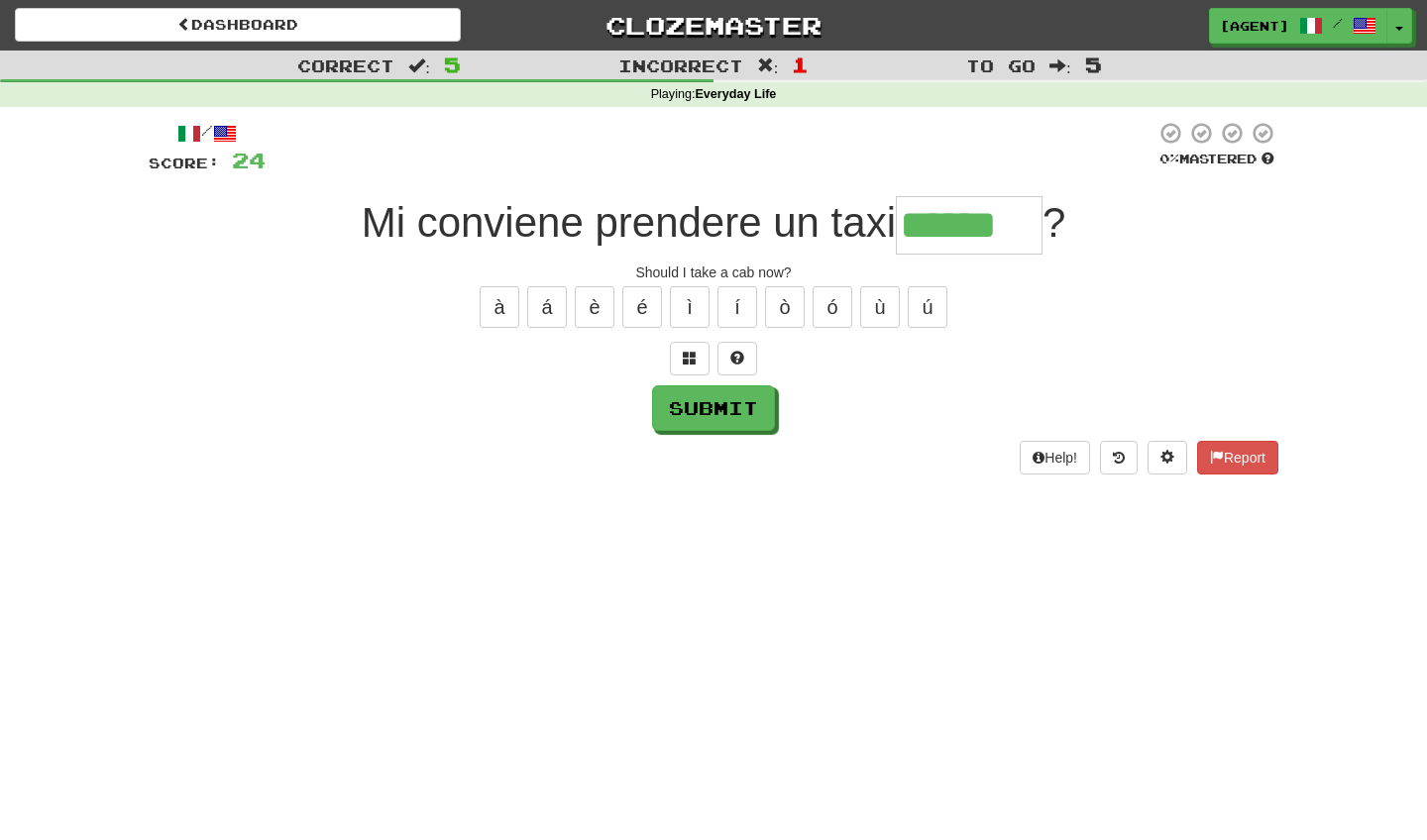type on "******" 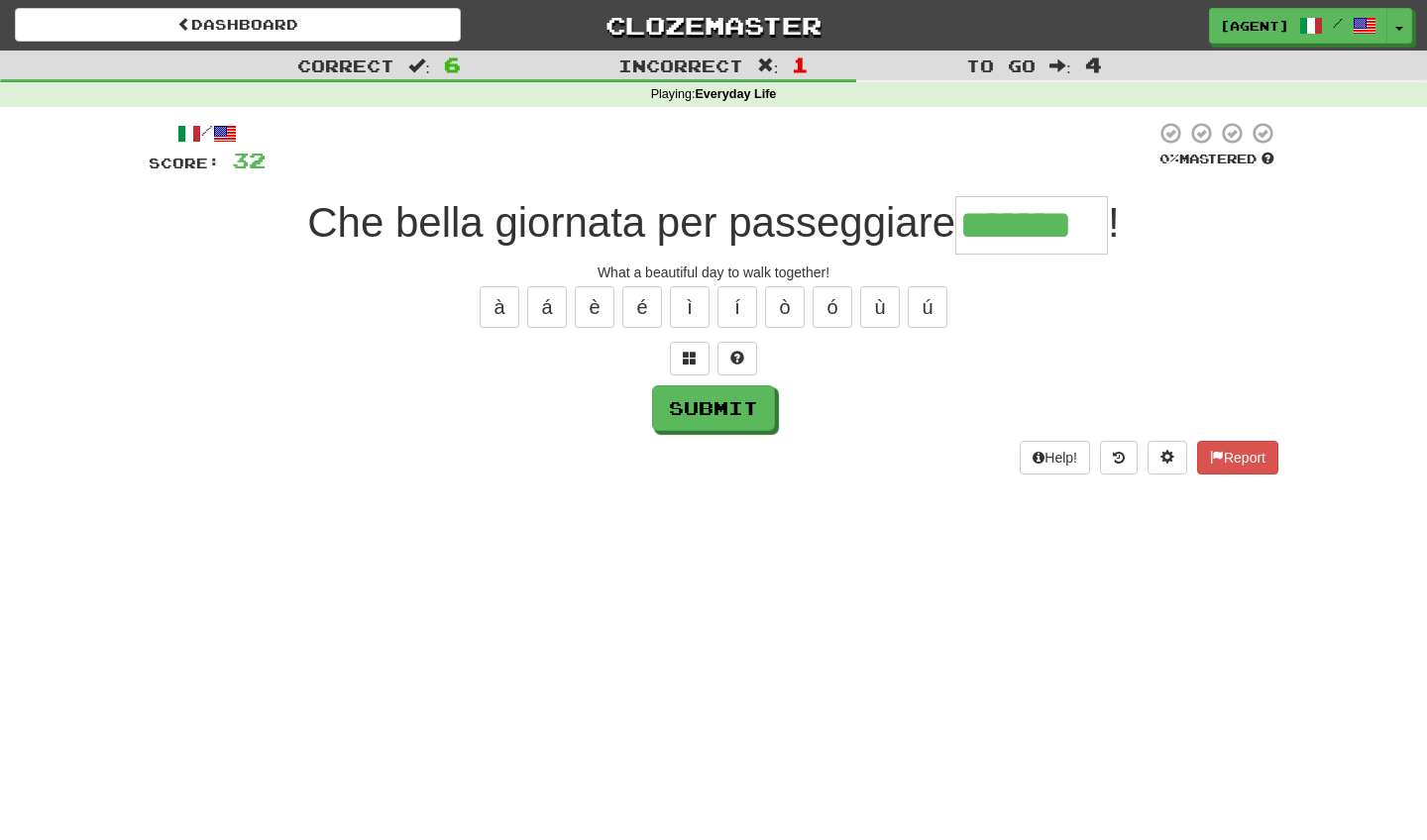 type on "*******" 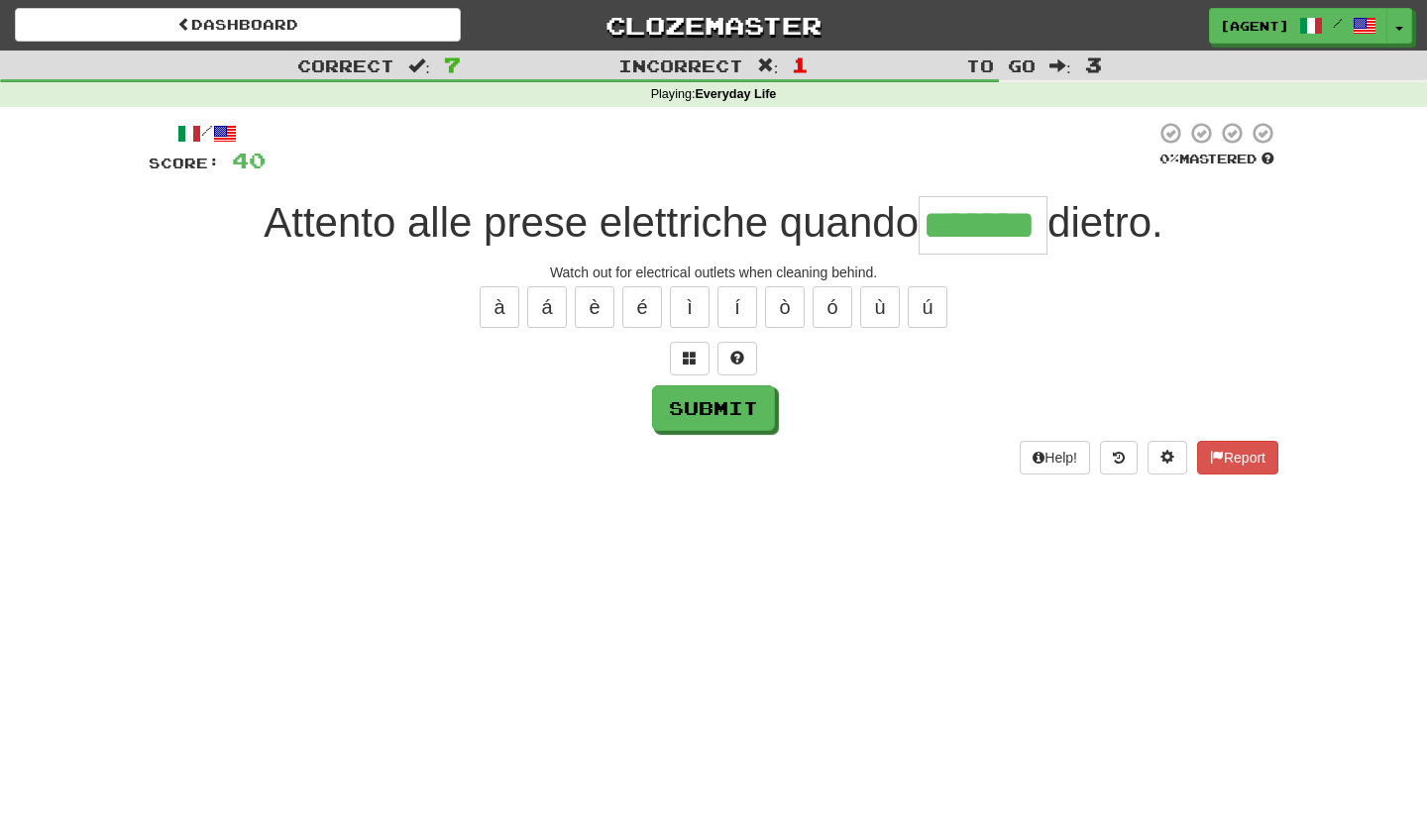 type on "*******" 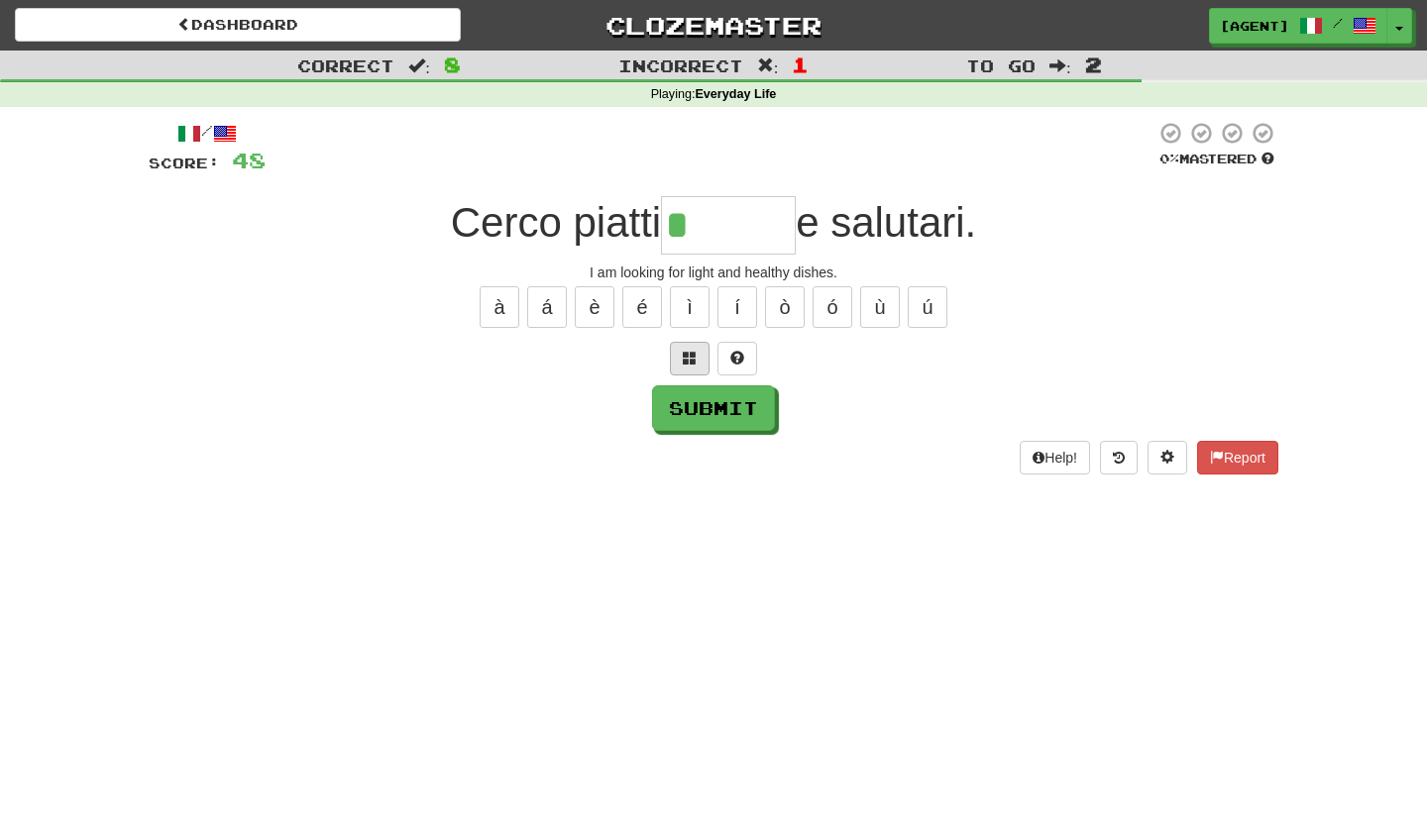 click at bounding box center (690, 358) 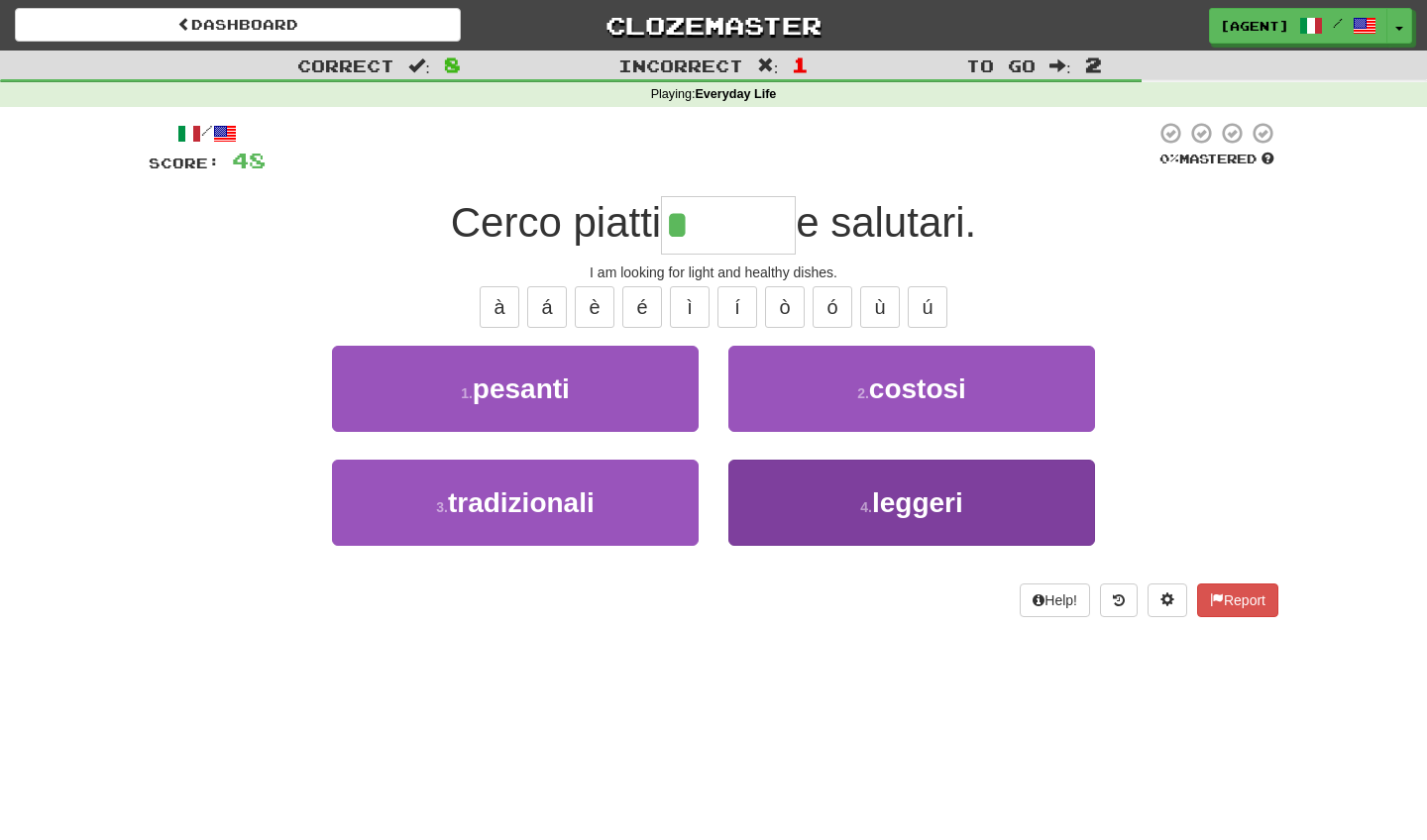click on "4 .  leggeri" at bounding box center [912, 502] 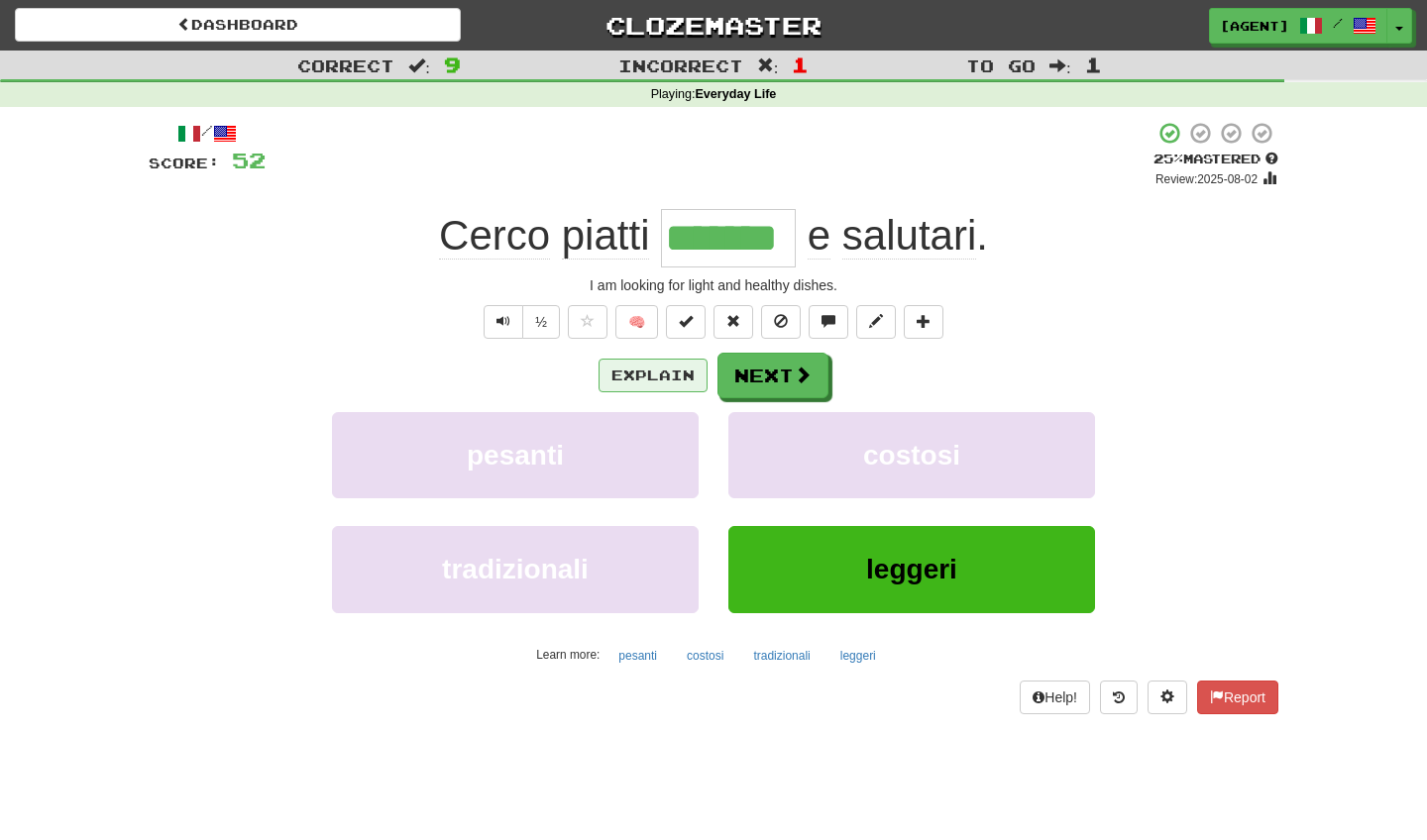 click on "Explain" at bounding box center [653, 375] 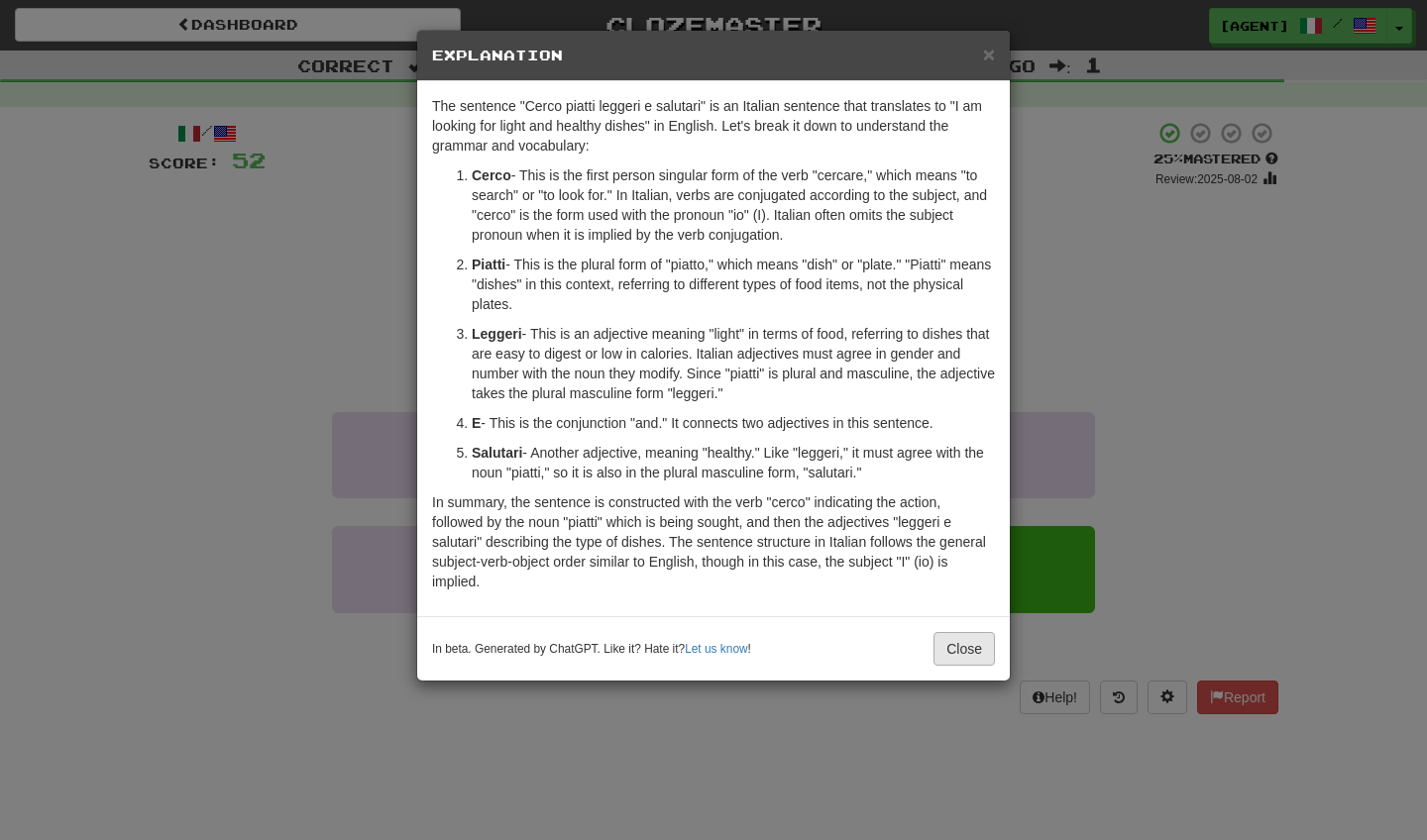 click on "Close" at bounding box center [964, 649] 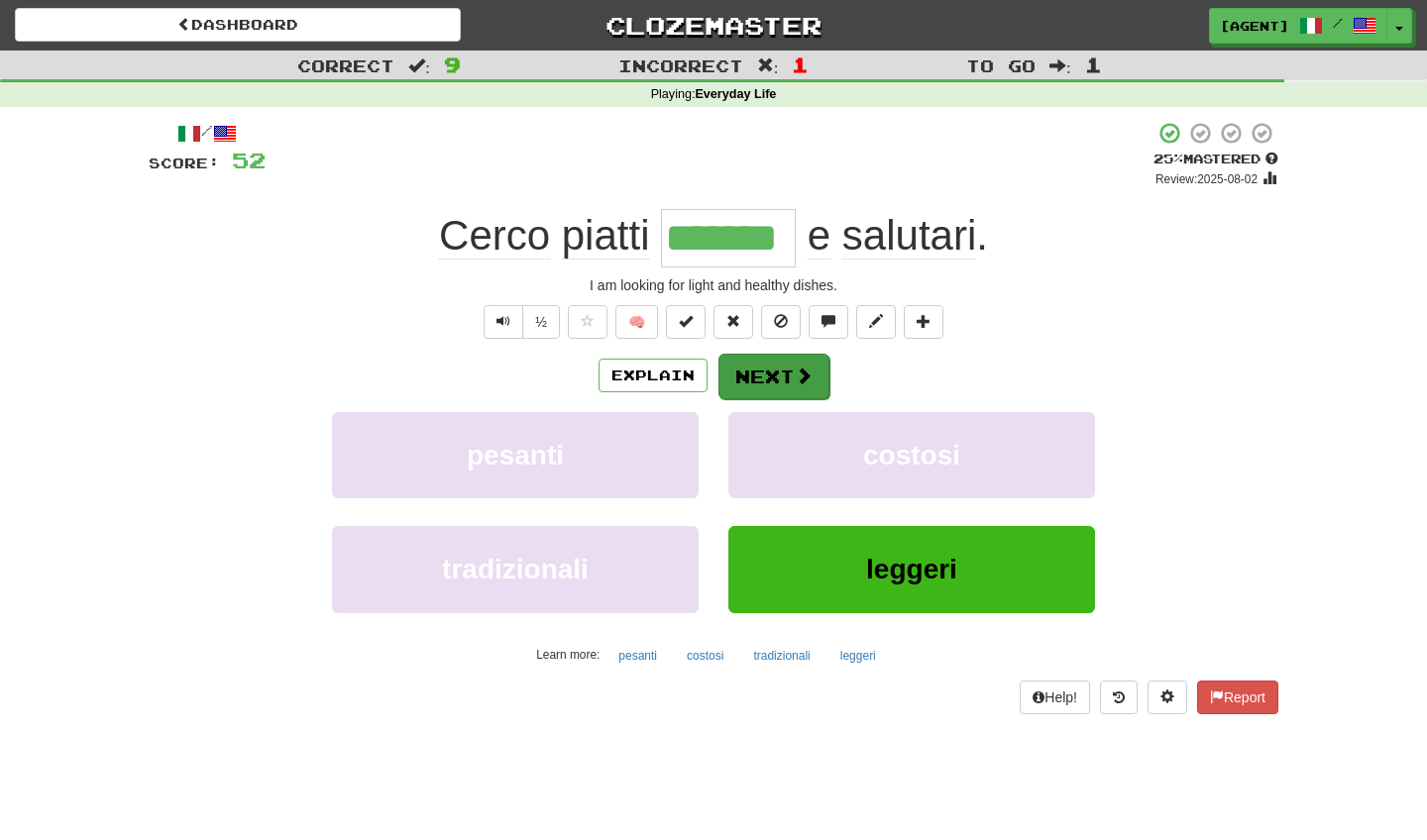 click on "Next" at bounding box center [774, 376] 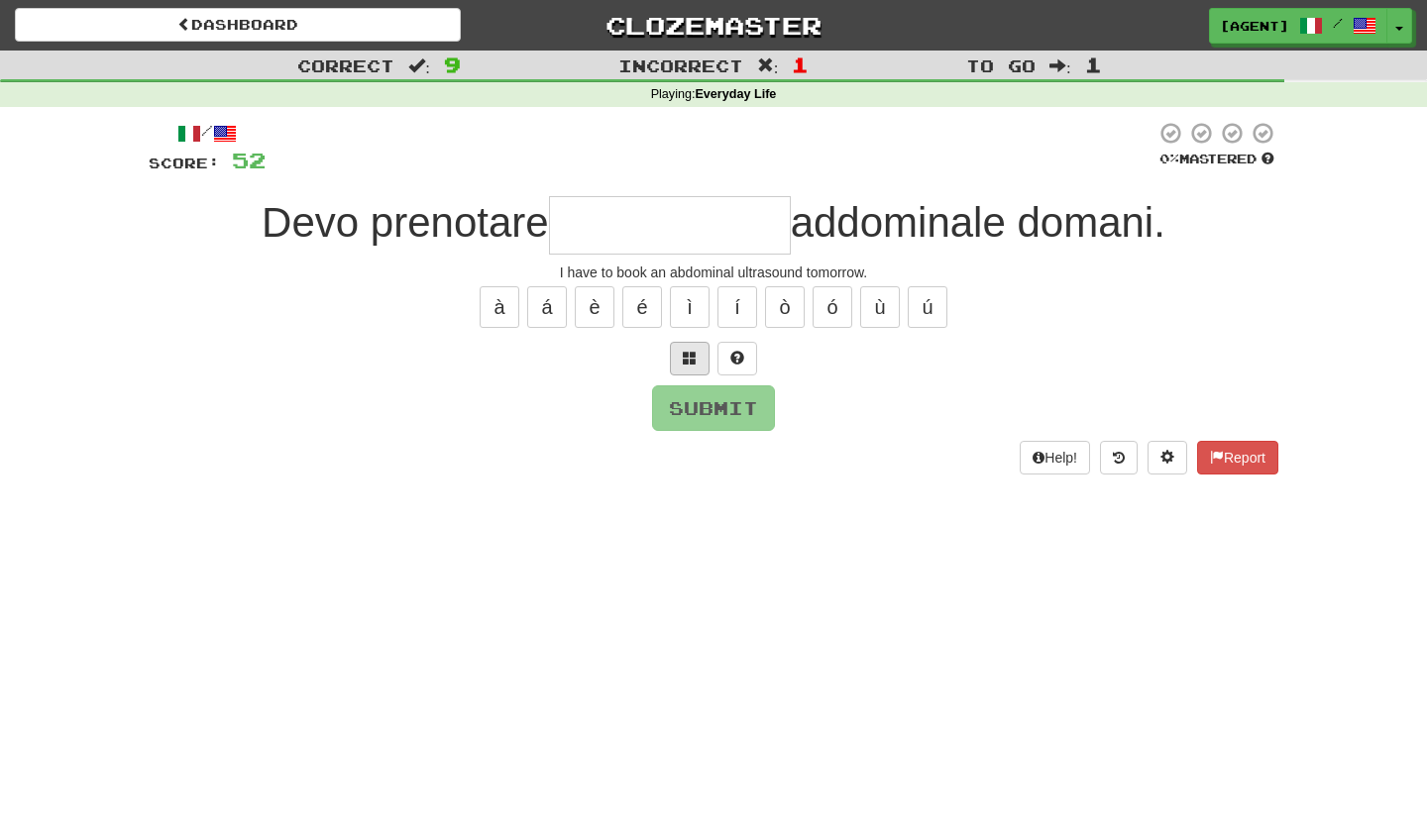 click at bounding box center [690, 358] 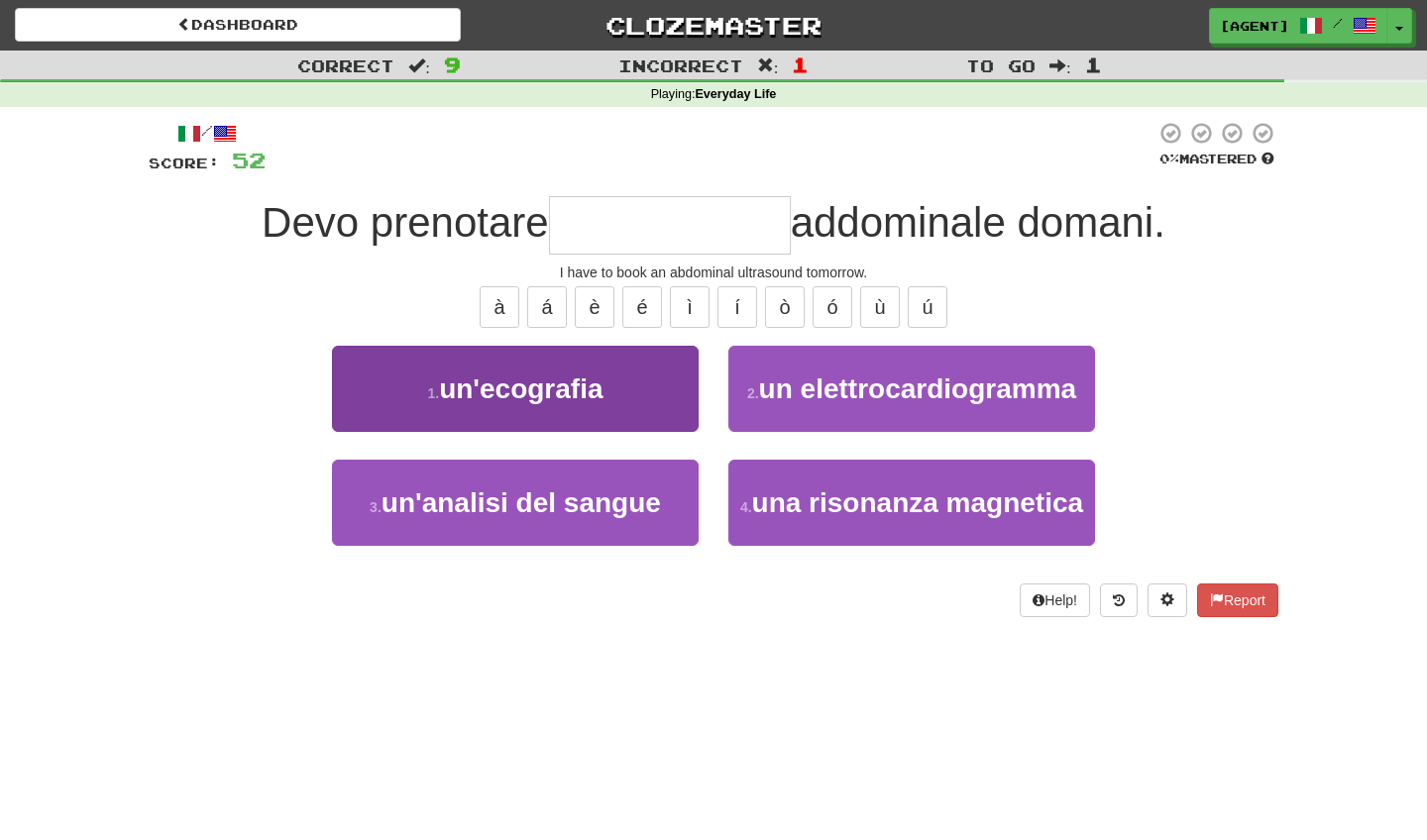 click on "1 .  un'ecografia" at bounding box center (515, 388) 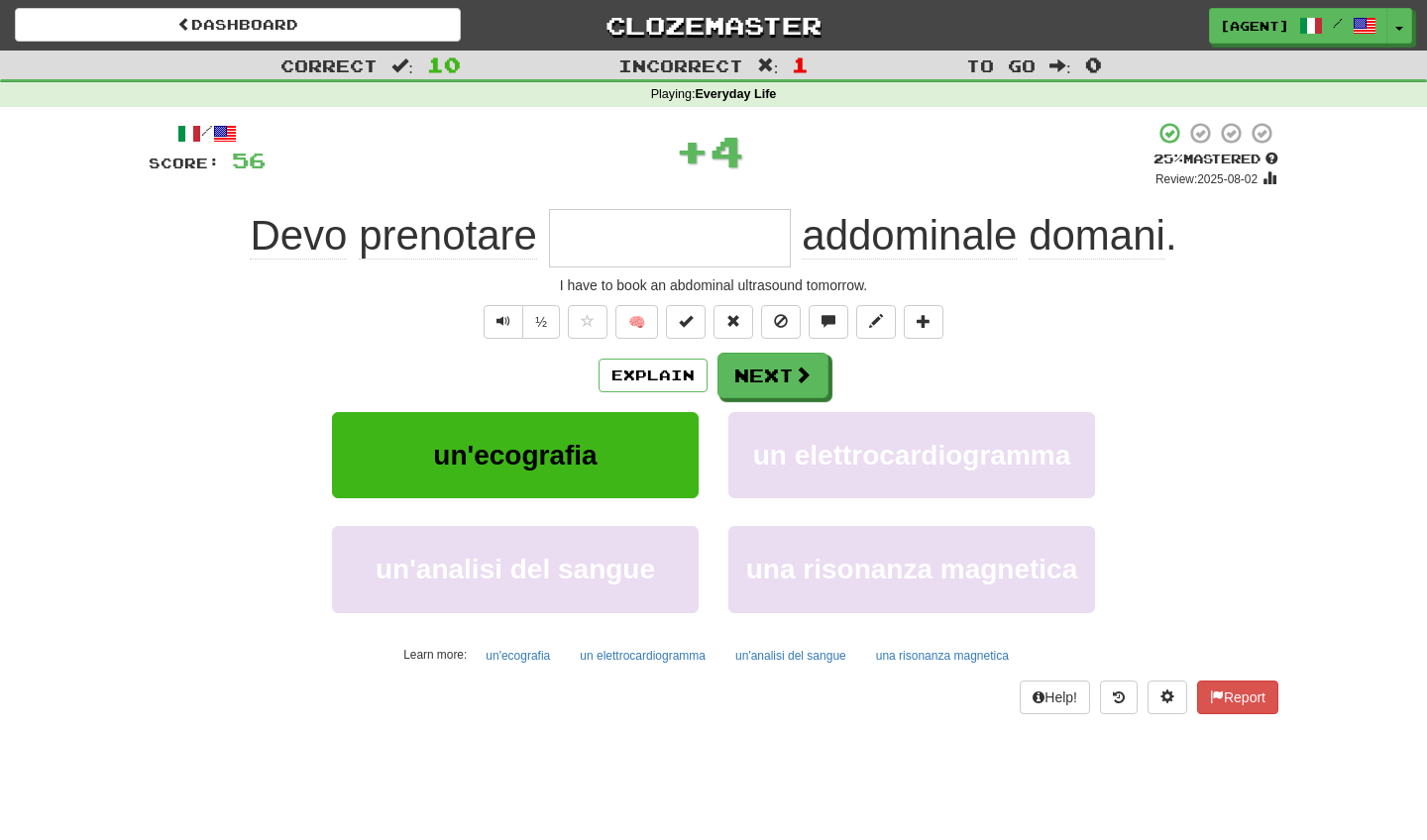 type on "**********" 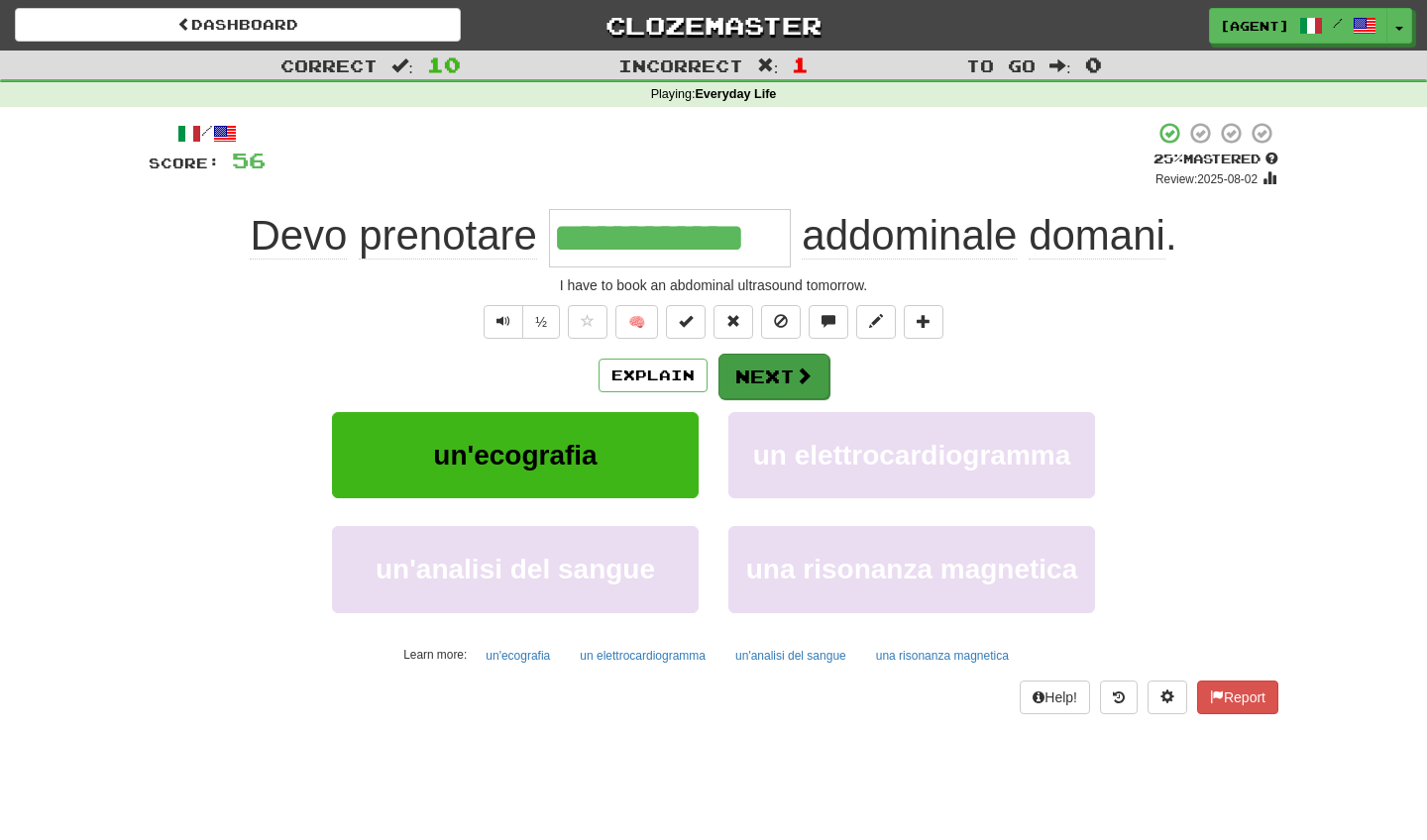 click on "Next" at bounding box center (774, 376) 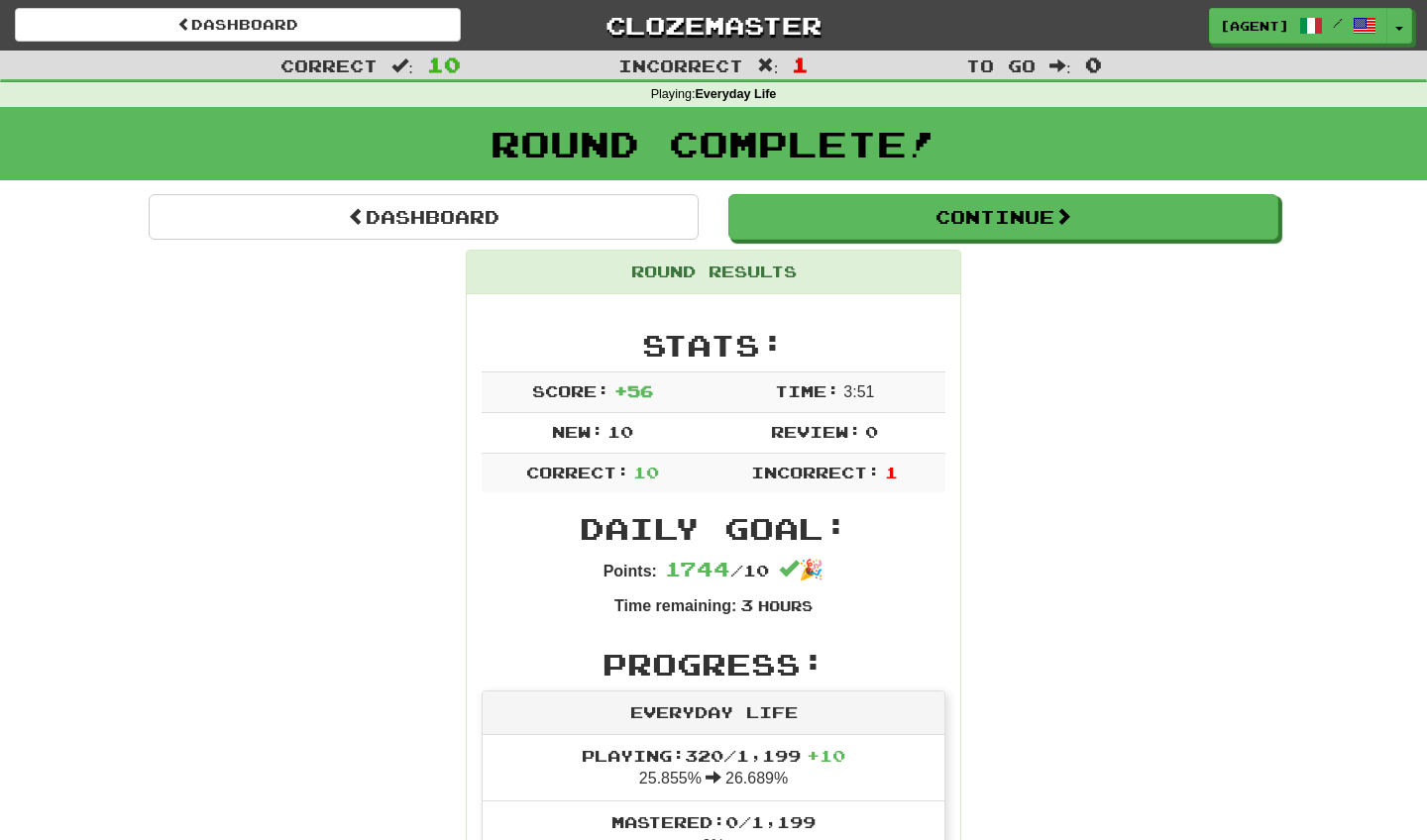click on "Round Results Stats: Score:   + 56 Time:   3 : 51 New:   10 Review:   0 Correct:   10 Incorrect:   1 Daily Goal: Points:   1744  /  10  🎉 Time remaining: 3   Hours Progress: Everyday Life Playing:  320  /  1,199 + 10 25.855% 26.689% Mastered:  0  /  1,199 0% Ready for Review:  0  /  Level:  52 520  points to level  53  - keep going! Ranked:  16 th  this week ( 1,034  points to  15 th ) Sentences:  Report Uso una tastiera esterna per  comodità . I use an external keyboard for convenience.  Report La radio  trasmette  sempre canzoni molto coinvolgenti. The radio always plays very engaging songs.  Report Il pullman parte ogni  mezz'ora . The bus leaves every half hour.  Report C'è la linea notturna per tornare  tardi ? Is there a night bus to come back late?  Report Devo prenotare  un'ecografia  addominale domani. I have to book an abdominal ultrasound tomorrow.  Report Avete dolci senza zucchero  aggiunto ? Do you have any sweets without added sugar?  Report Mi conviene prendere un taxi  adesso ?  Report !" at bounding box center [714, 1242] 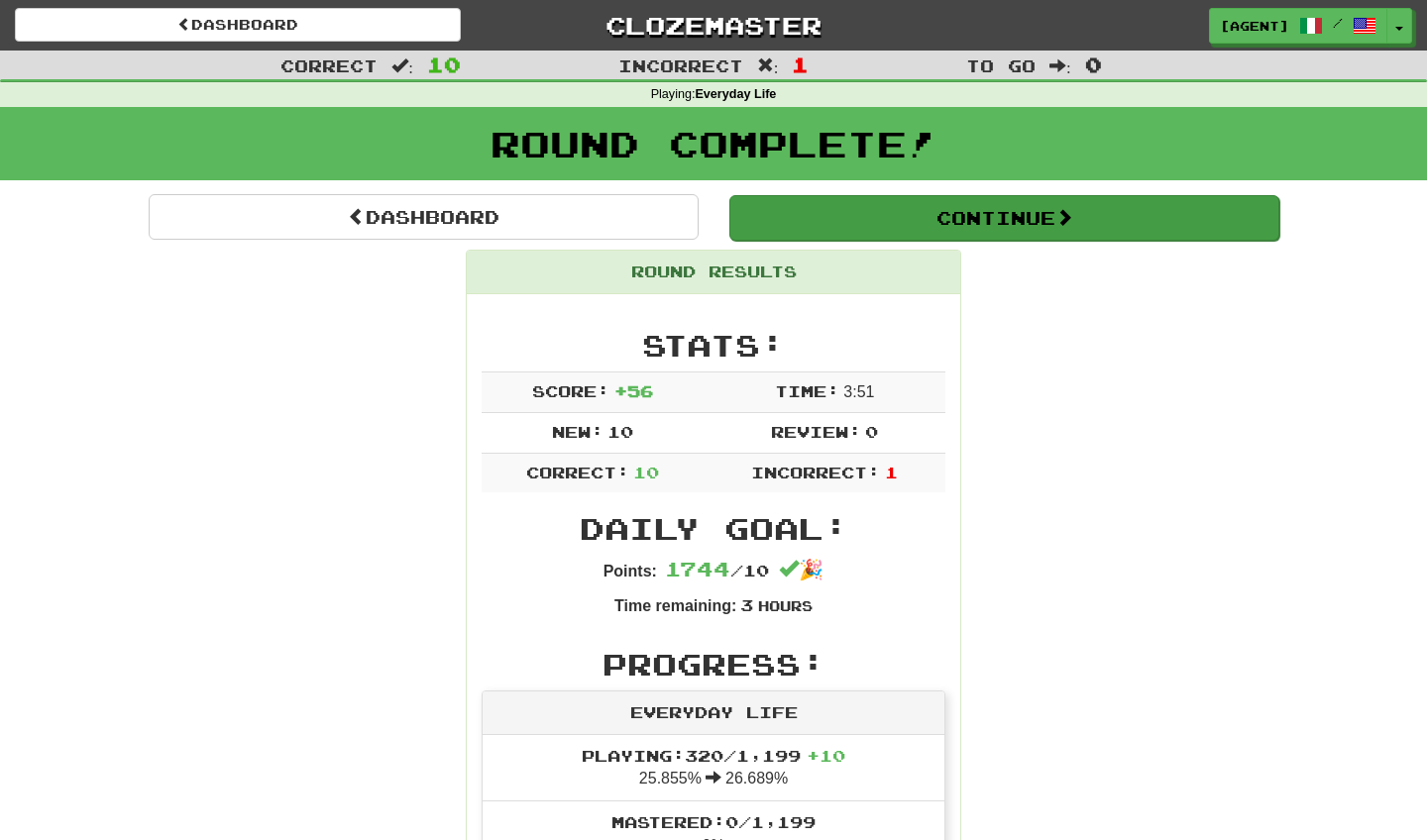 click on "Continue" at bounding box center (1004, 218) 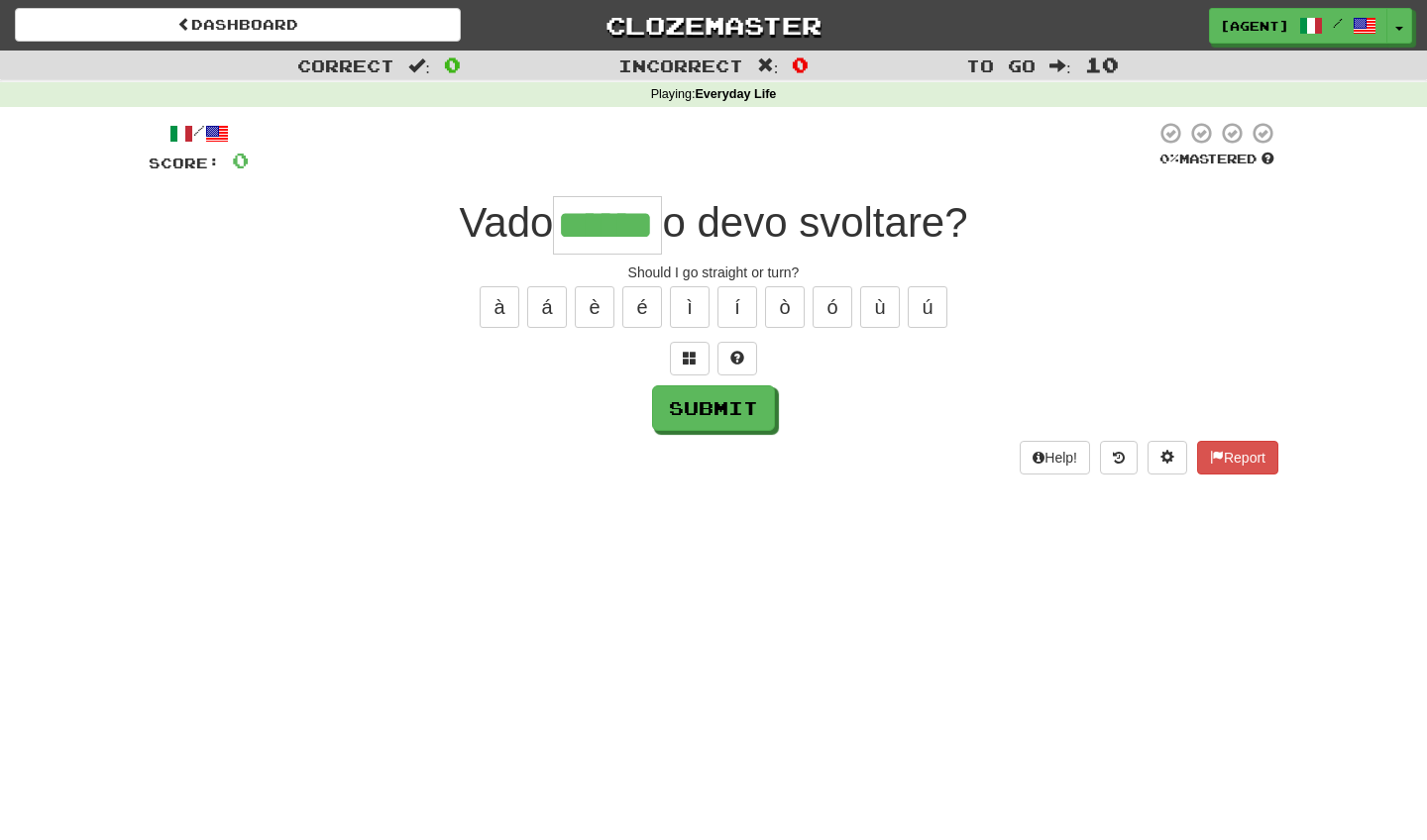 type on "******" 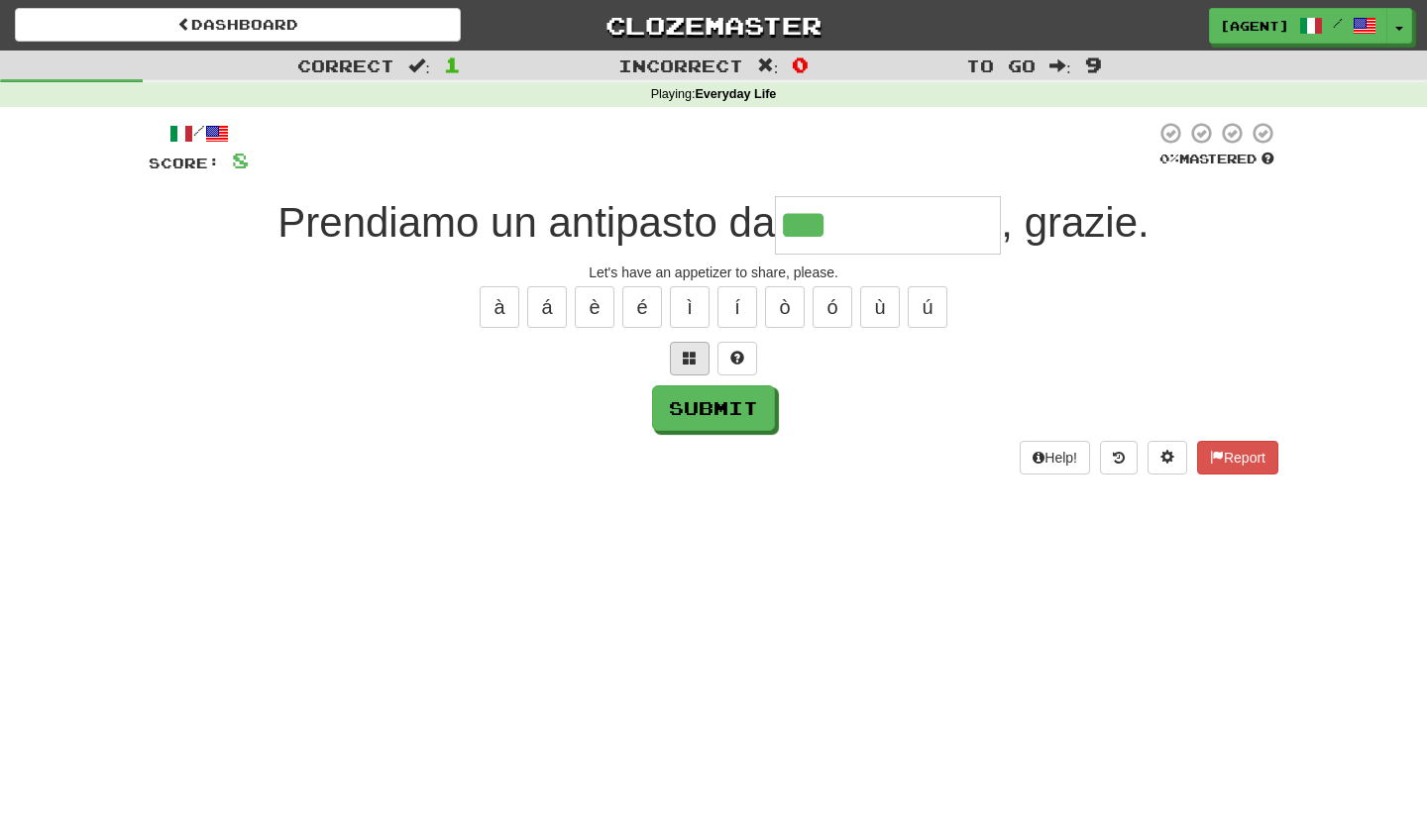 click at bounding box center [690, 358] 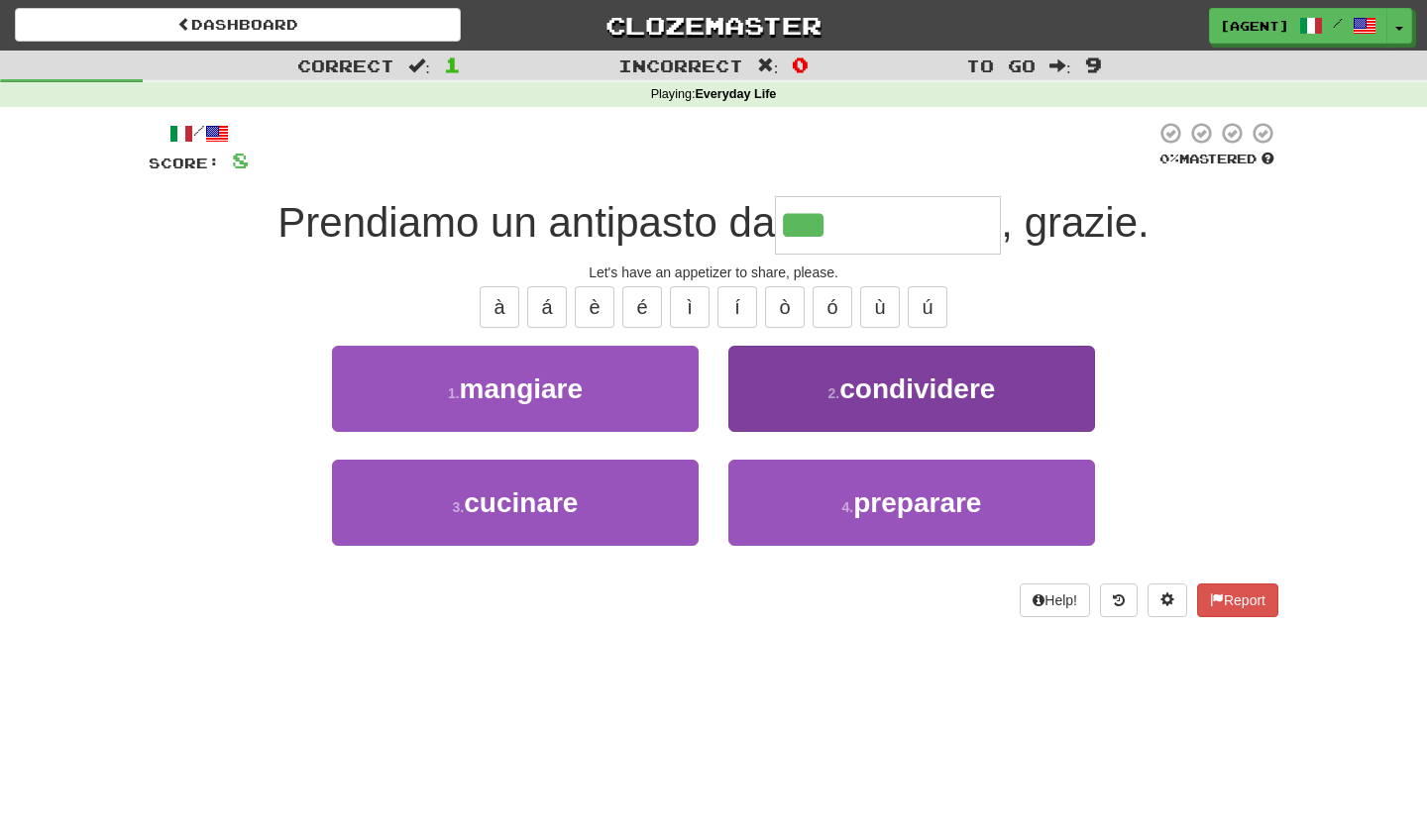 click on "2 .  condividere" at bounding box center [912, 388] 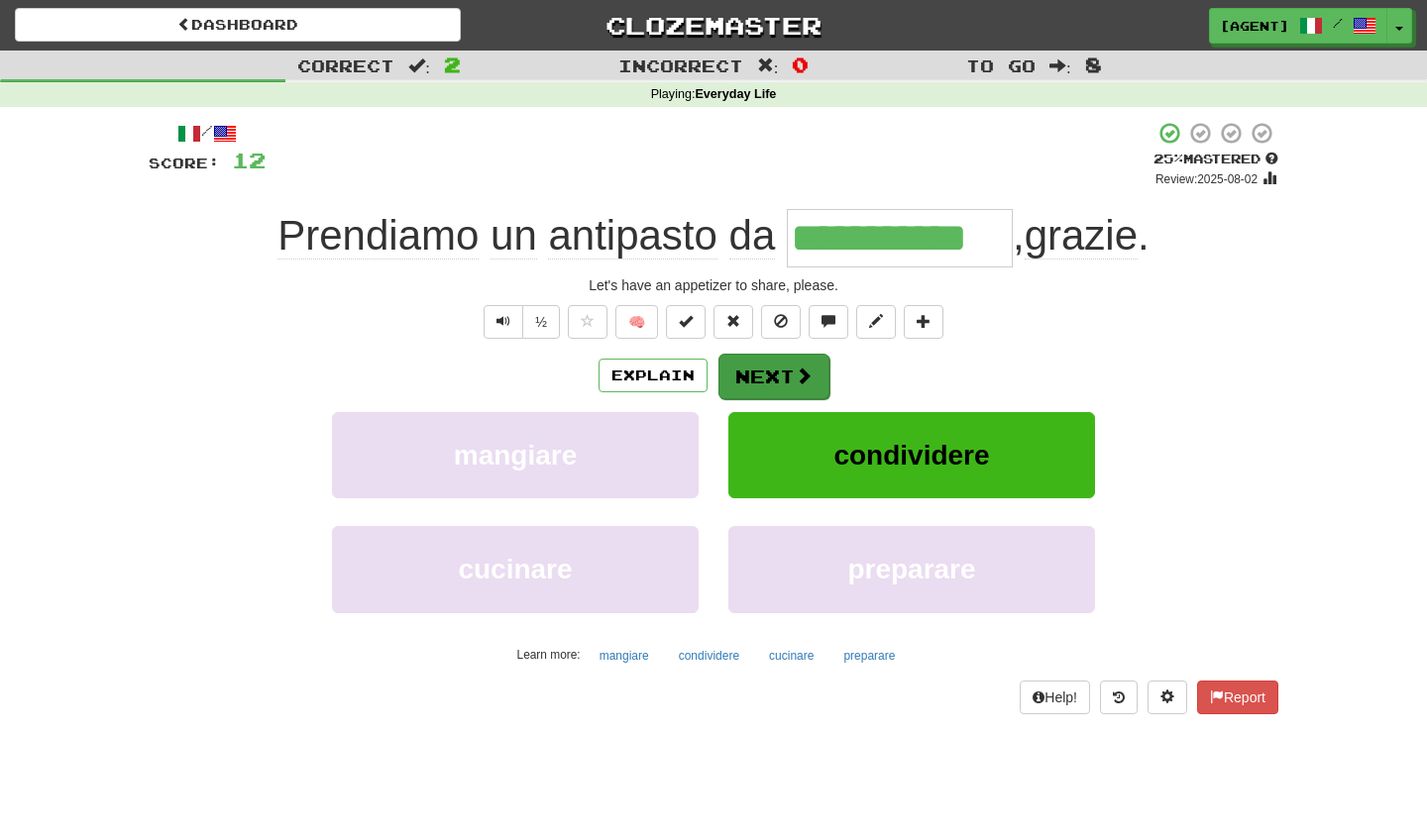 click at bounding box center (804, 375) 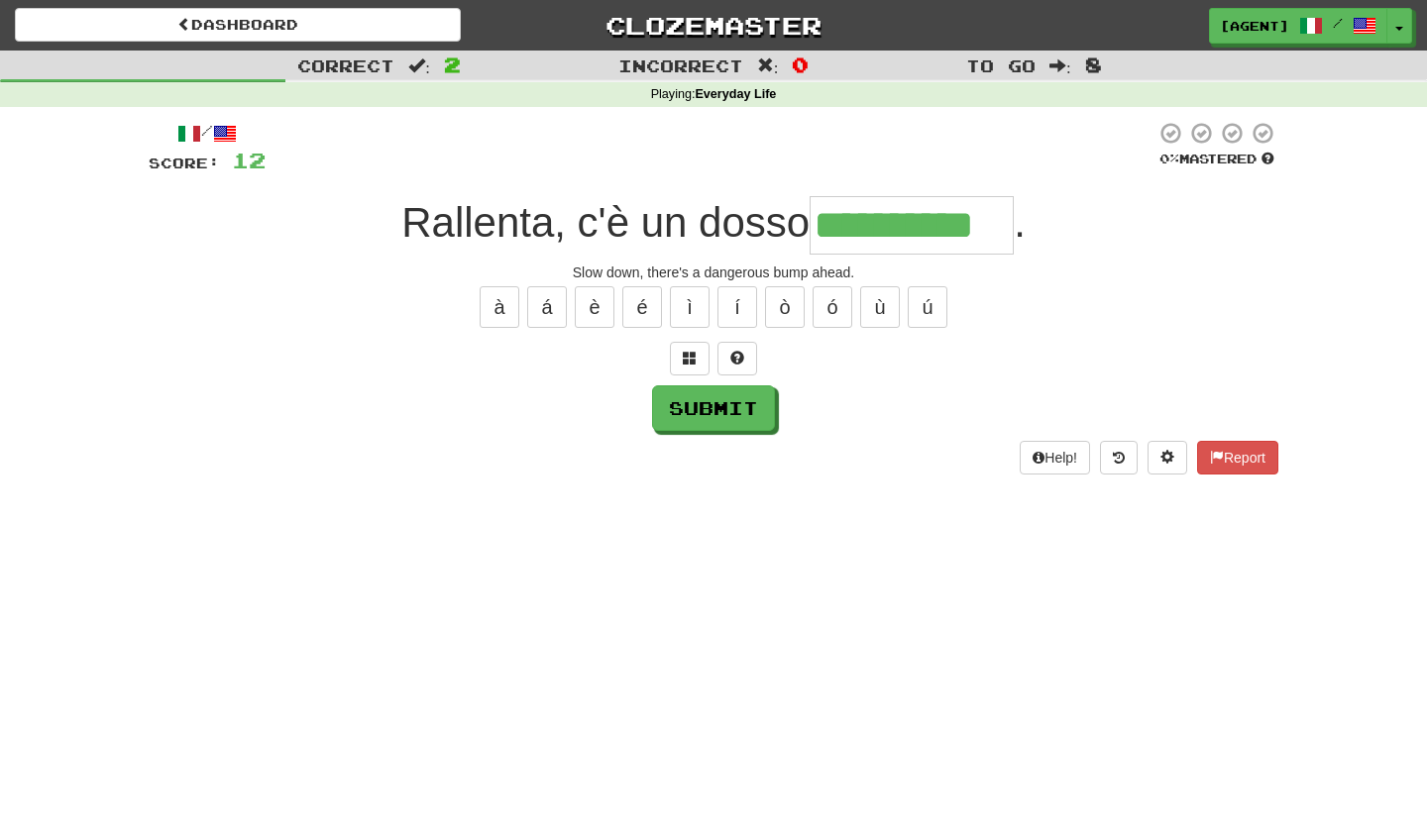 type on "**********" 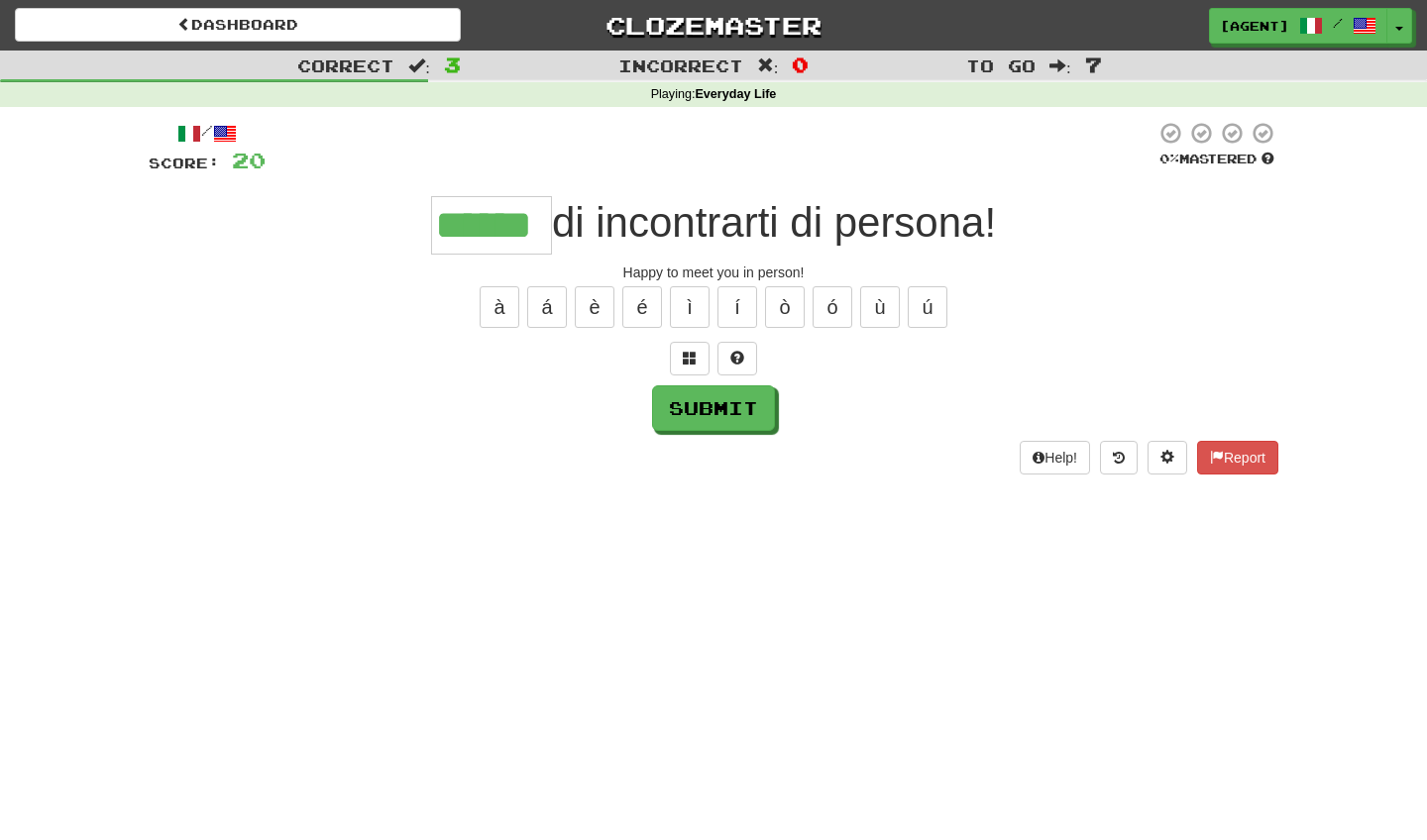 type on "******" 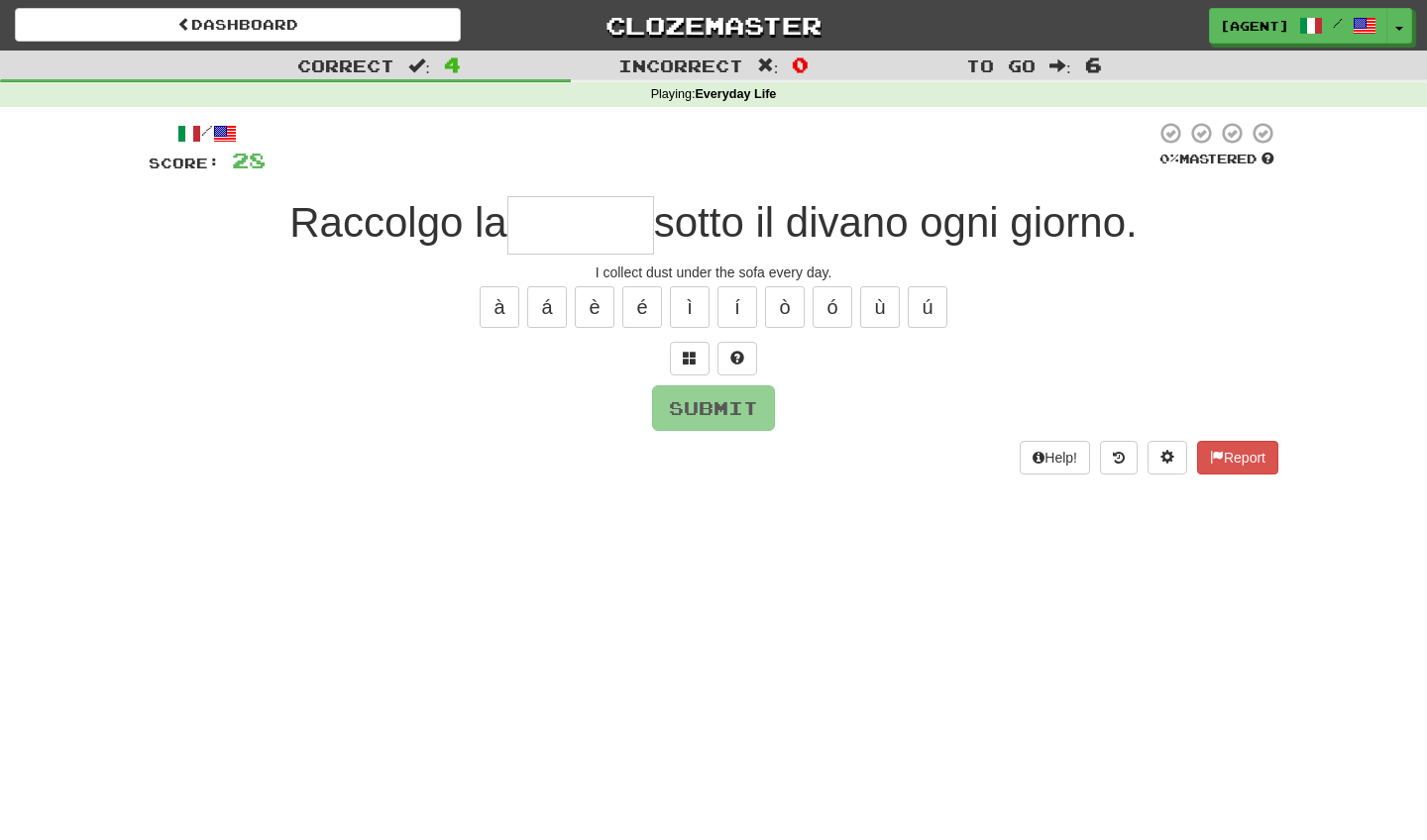 type on "*" 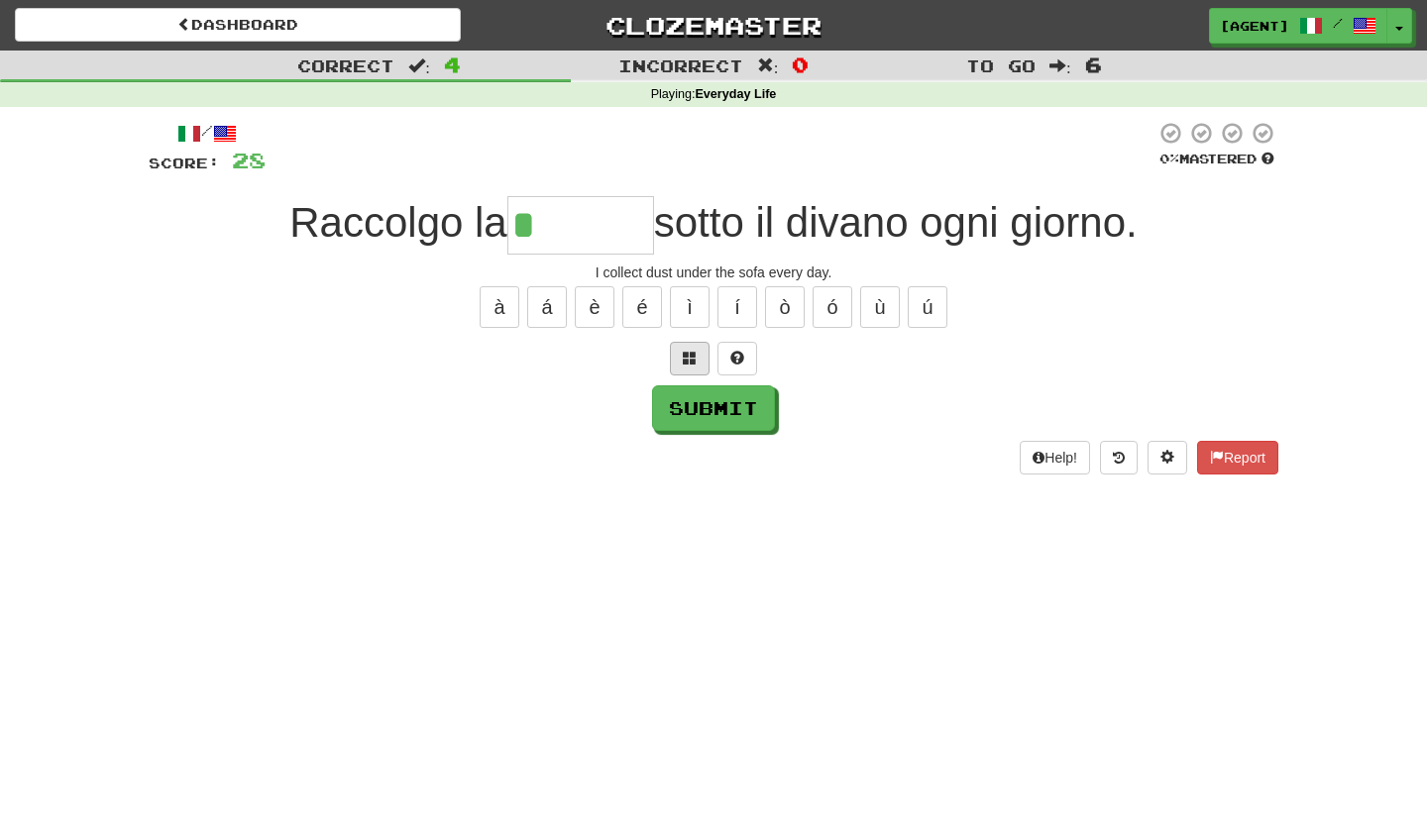 click at bounding box center [690, 358] 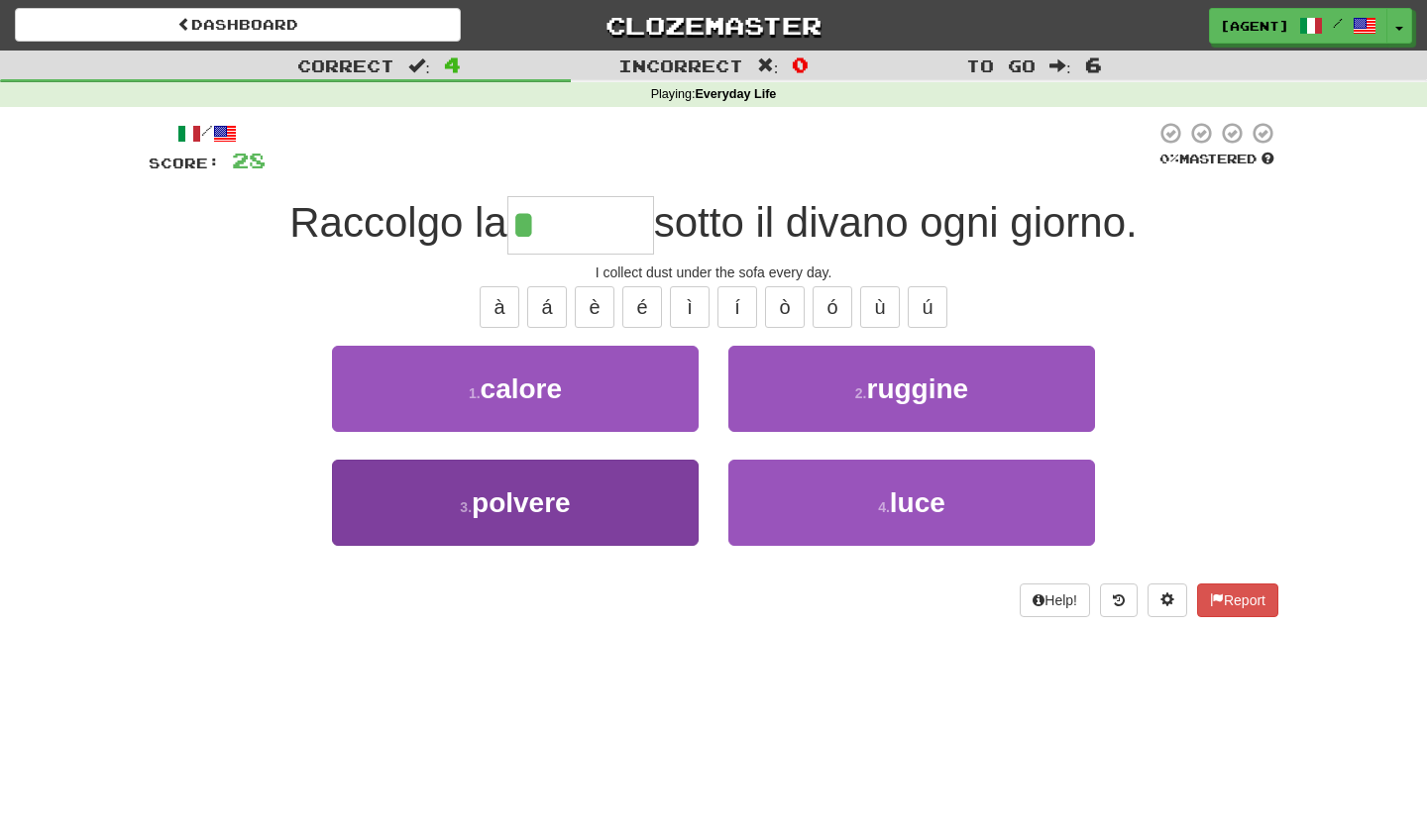 click on "3 .  polvere" at bounding box center (515, 502) 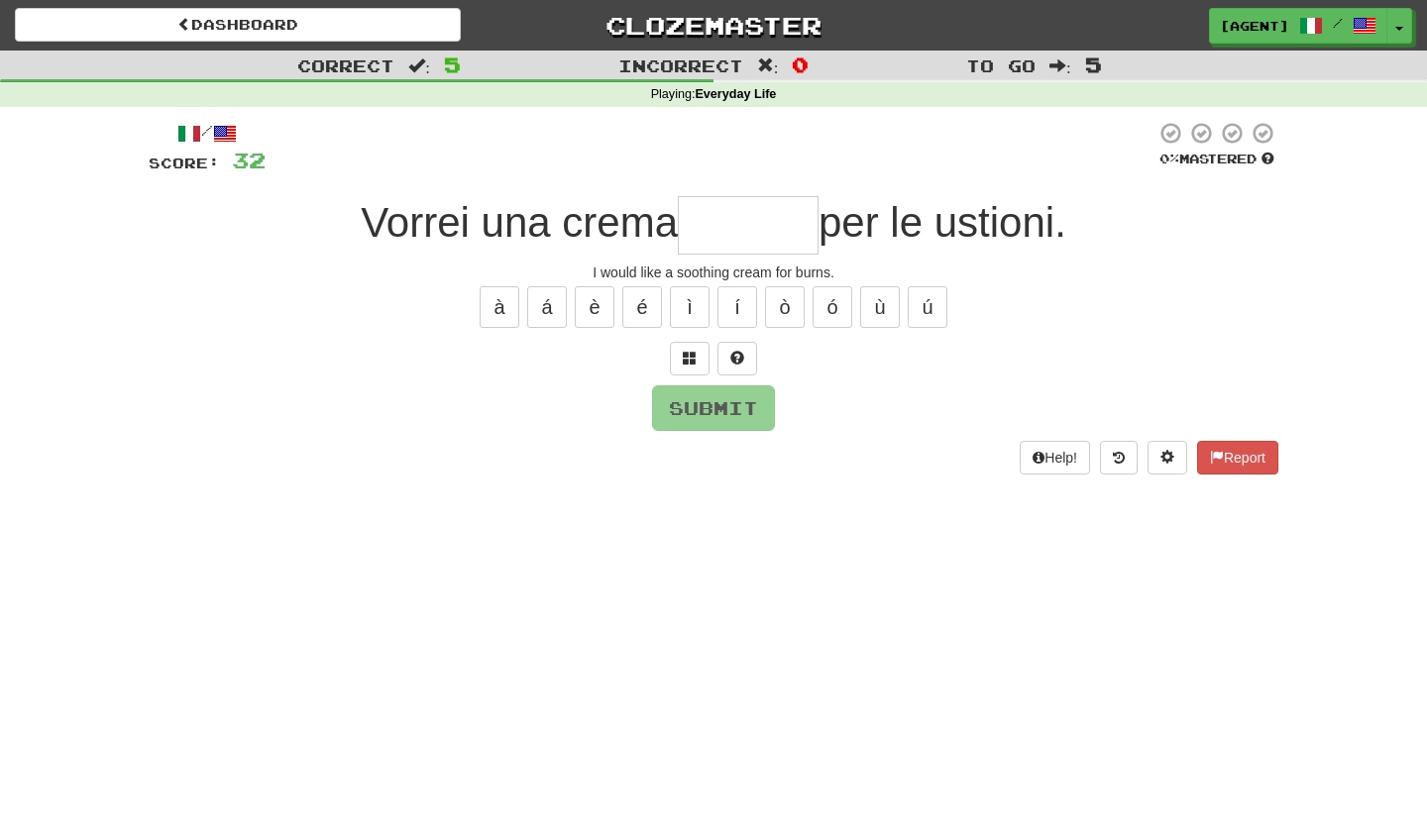 type on "*" 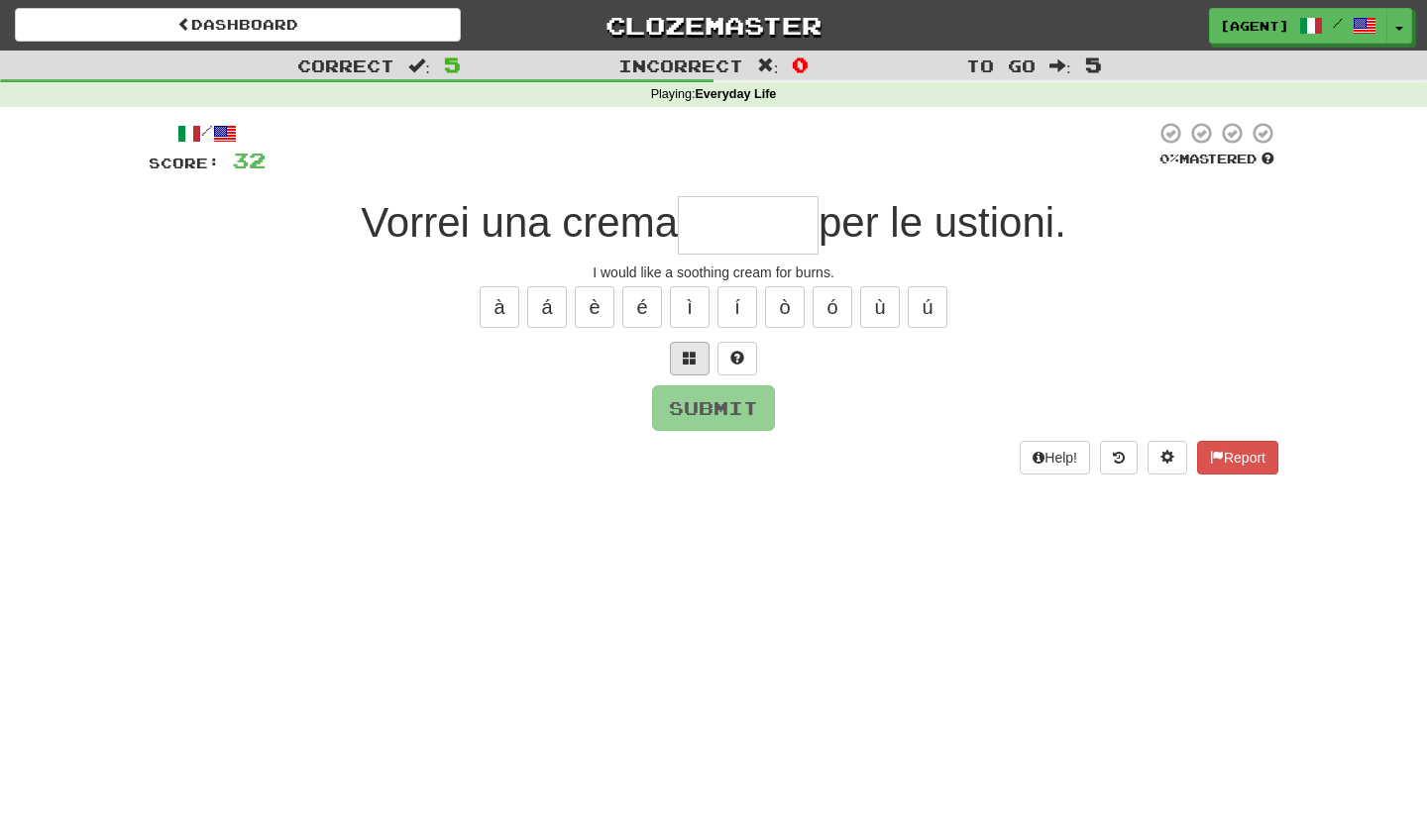 click at bounding box center (690, 358) 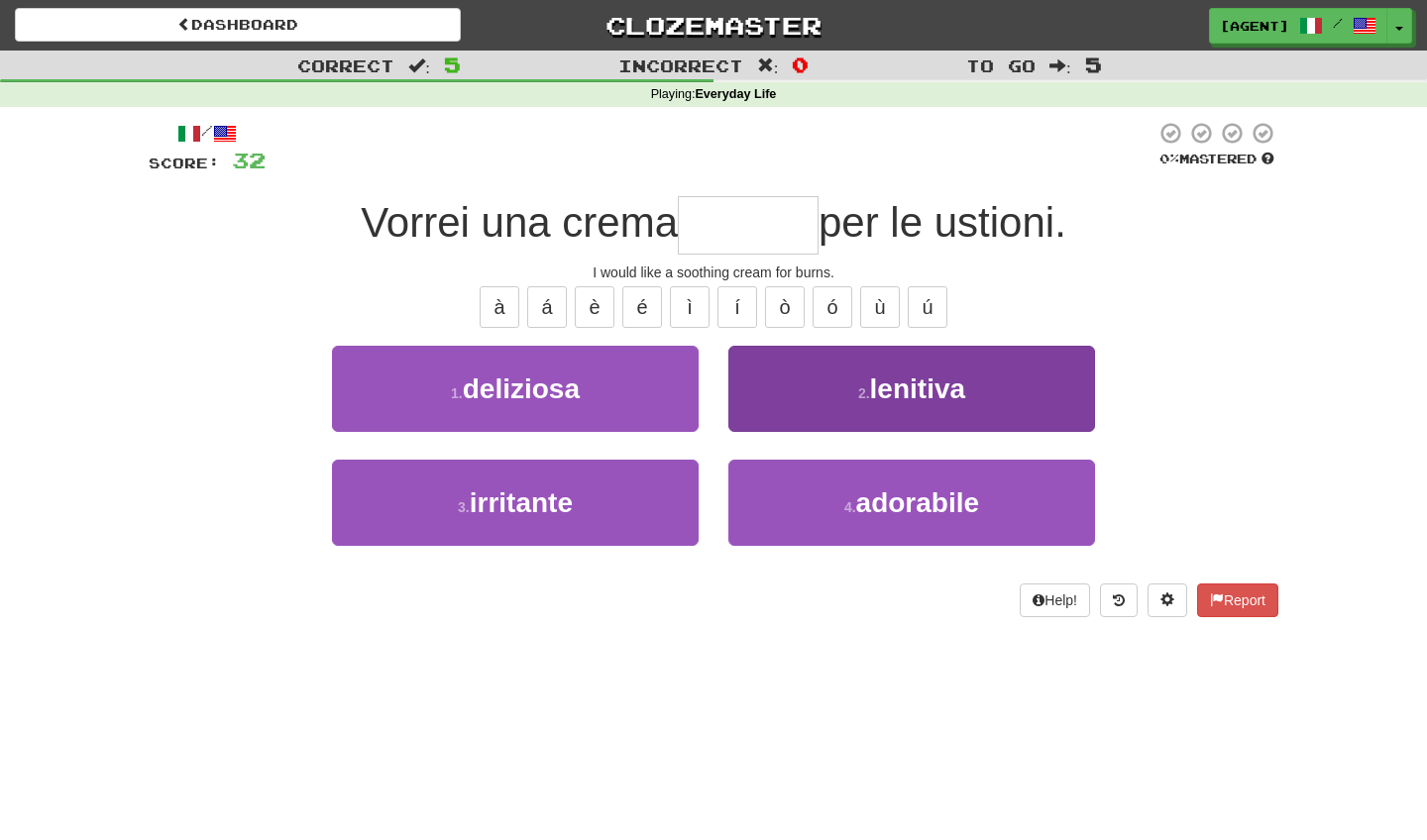 click on "lenitiva" at bounding box center [918, 388] 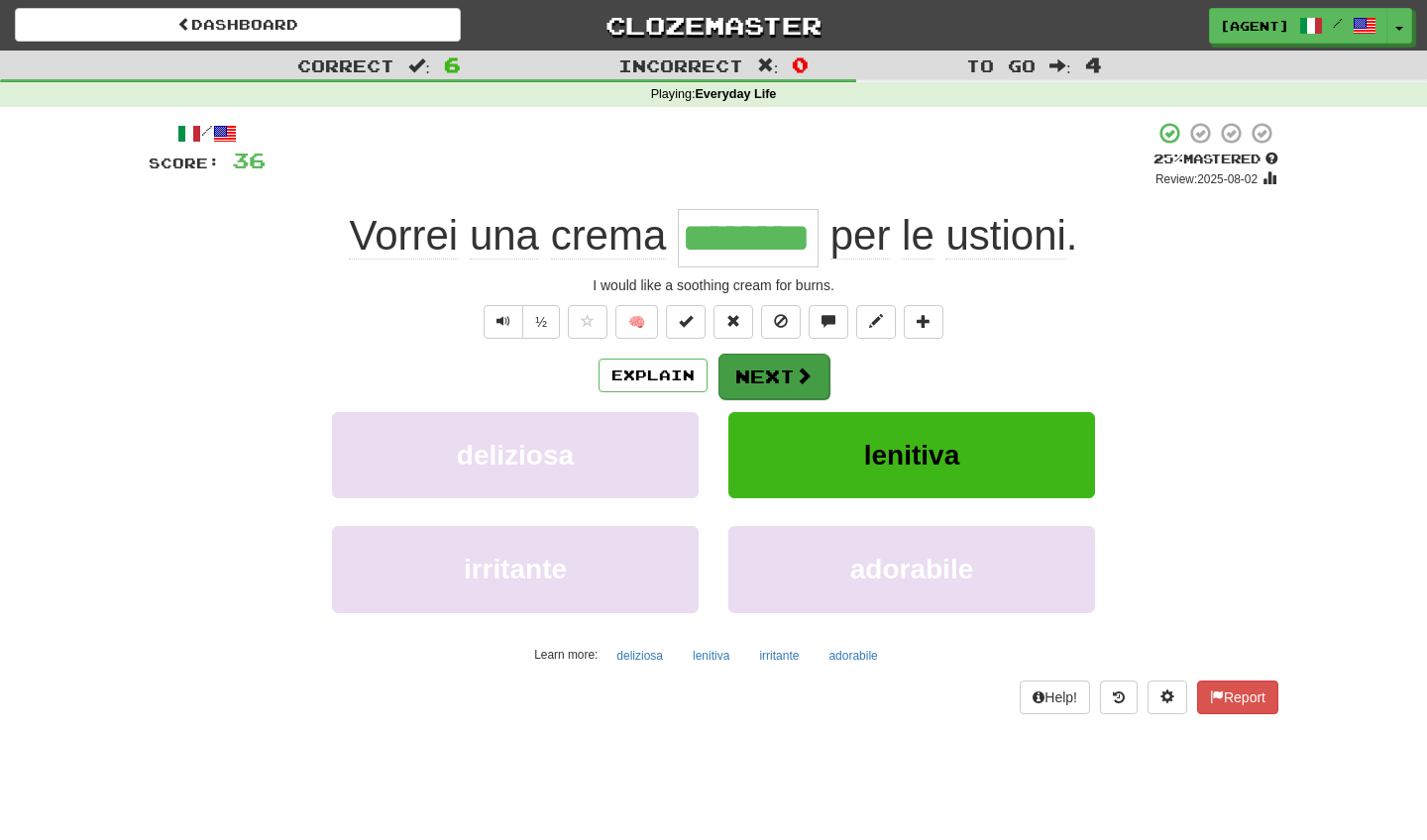 click on "Next" at bounding box center [774, 376] 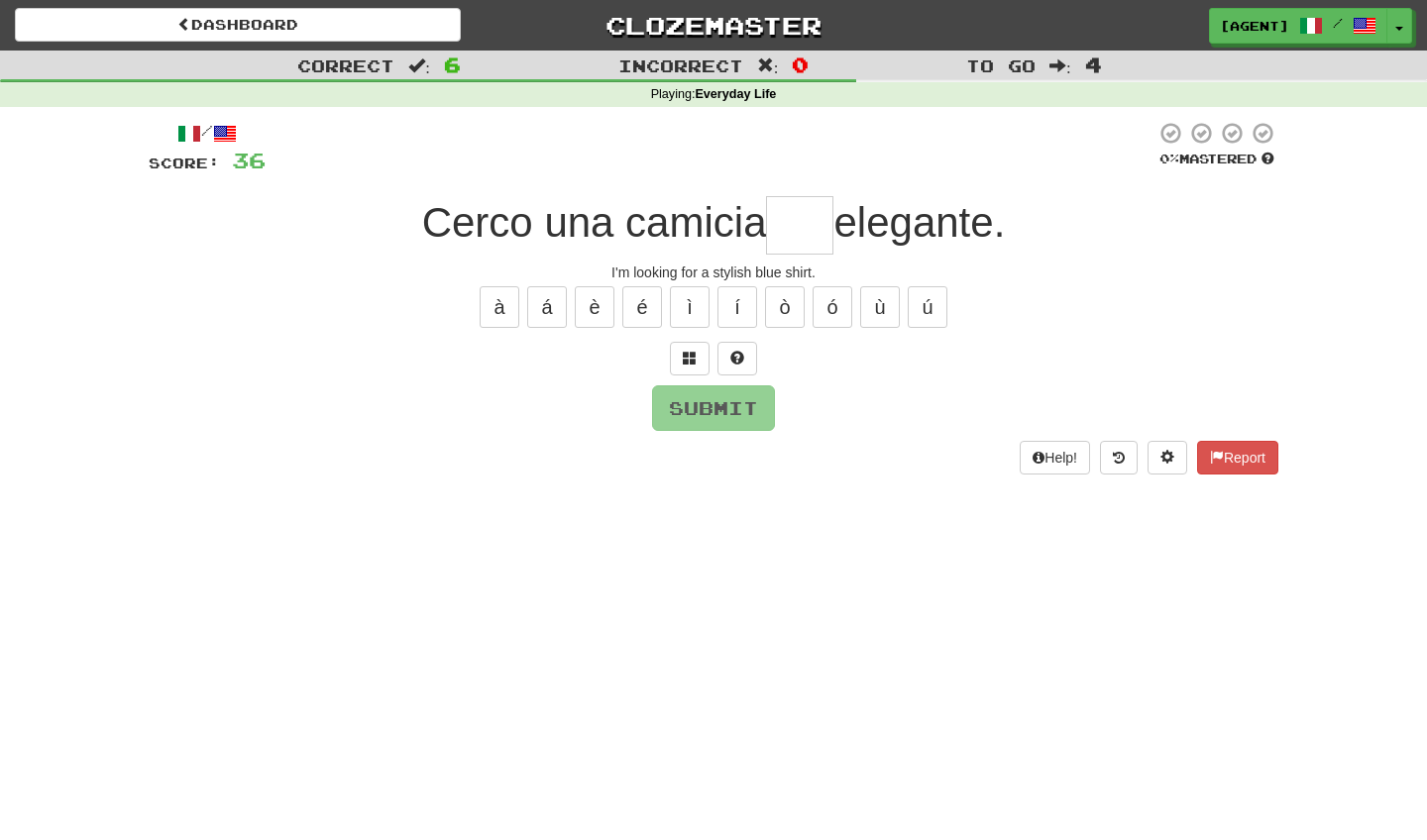 type on "*" 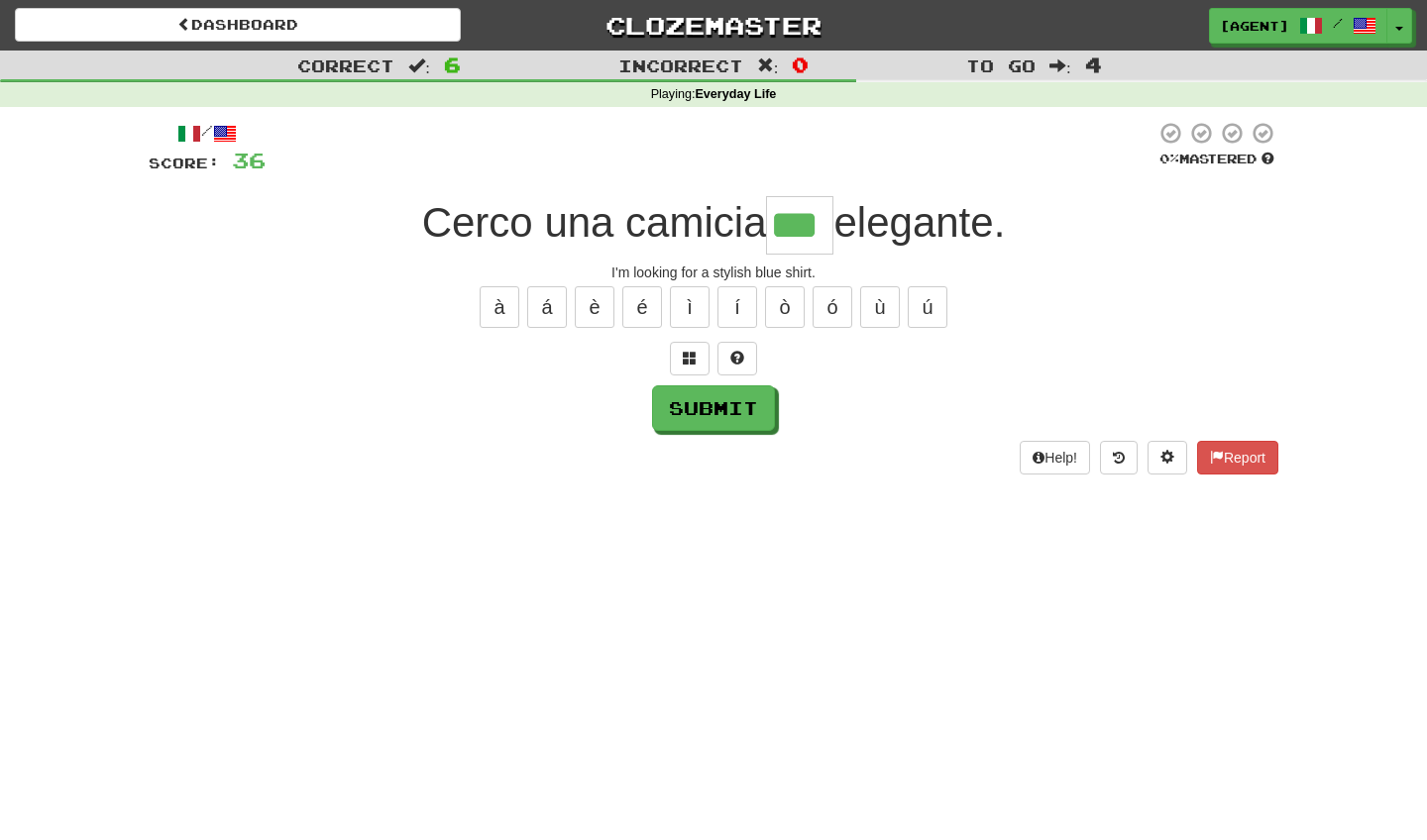 type on "***" 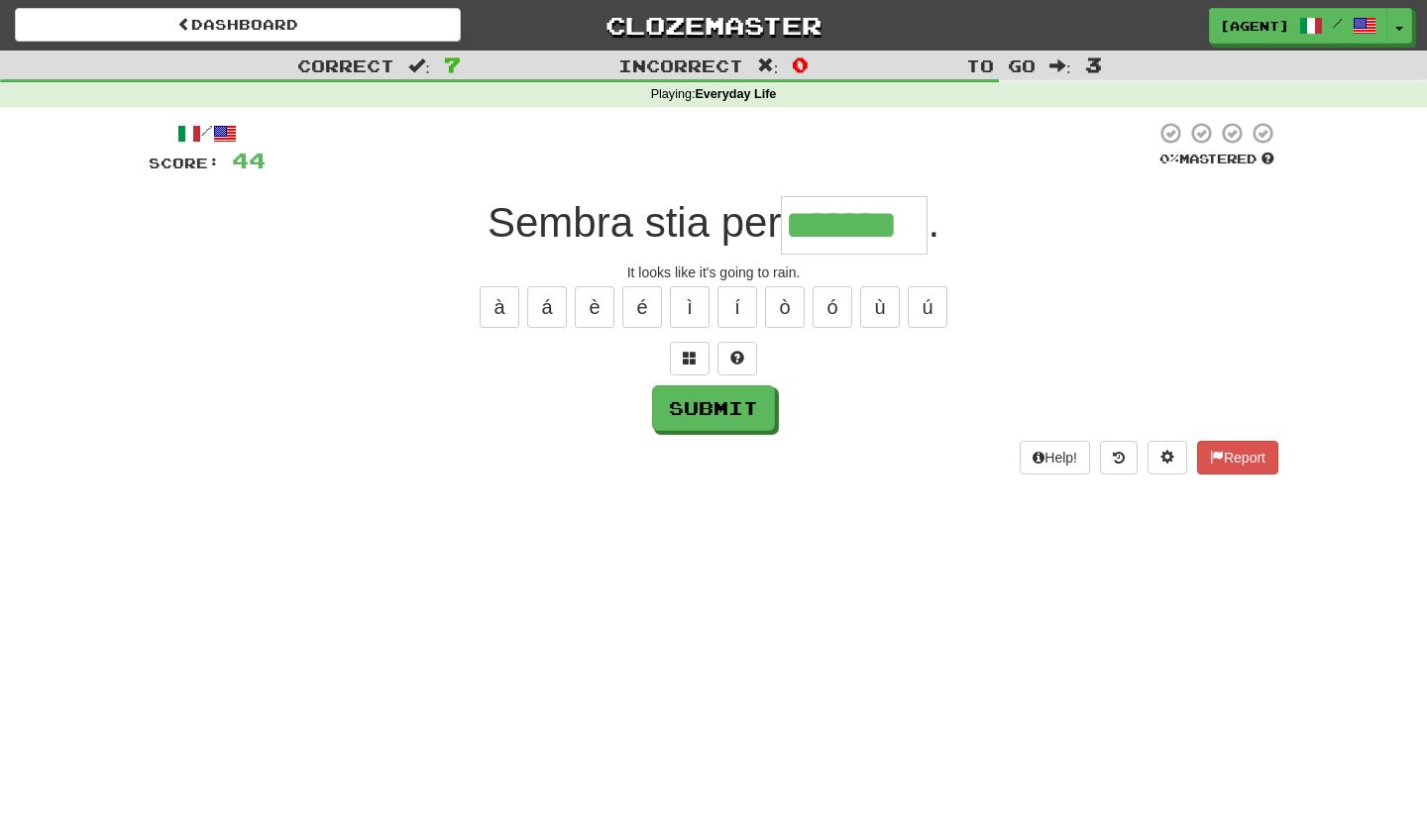 type on "*******" 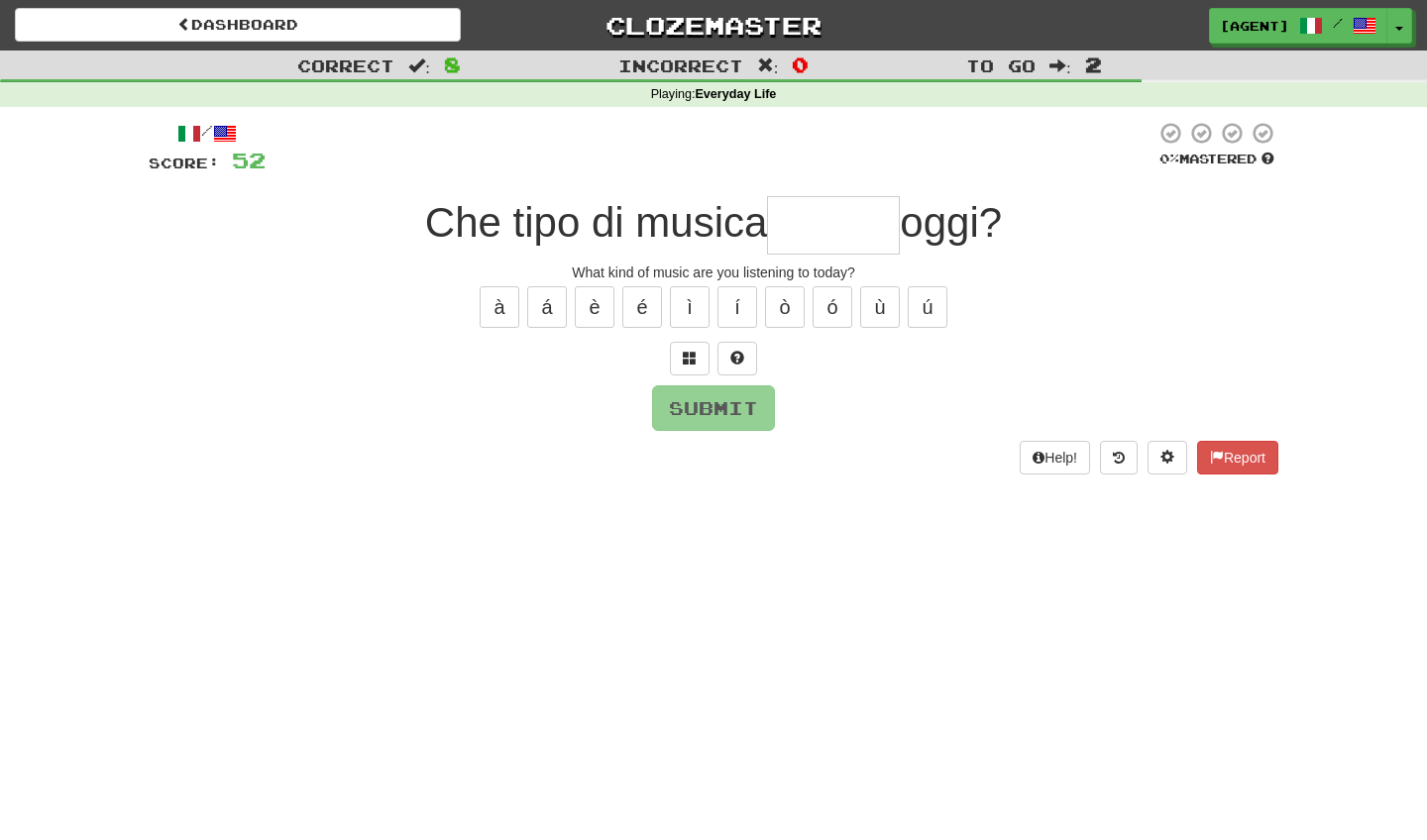 type on "*" 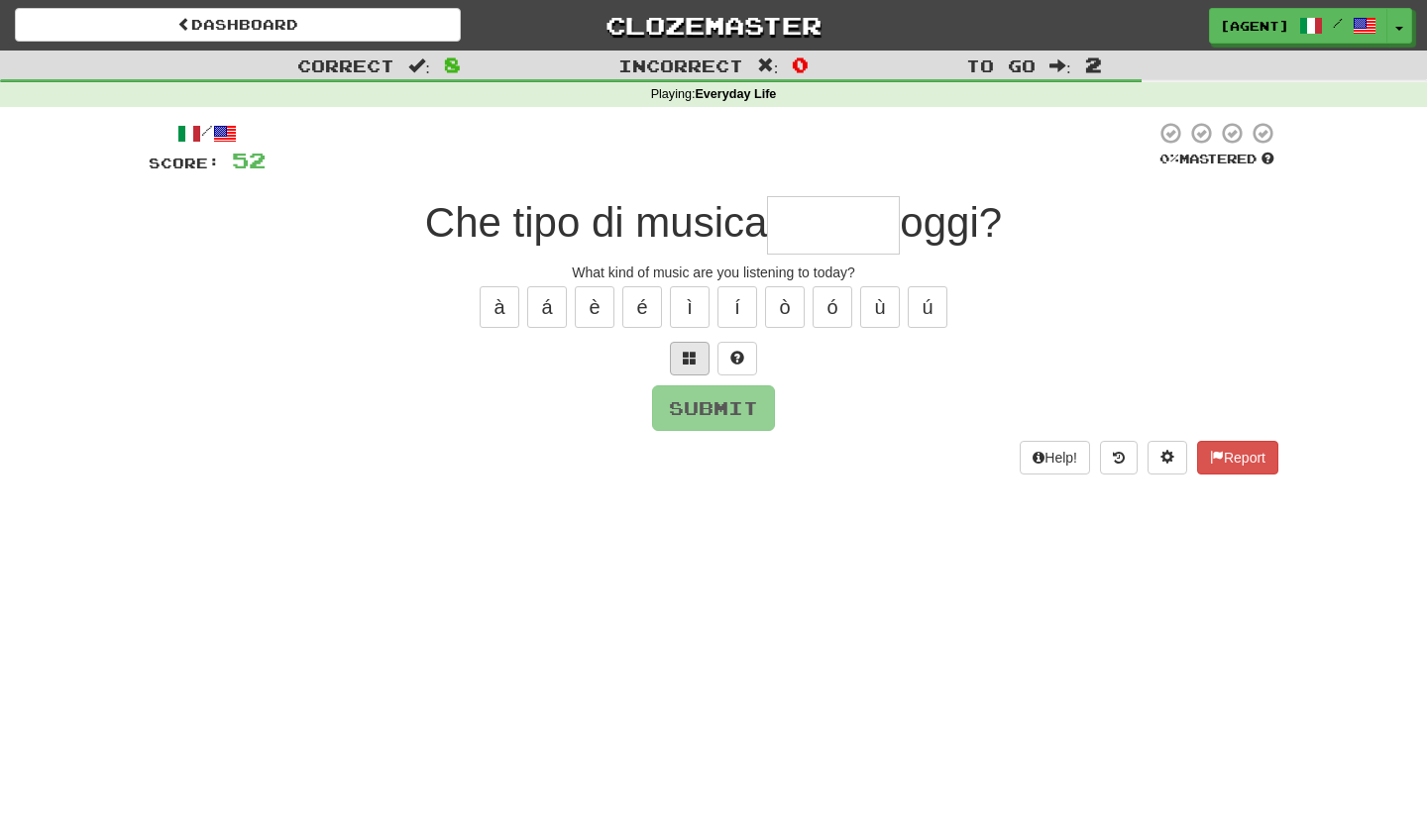 click at bounding box center [690, 358] 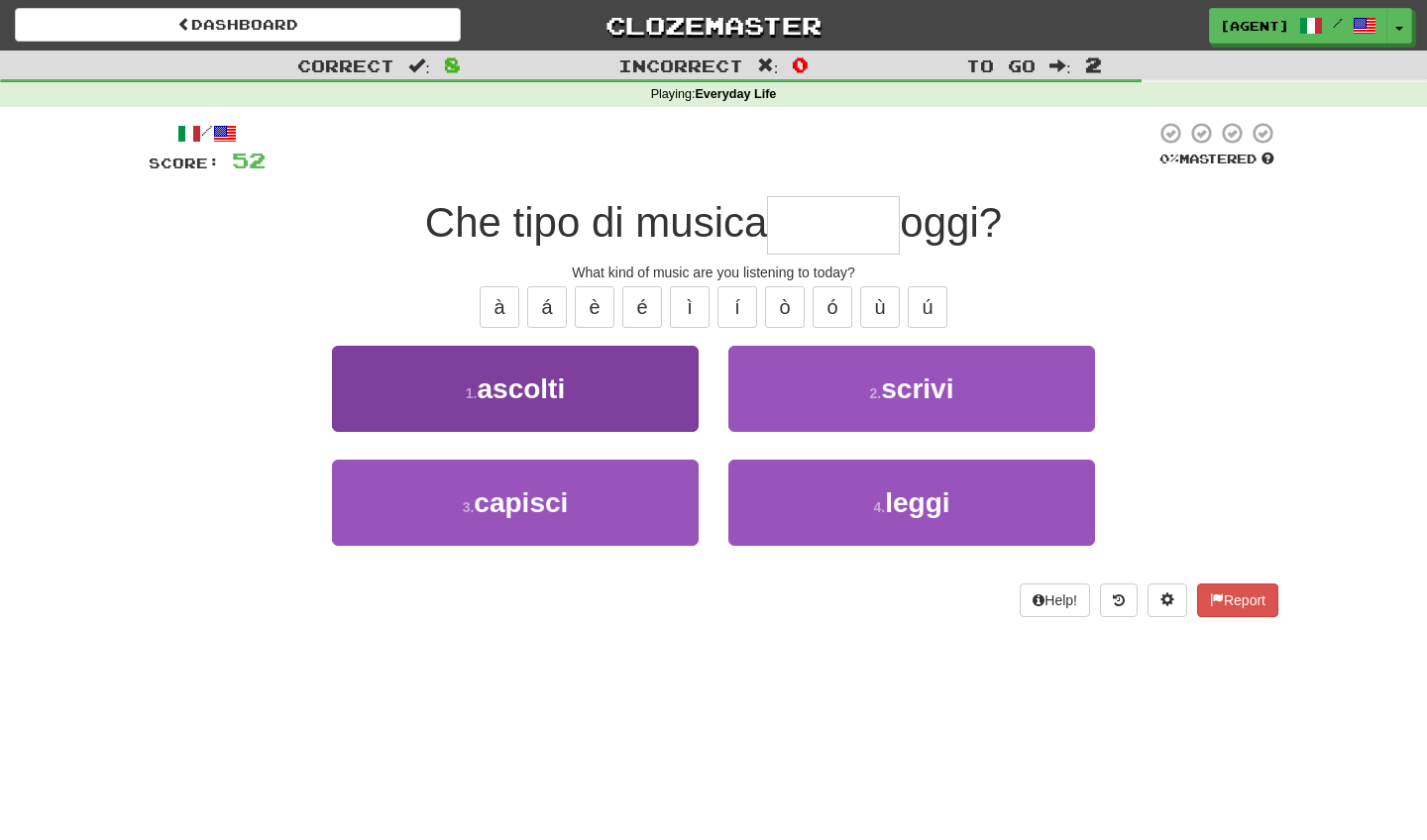 click on "1 .  ascolti" at bounding box center (515, 388) 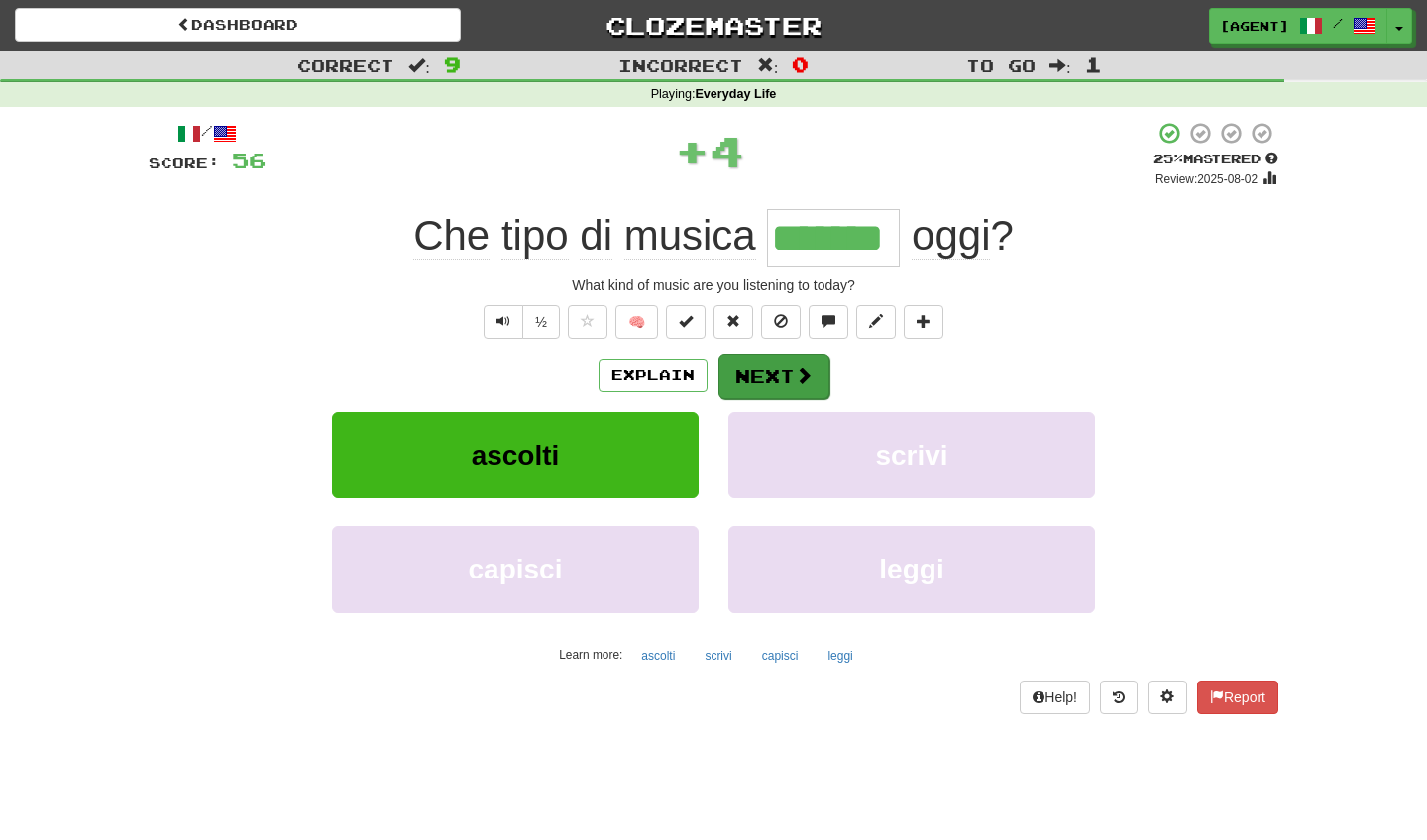 click on "Next" at bounding box center (774, 376) 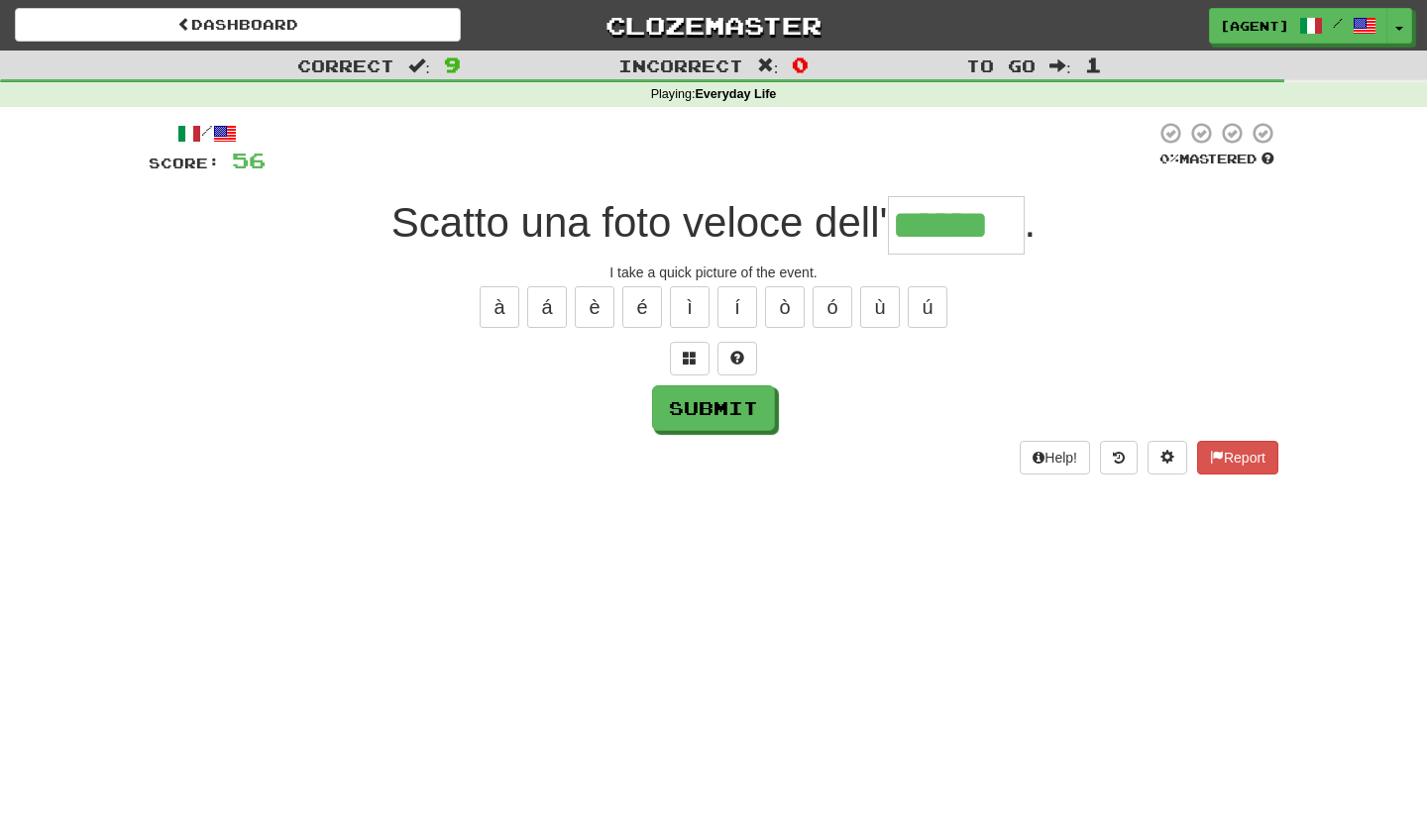 type on "******" 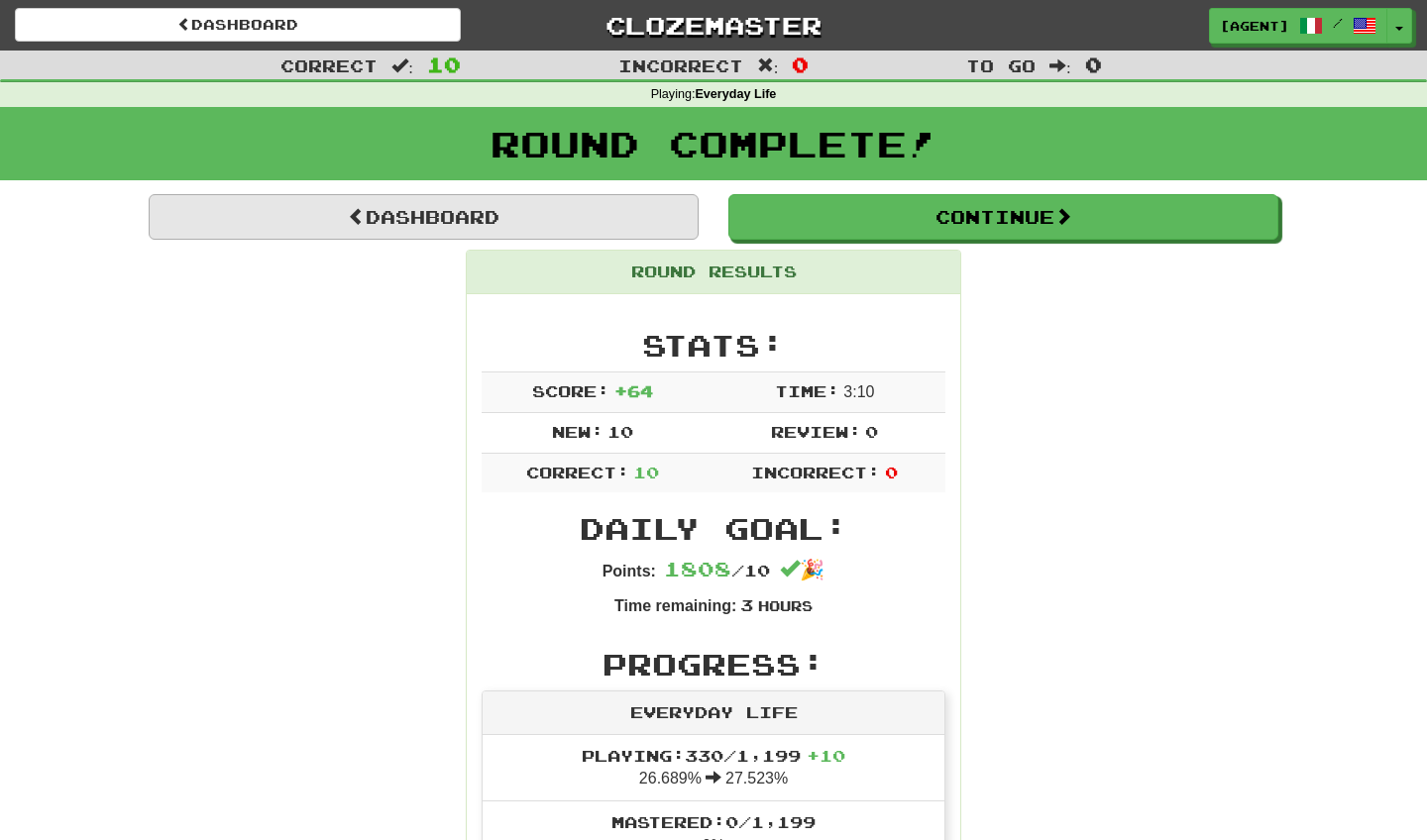 click on "Dashboard" at bounding box center [423, 217] 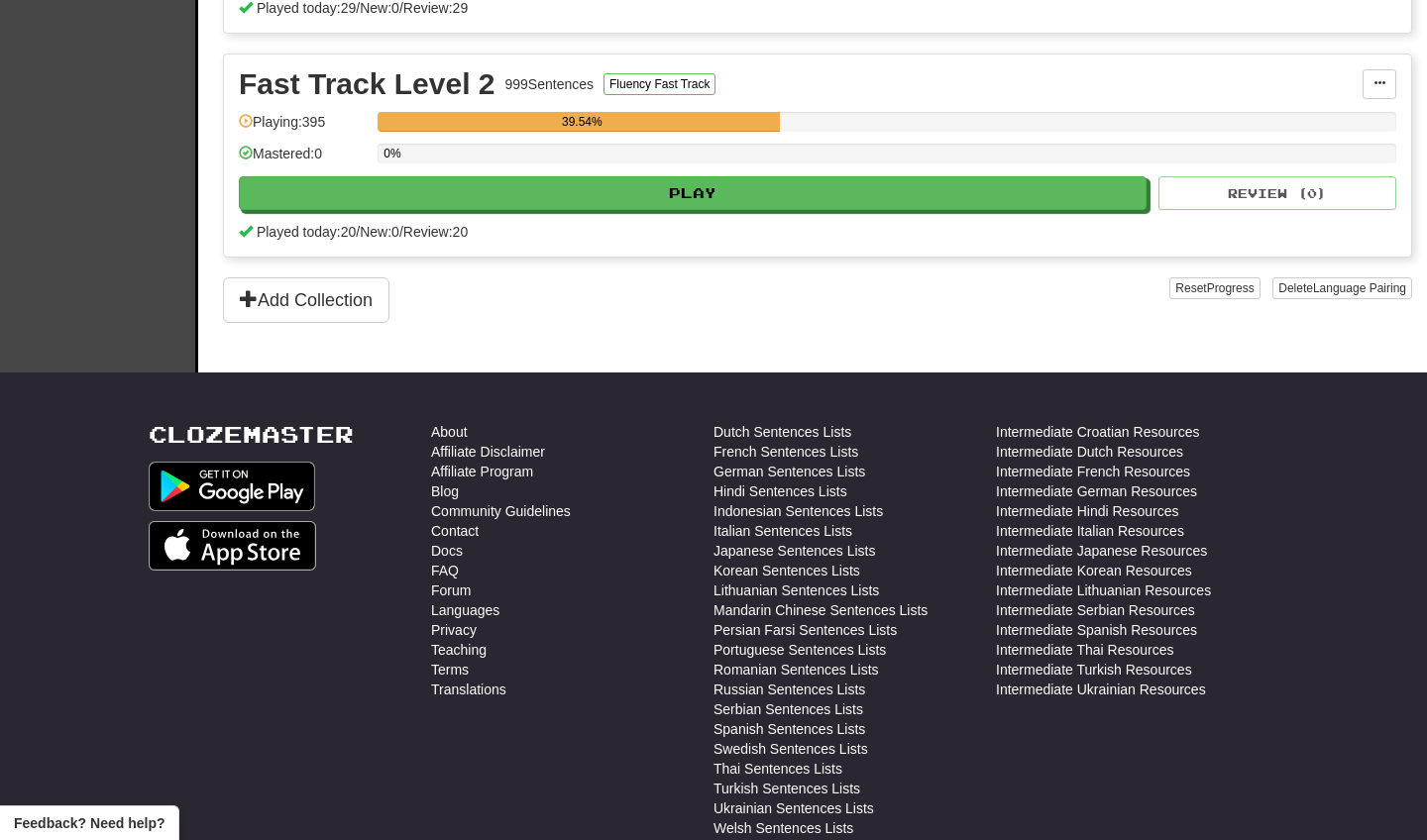 scroll, scrollTop: 1098, scrollLeft: 0, axis: vertical 